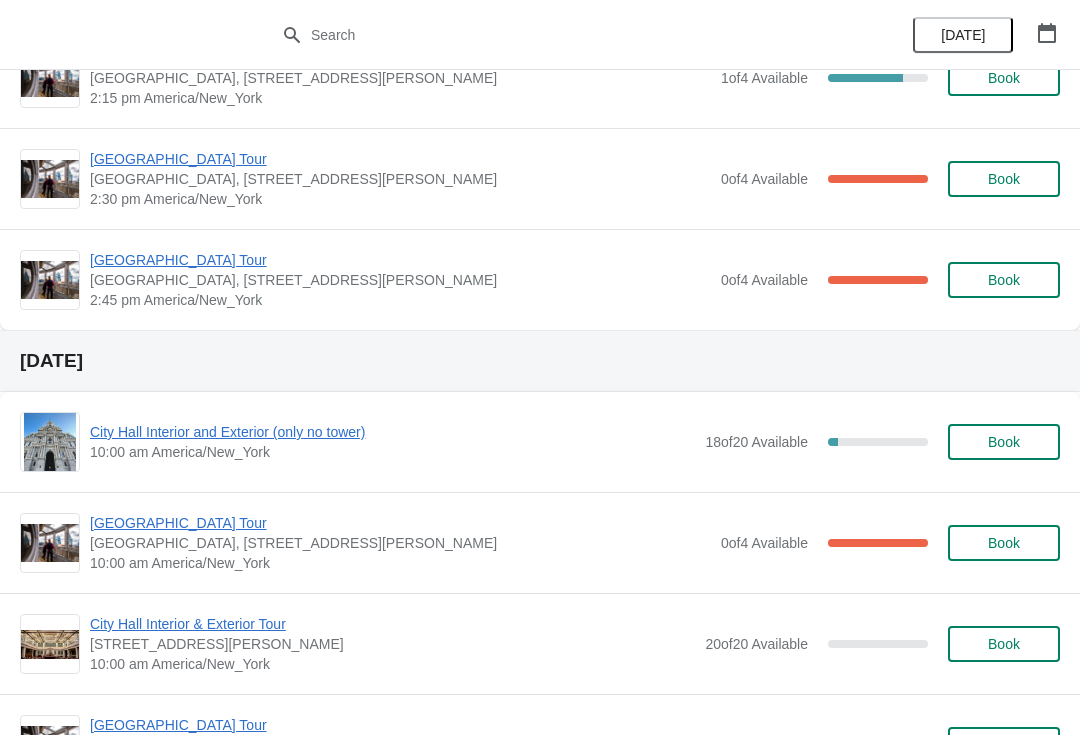 scroll, scrollTop: 1774, scrollLeft: 0, axis: vertical 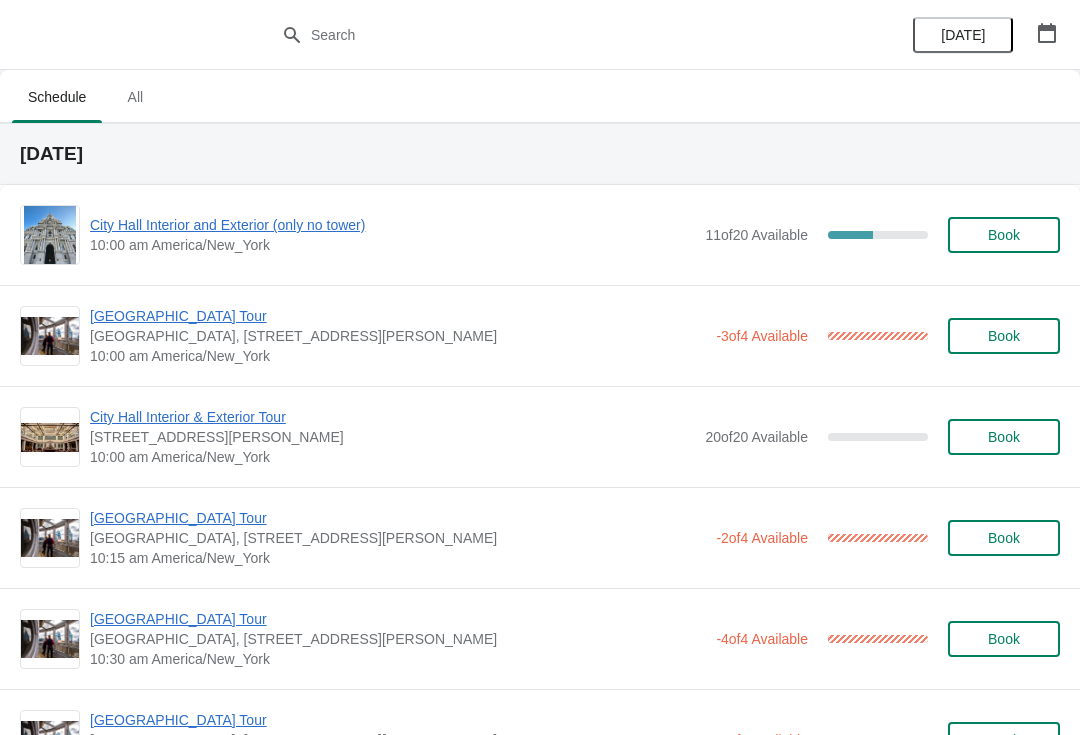 click on "All" at bounding box center [135, 97] 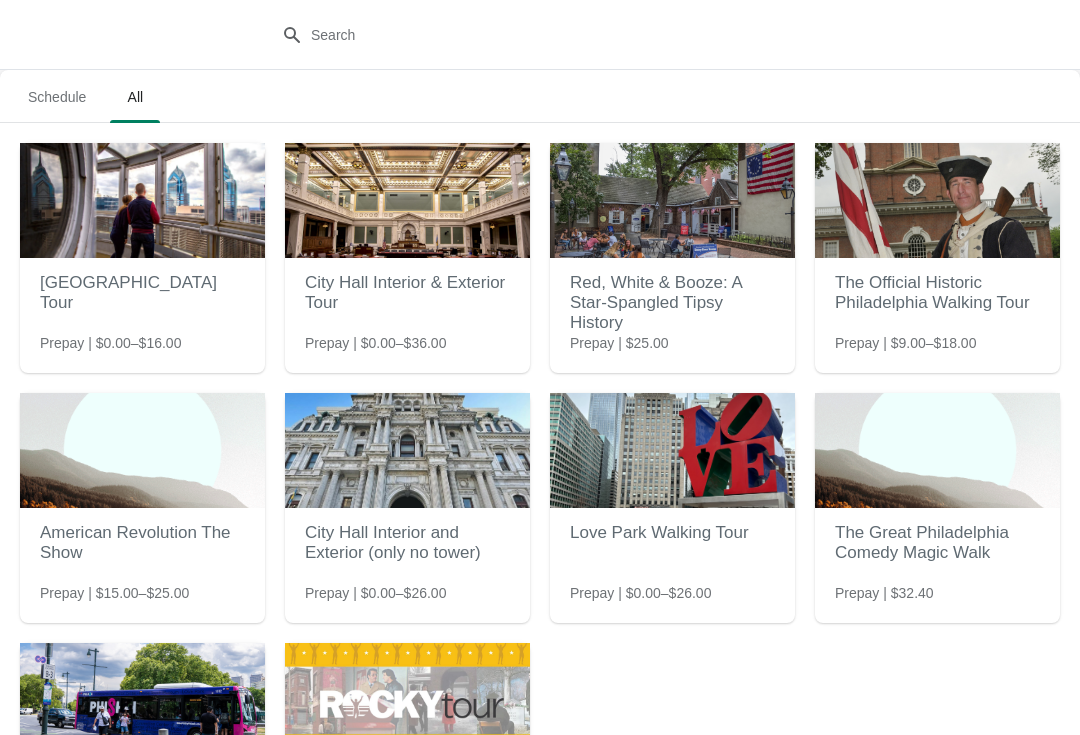 click on "Schedule" at bounding box center (57, 97) 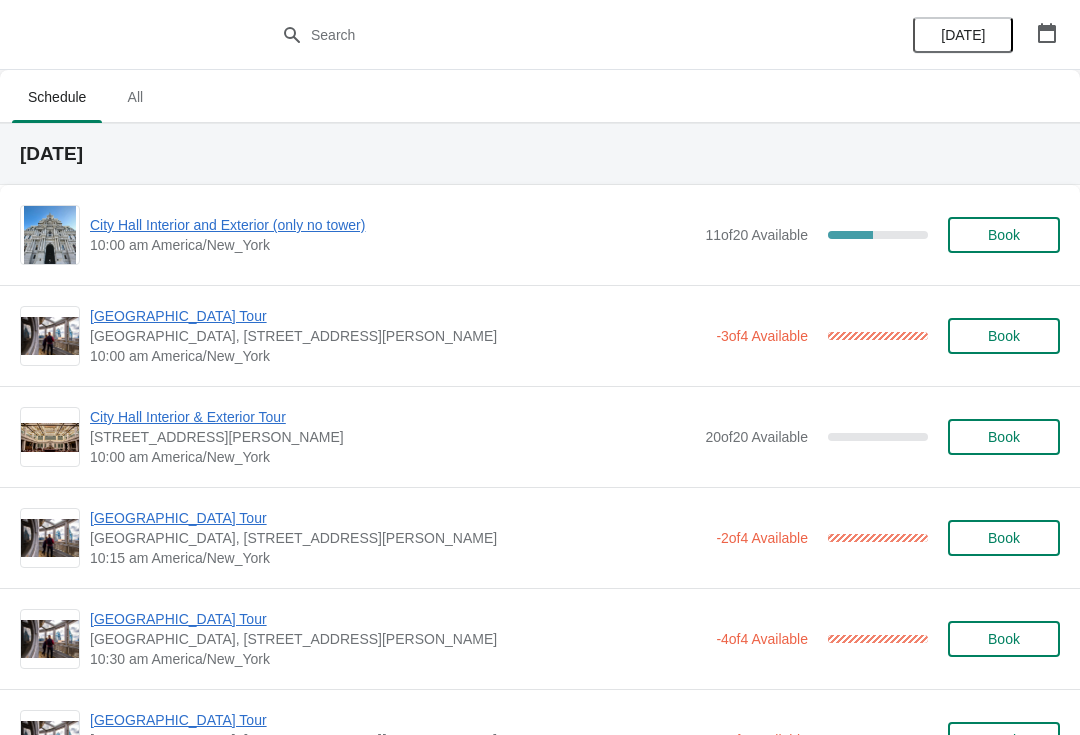 click on "City Hall Interior and Exterior (only no tower)" at bounding box center (392, 225) 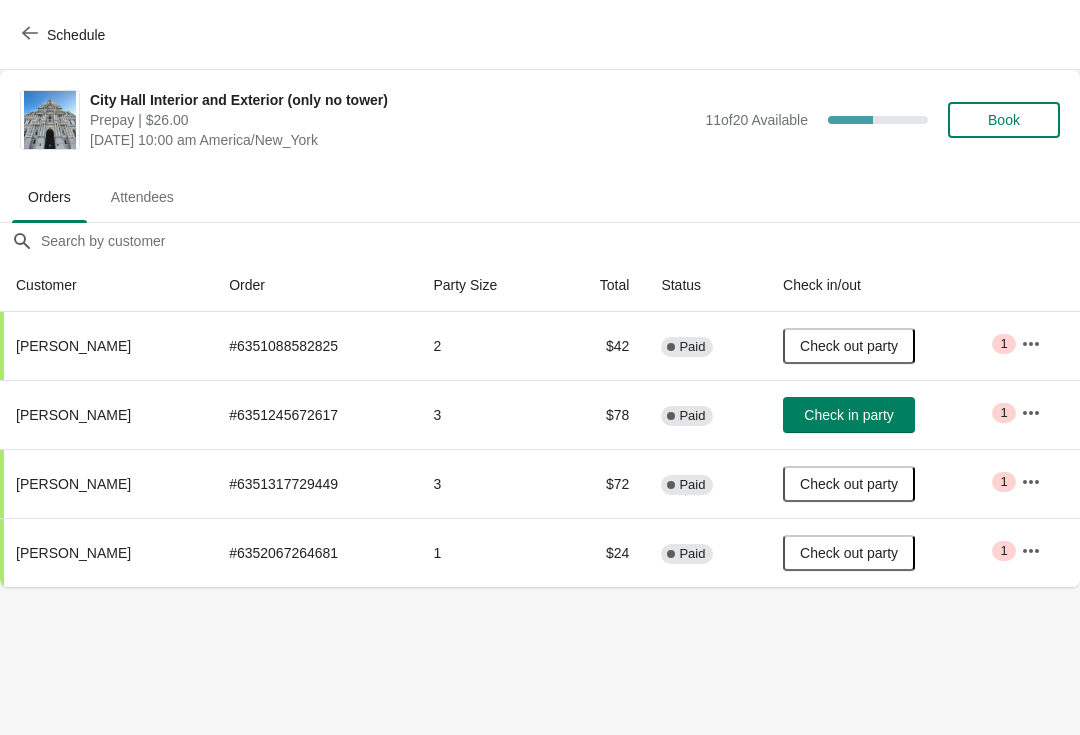 click on "Check in party" at bounding box center (848, 415) 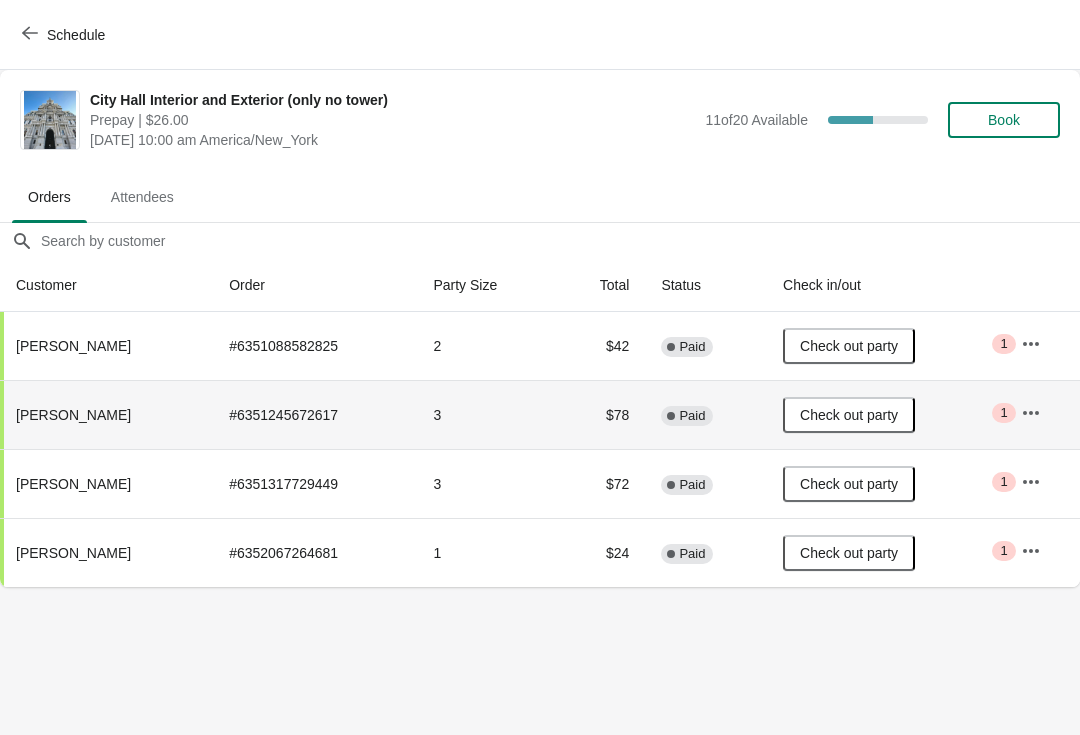 click 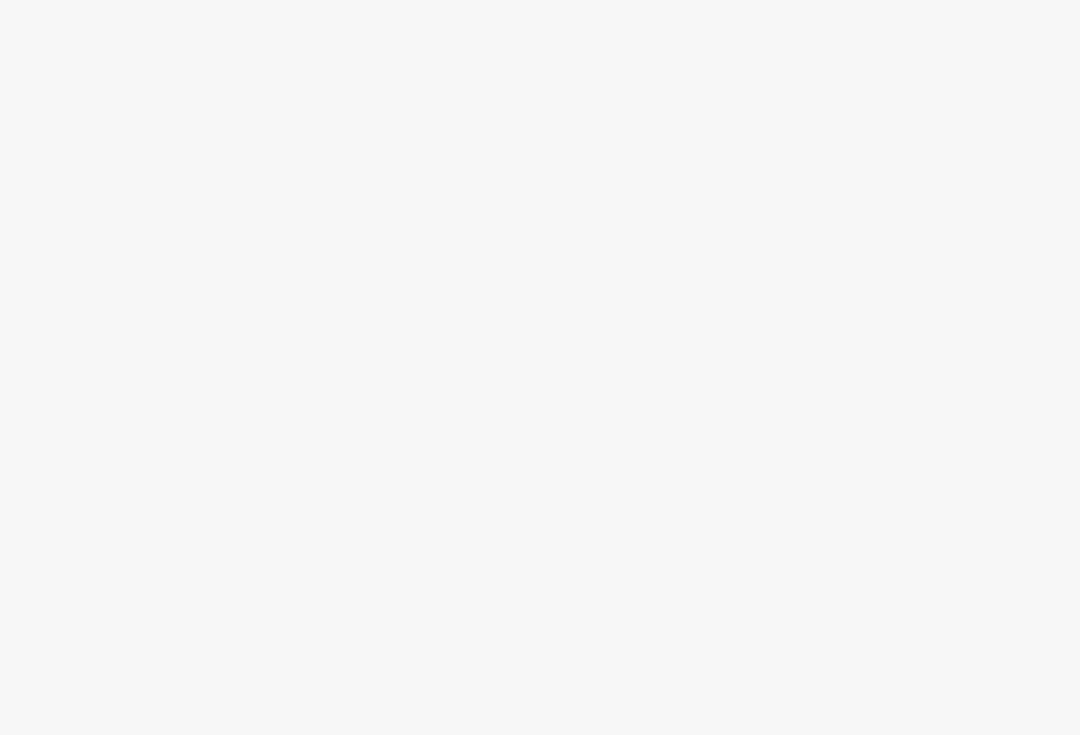 scroll, scrollTop: 0, scrollLeft: 0, axis: both 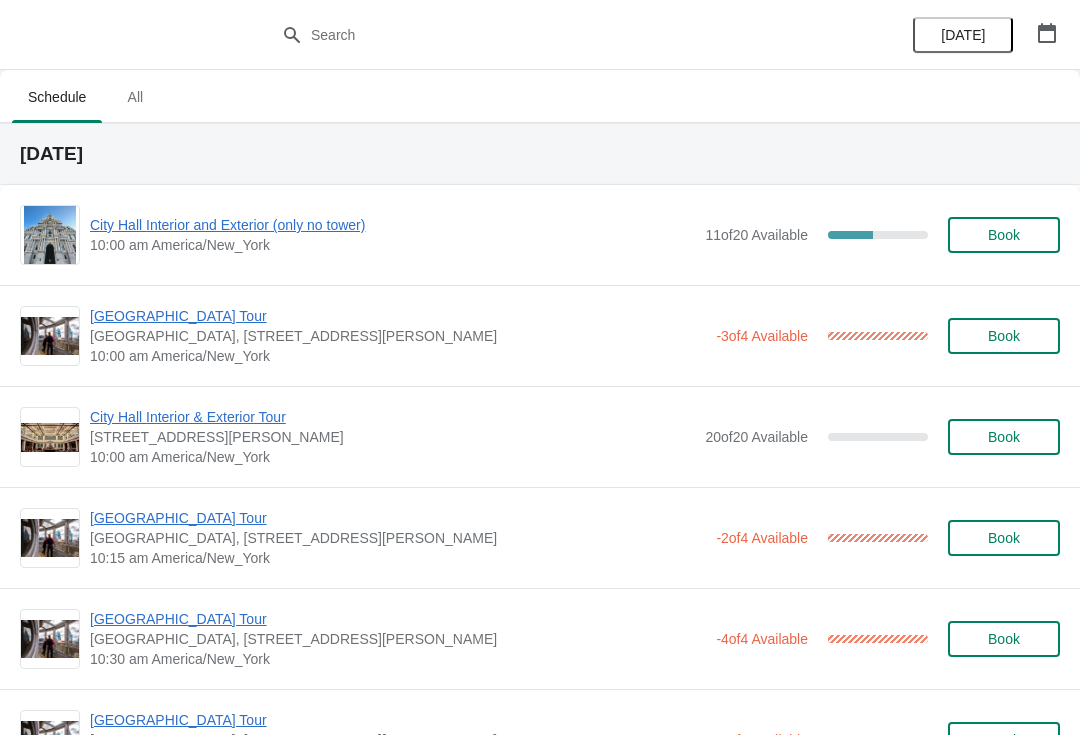 click on "City Hall Tower Tour City Hall Visitor Center, 1400 John F Kennedy Boulevard Suite 121, Philadelphia, PA, USA 10:00 am America/New_York -3  of  4   Available 100 % Book" at bounding box center (540, 336) 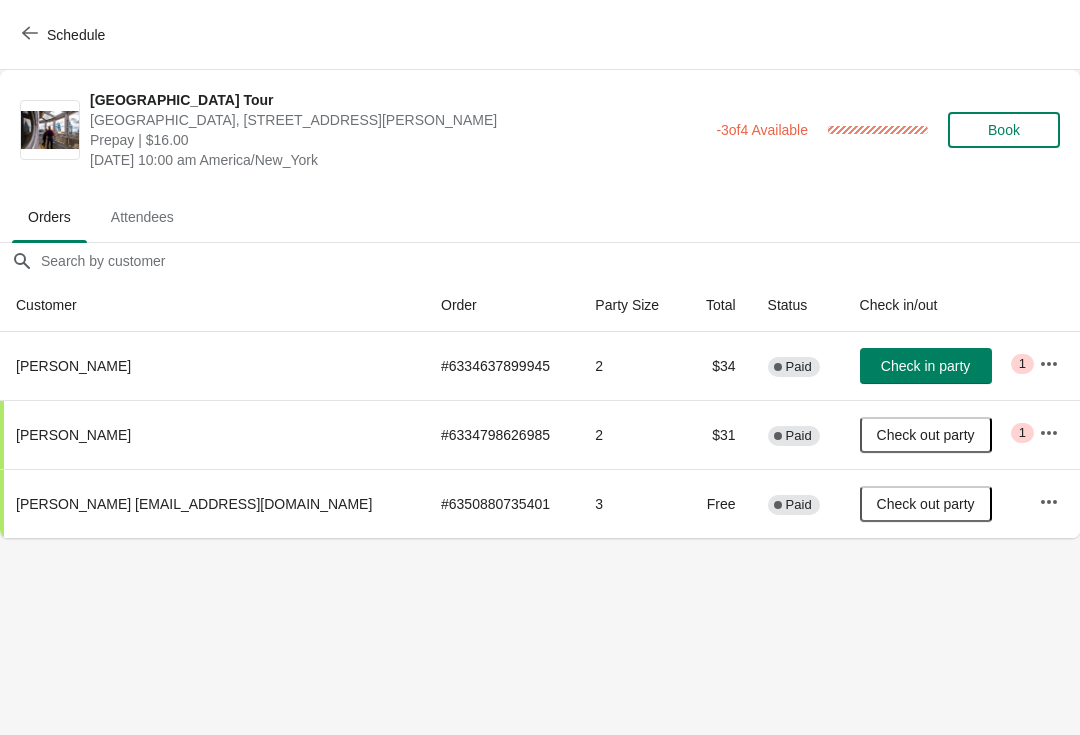 click on "Schedule" at bounding box center (65, 35) 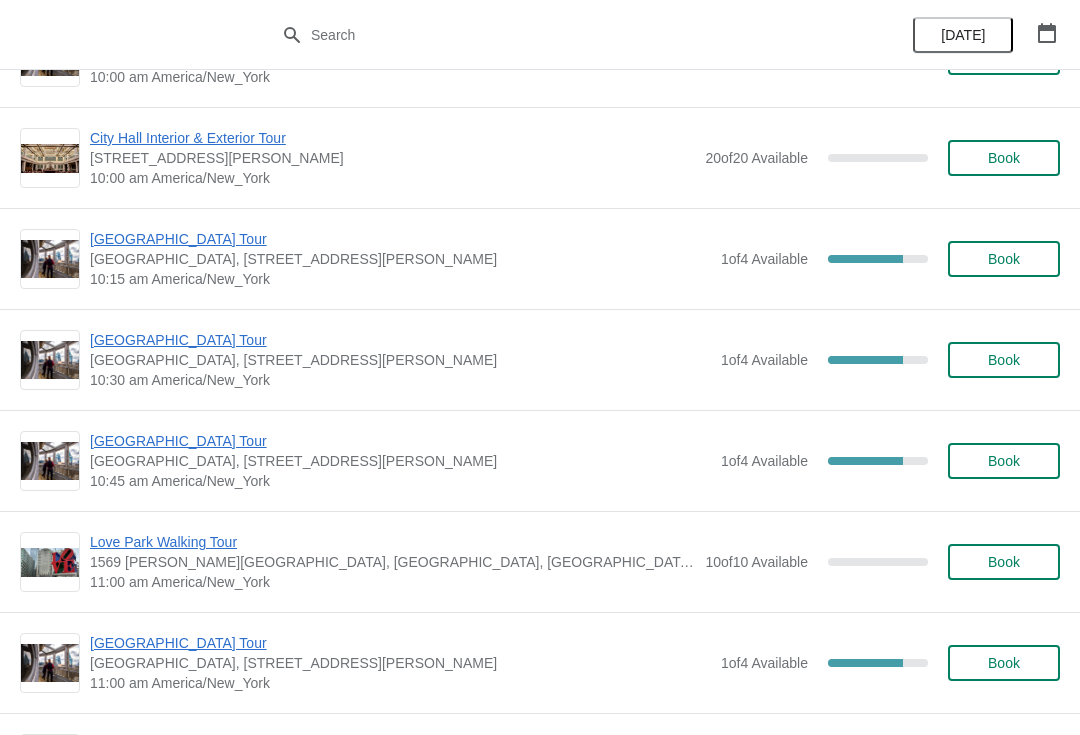 scroll, scrollTop: 6325, scrollLeft: 0, axis: vertical 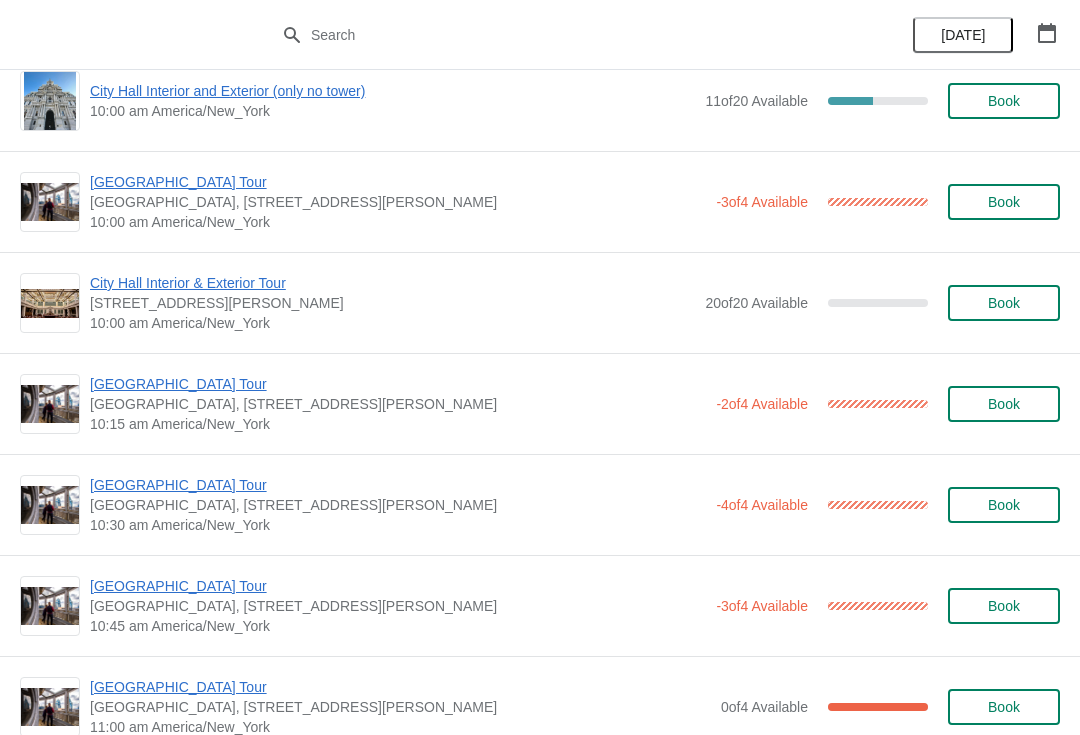click on "[GEOGRAPHIC_DATA] Tour" at bounding box center [398, 384] 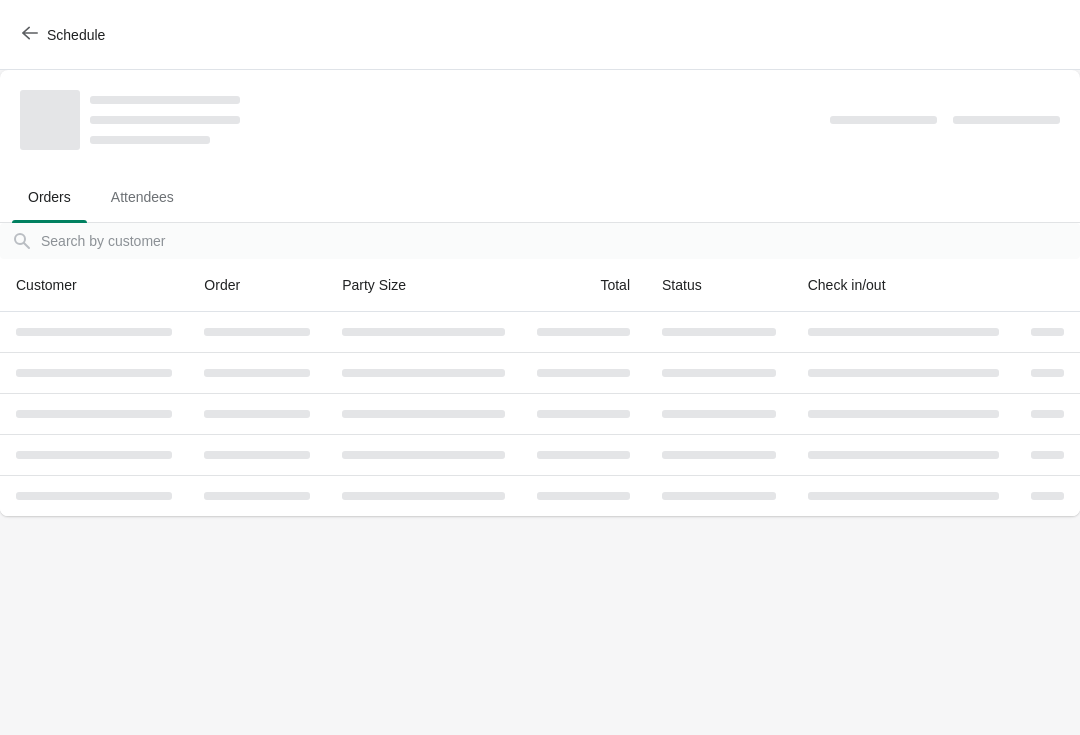 scroll, scrollTop: 0, scrollLeft: 0, axis: both 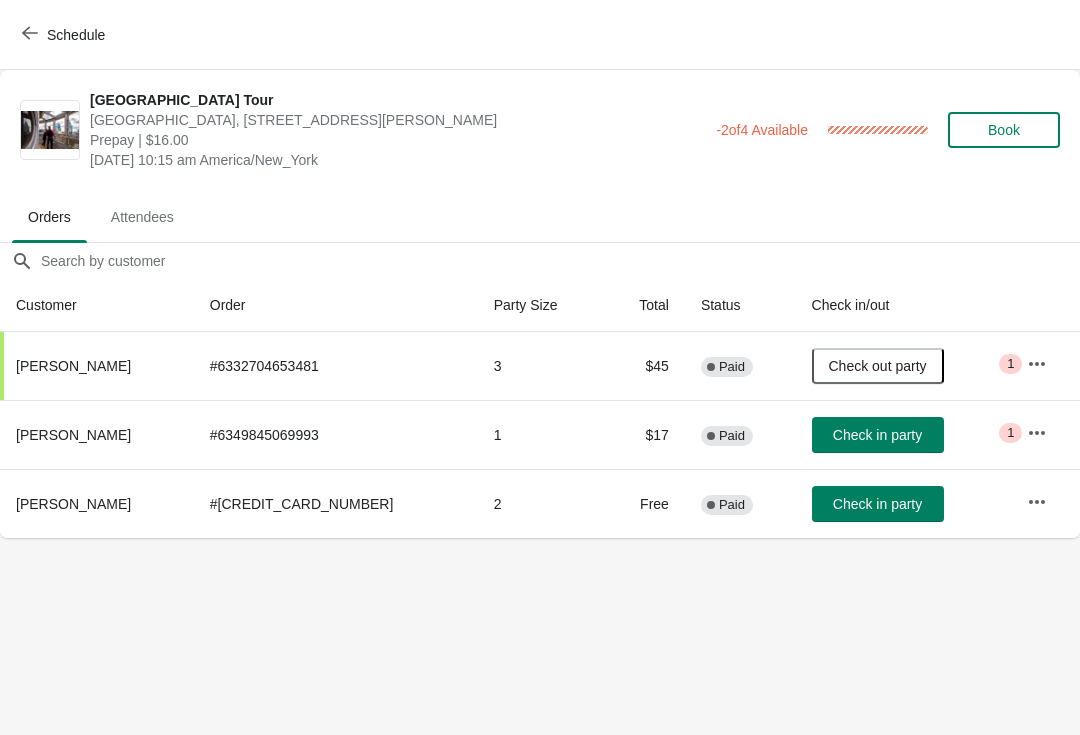 click on "Orders" at bounding box center (49, 217) 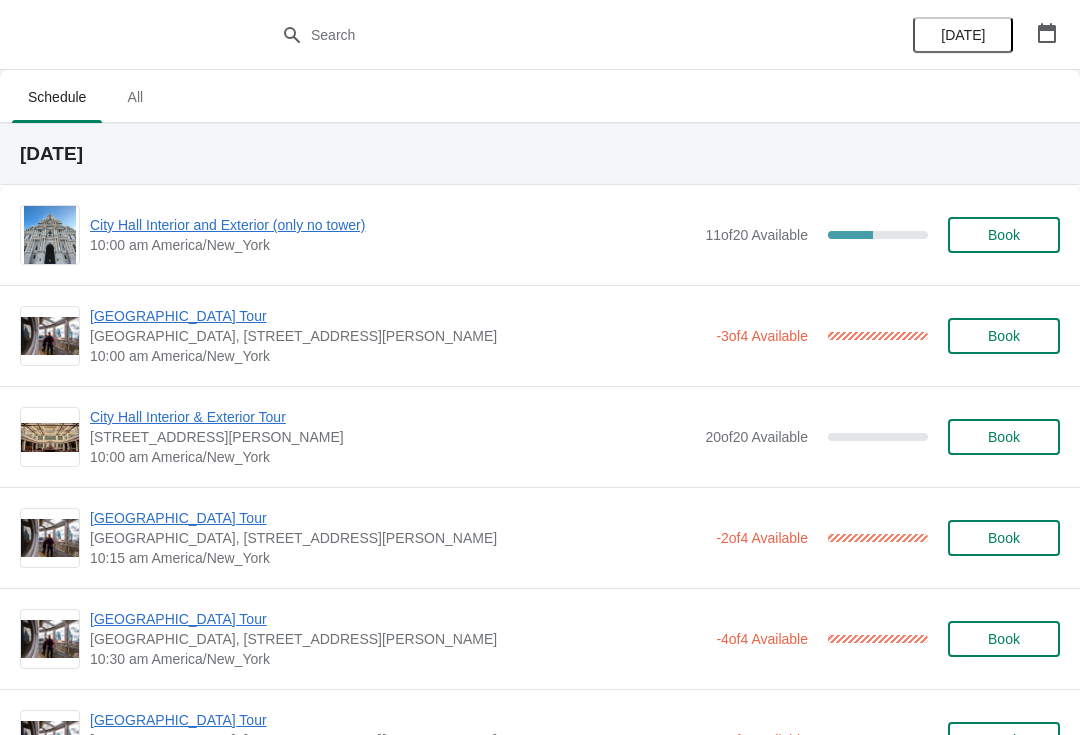 click on "[GEOGRAPHIC_DATA] Tour" at bounding box center (398, 316) 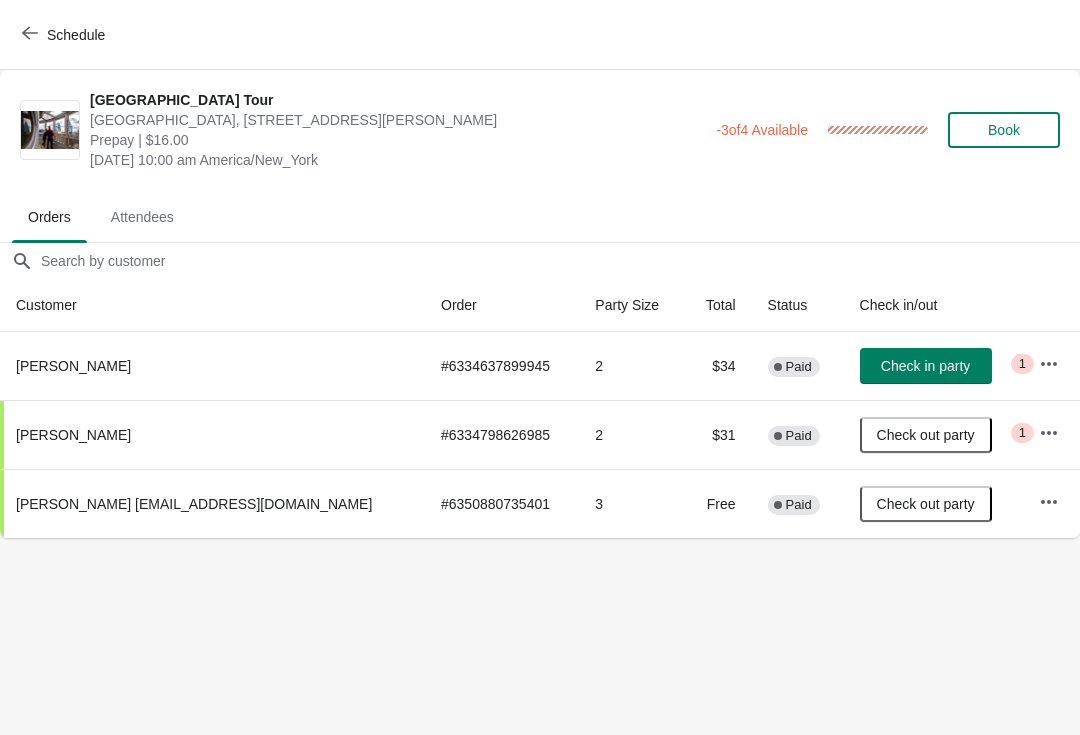 click on "Check in party" at bounding box center (925, 366) 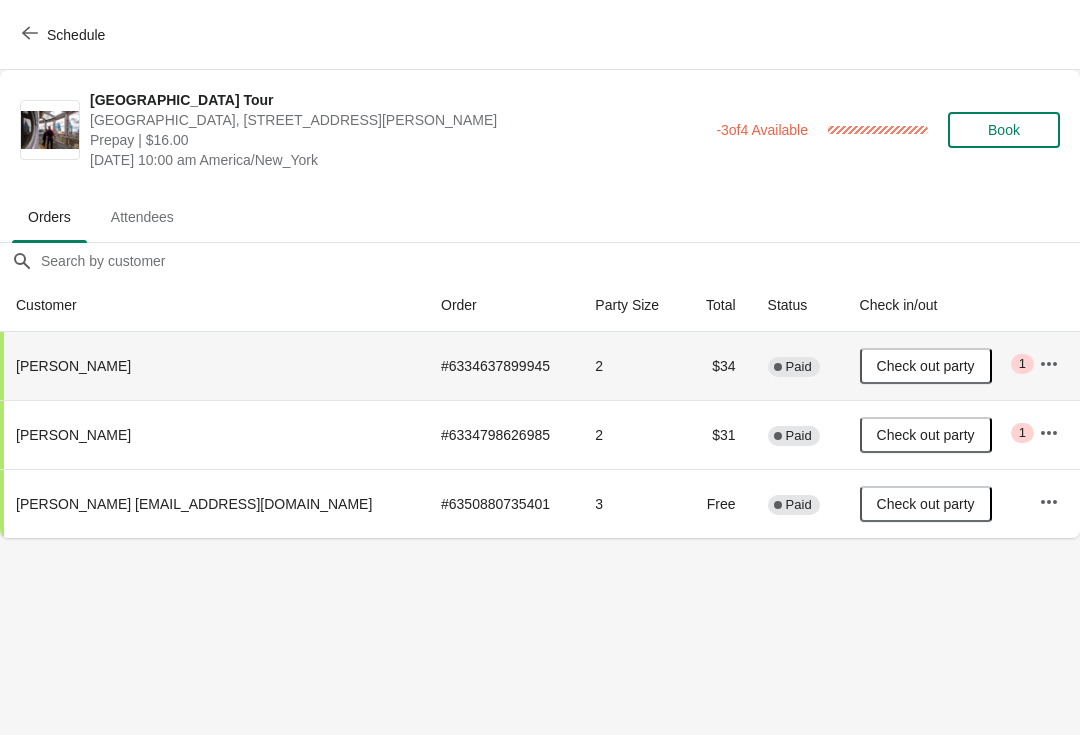 click 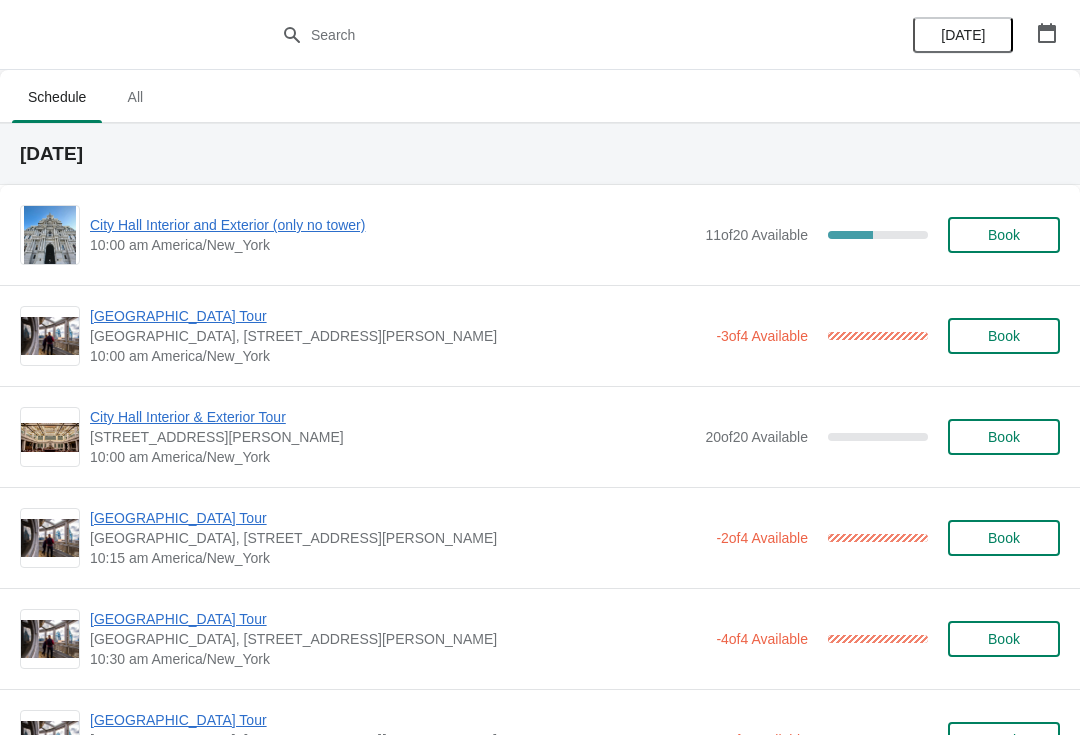 click on "[GEOGRAPHIC_DATA] Tour" at bounding box center (398, 518) 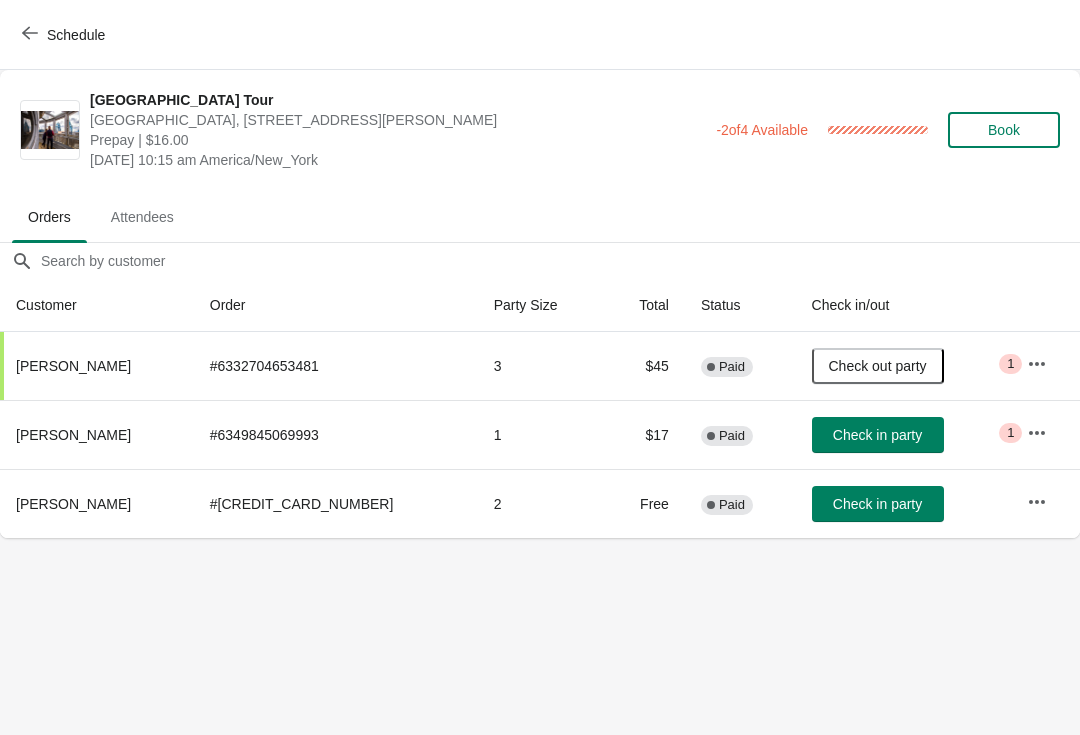 click at bounding box center [30, 34] 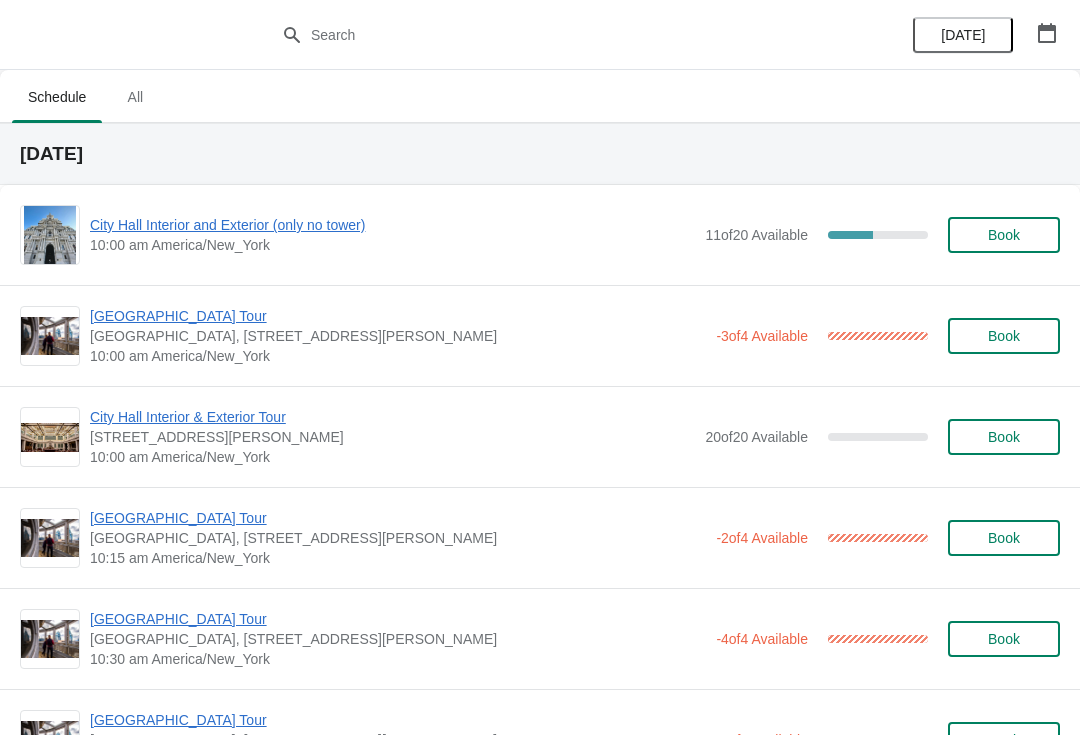 click on "[GEOGRAPHIC_DATA] Tour" at bounding box center [398, 518] 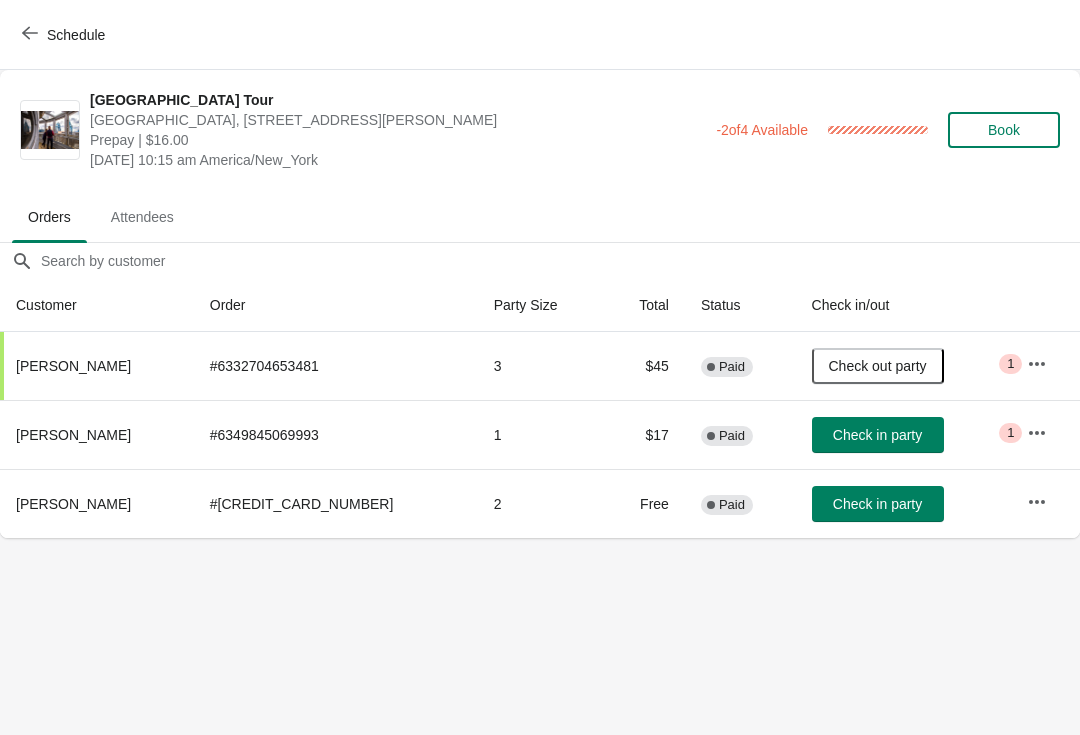 click on "Schedule" at bounding box center (65, 35) 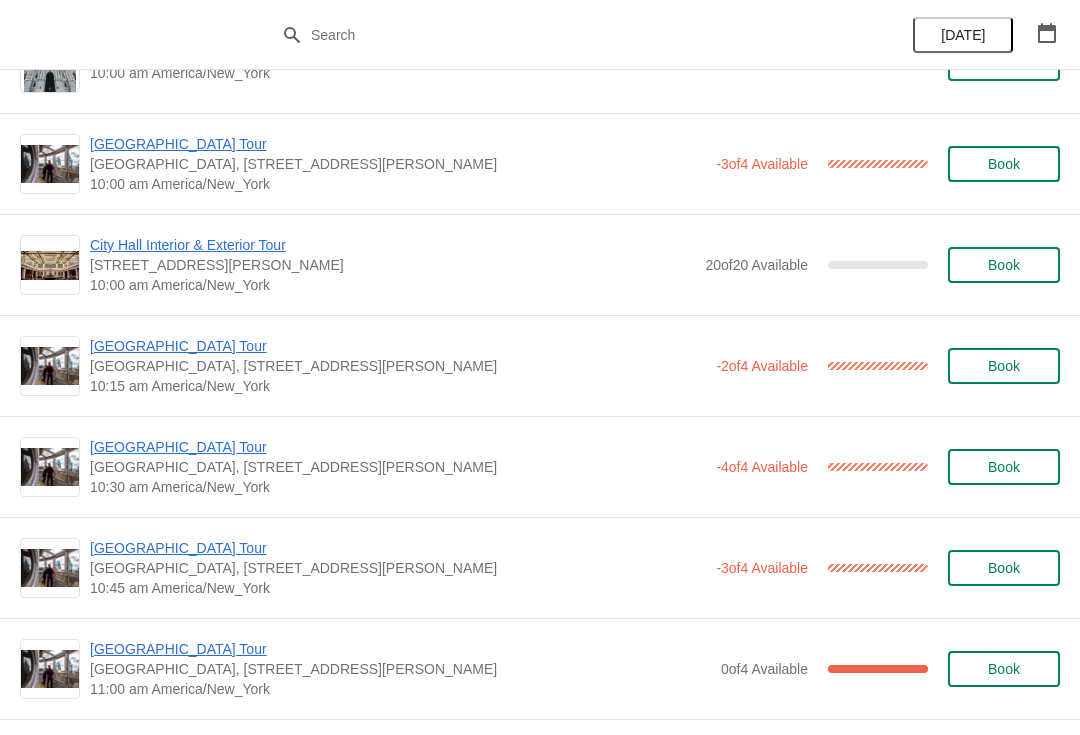 scroll, scrollTop: 173, scrollLeft: 0, axis: vertical 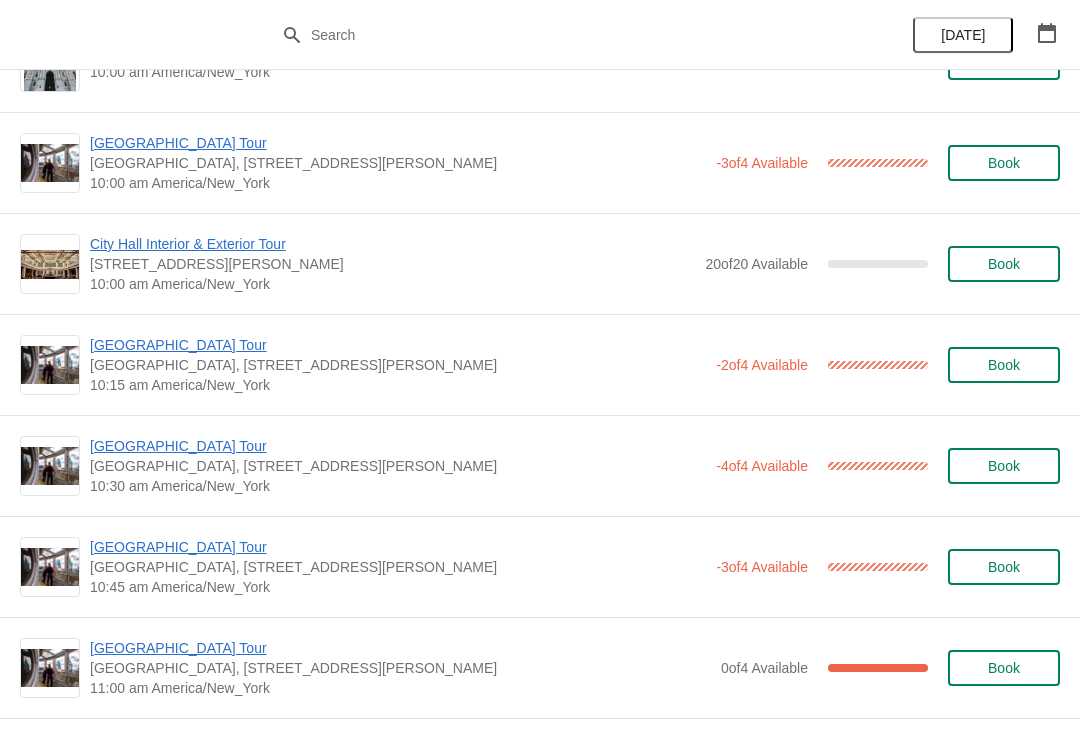click on "[GEOGRAPHIC_DATA] Tour" at bounding box center (398, 345) 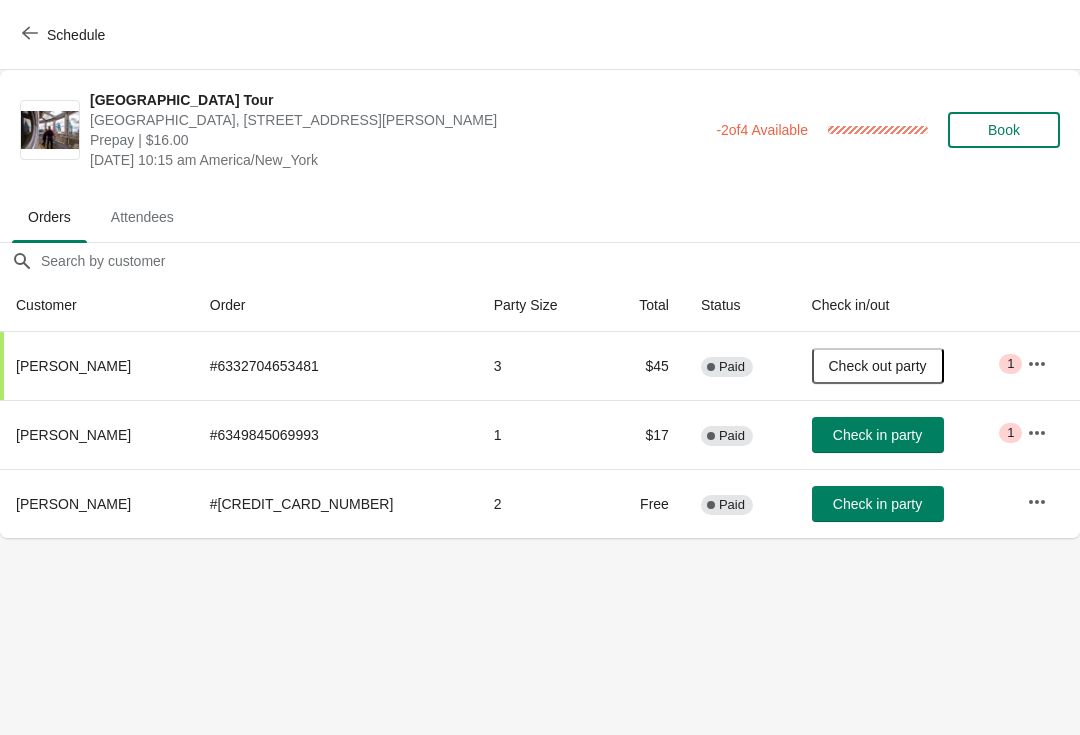 scroll, scrollTop: 0, scrollLeft: 0, axis: both 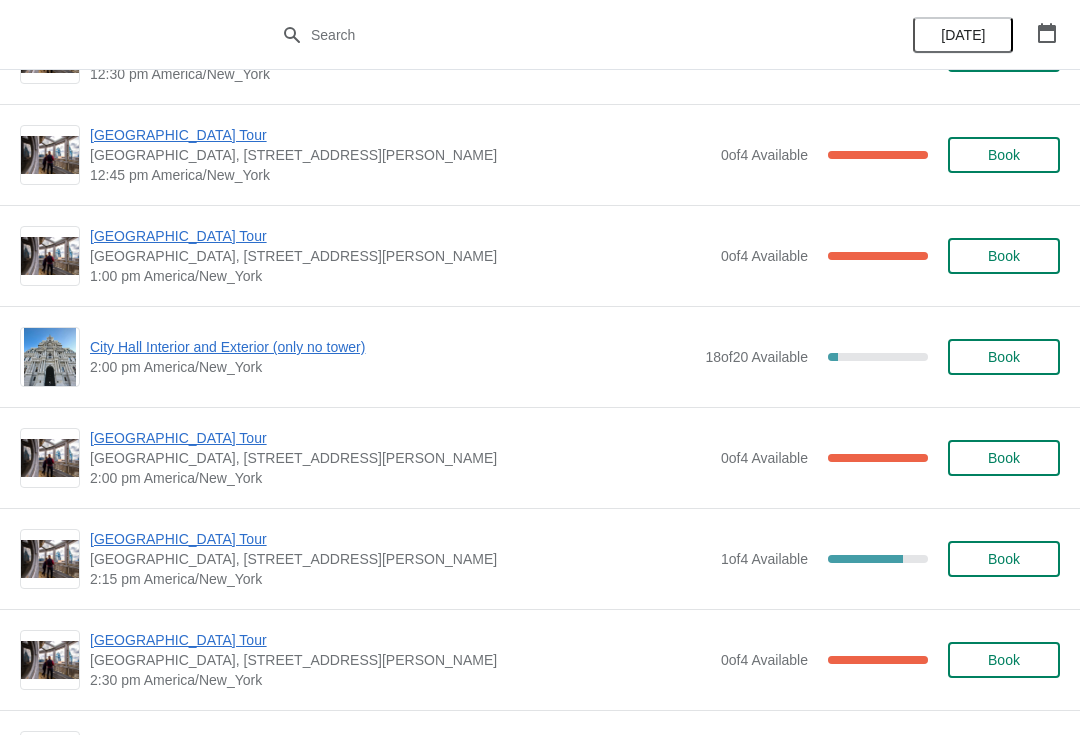 click on "City Hall Interior and Exterior (only no tower)" at bounding box center [392, 347] 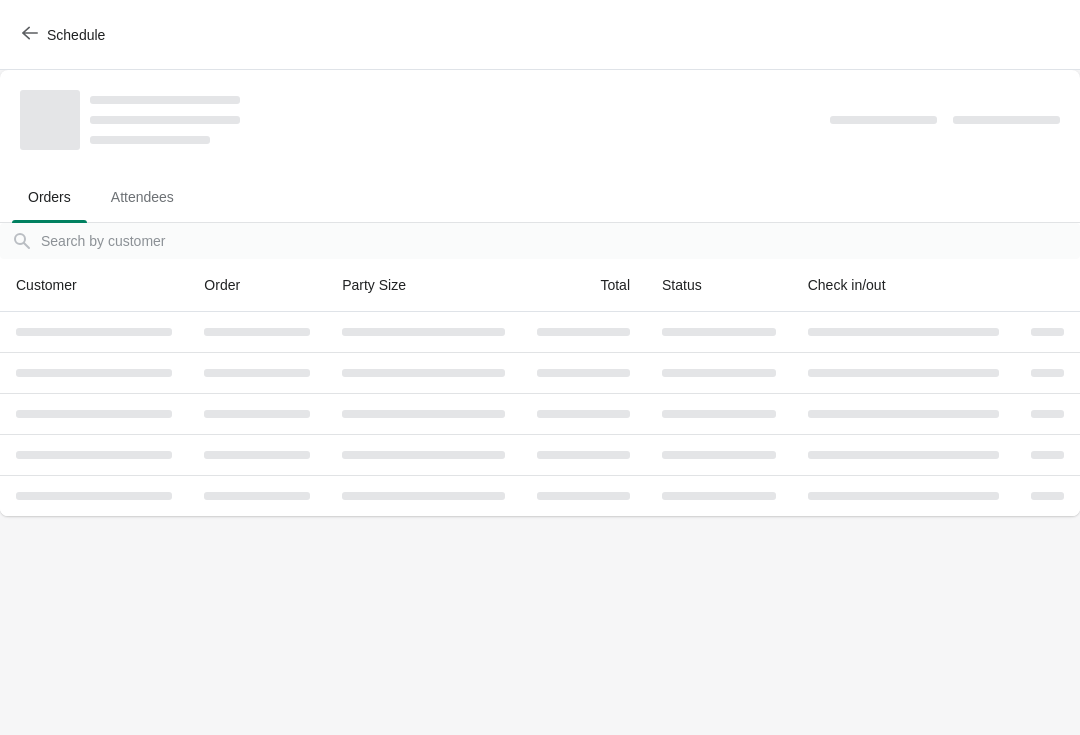 scroll, scrollTop: 0, scrollLeft: 0, axis: both 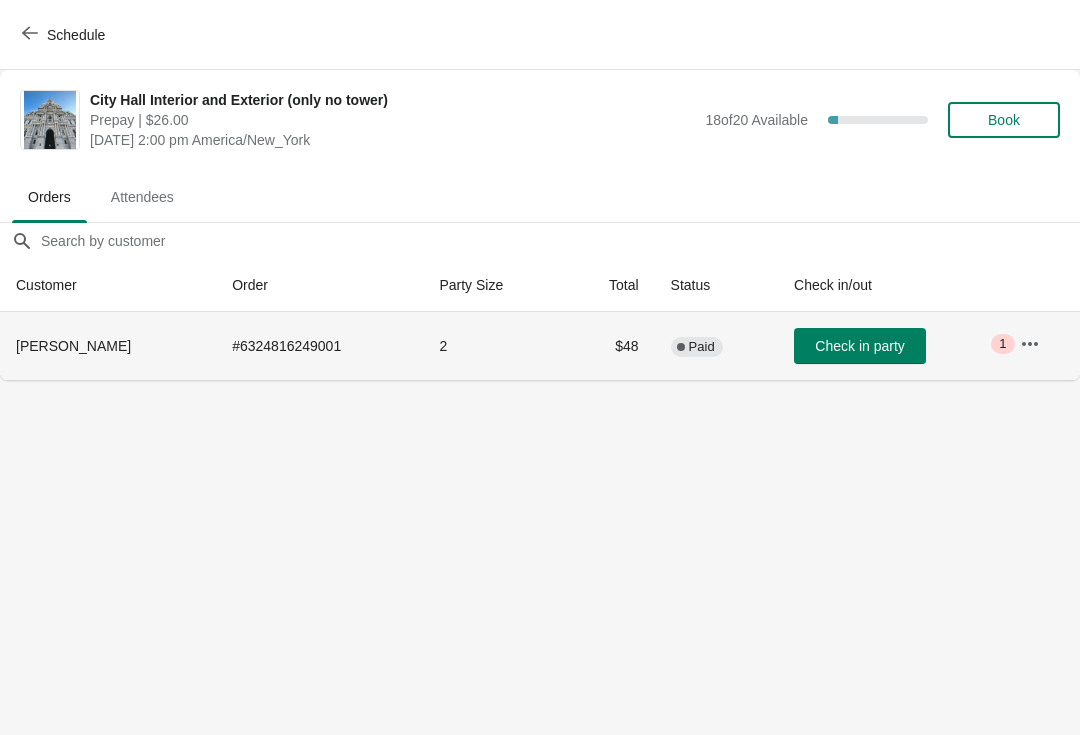 click 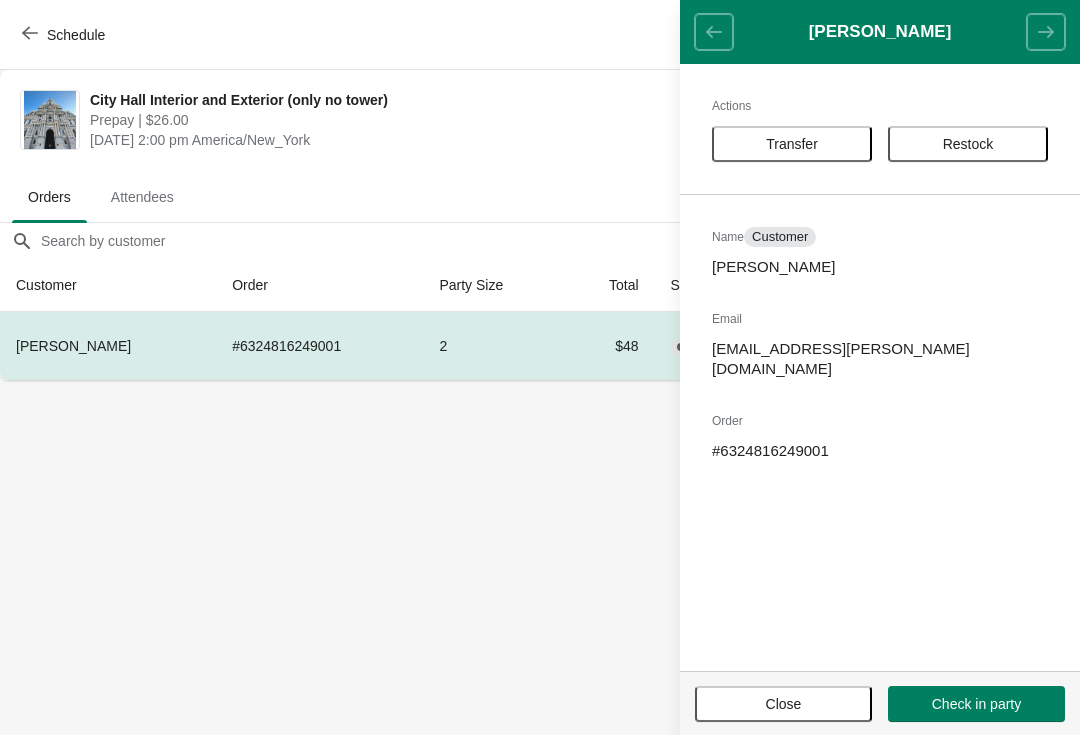 click on "Transfer" at bounding box center [792, 144] 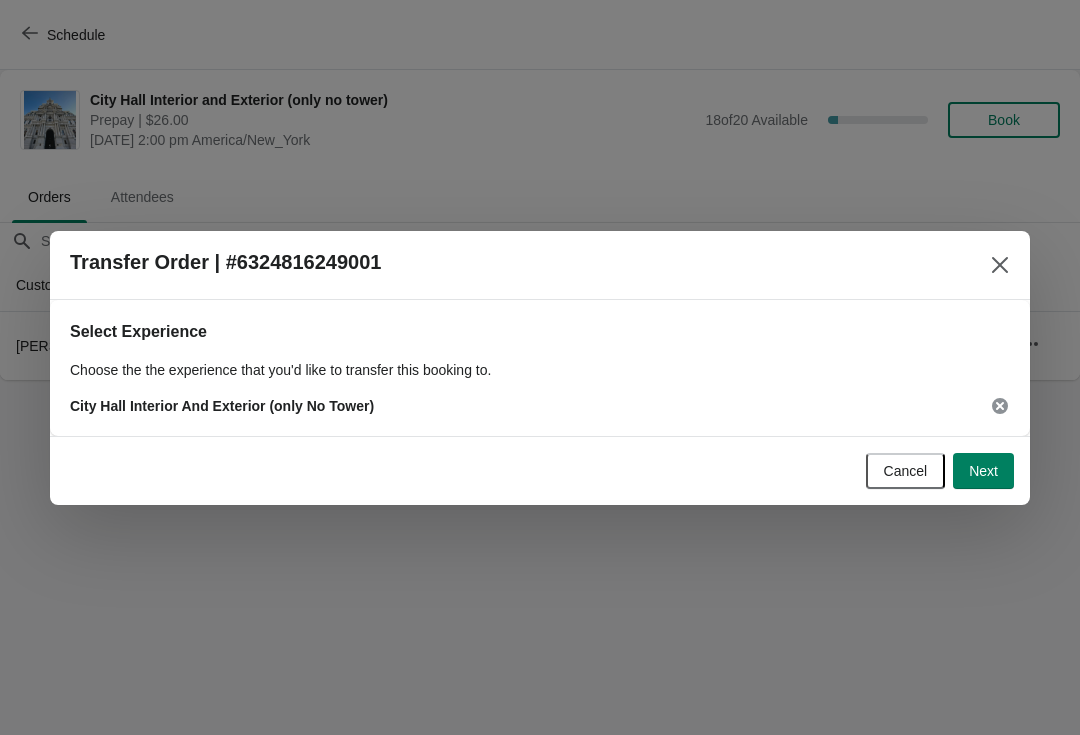 click on "Next" at bounding box center (983, 471) 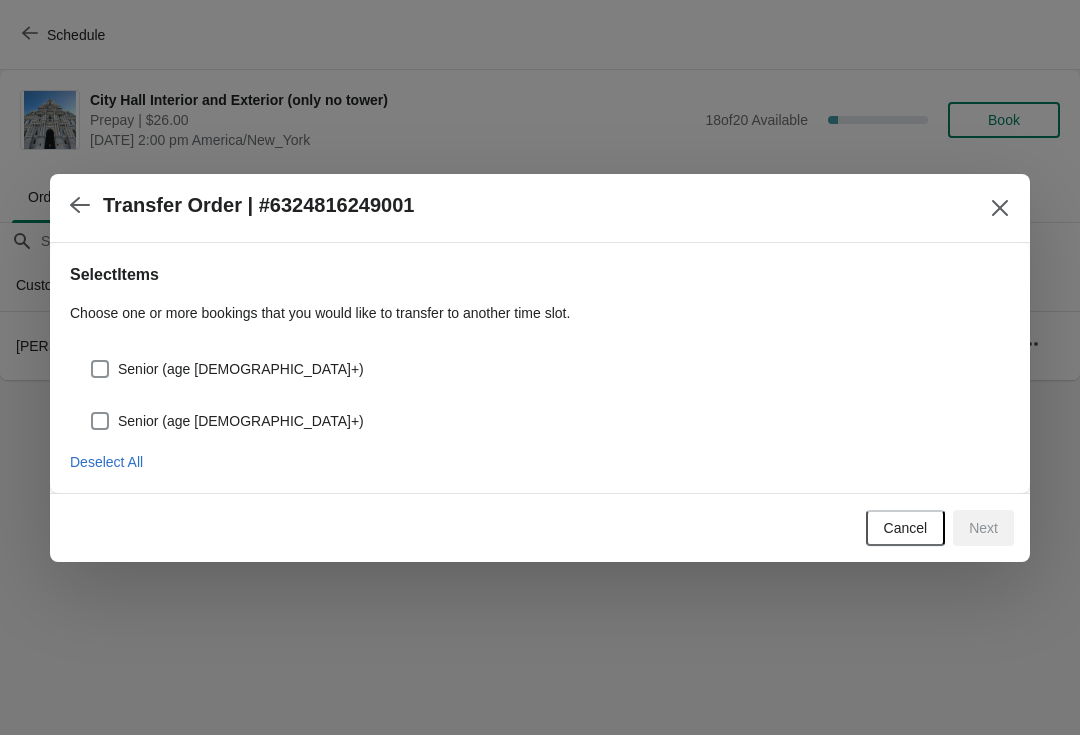click on "Senior (age [DEMOGRAPHIC_DATA]+)" at bounding box center [540, 361] 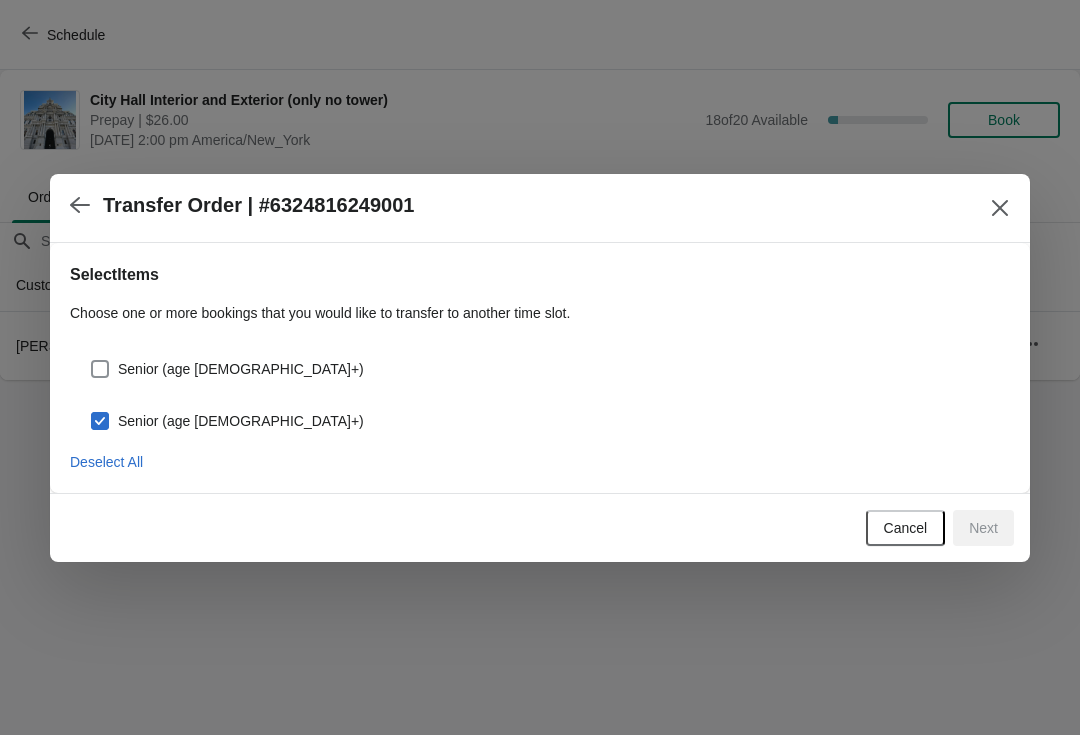 checkbox on "true" 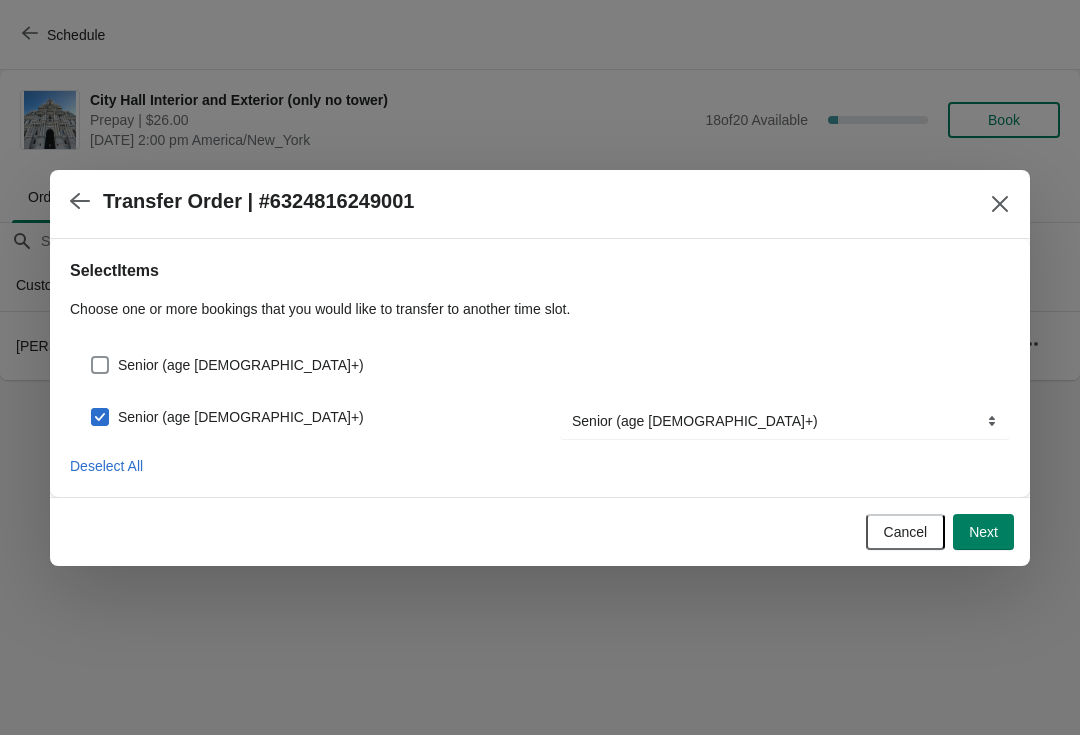click on "Senior (age [DEMOGRAPHIC_DATA]+)" at bounding box center (227, 365) 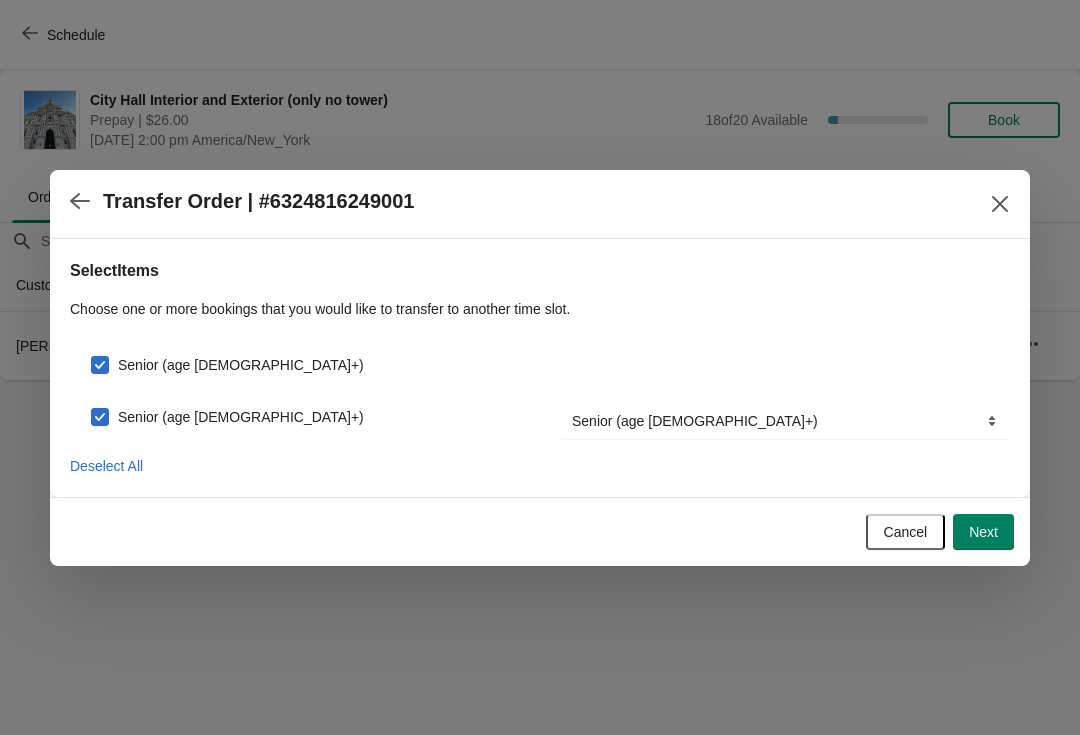 checkbox on "true" 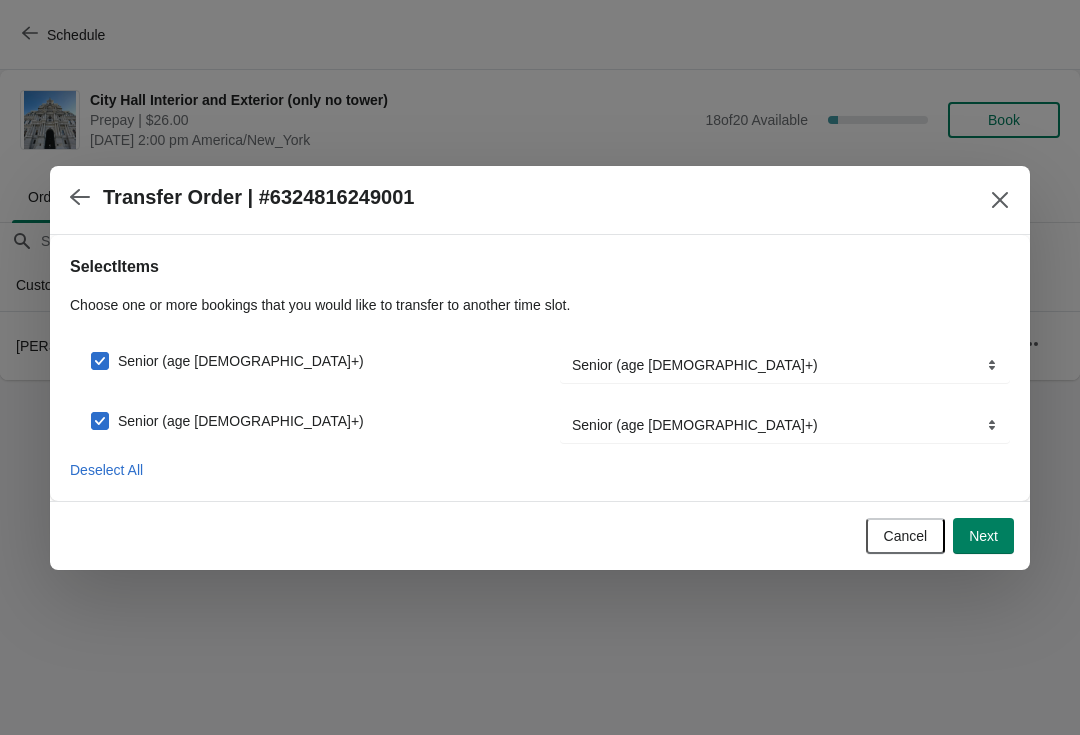 click on "Next" at bounding box center (983, 536) 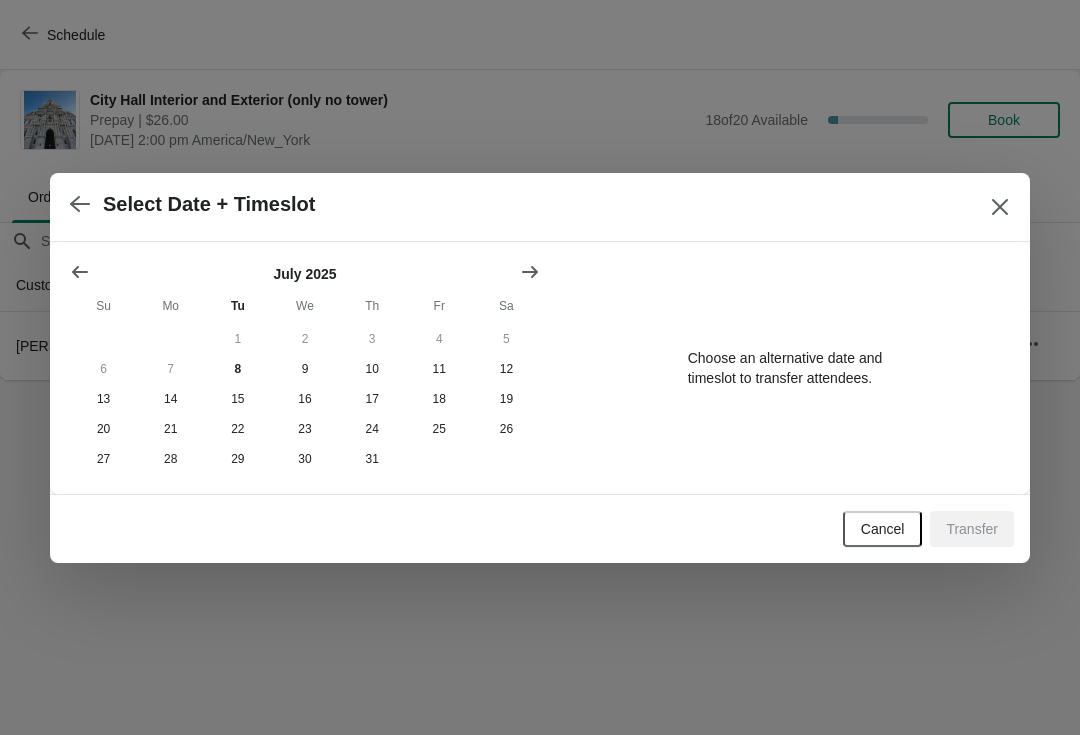 click 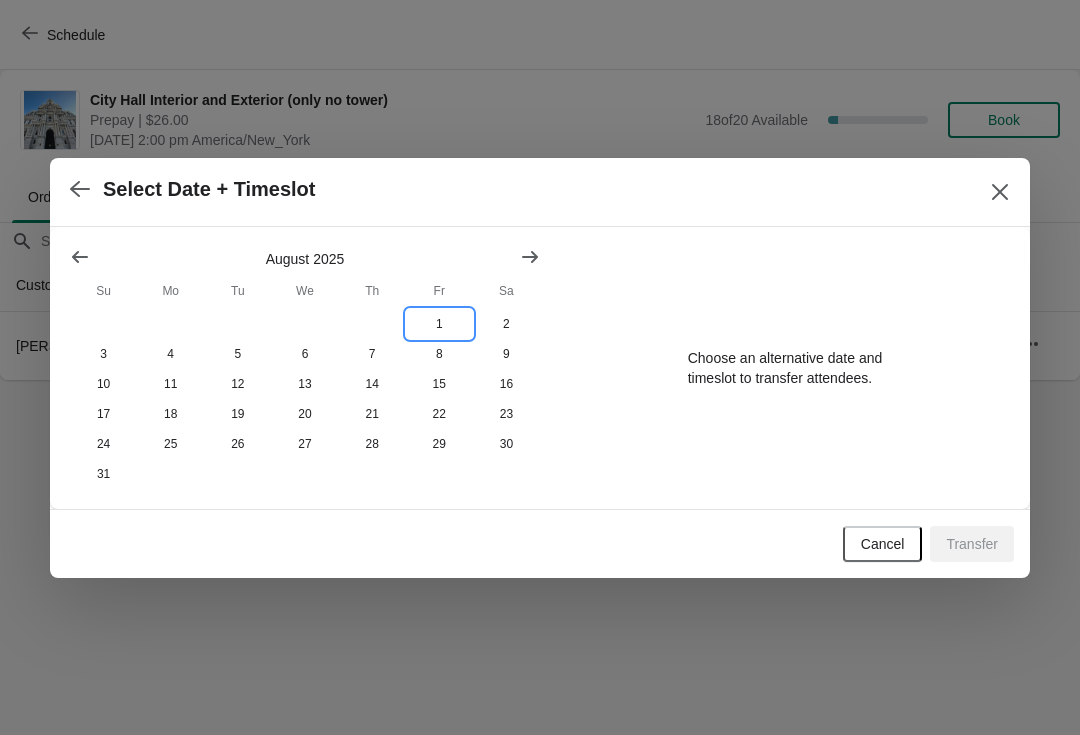 click on "1" at bounding box center [439, 324] 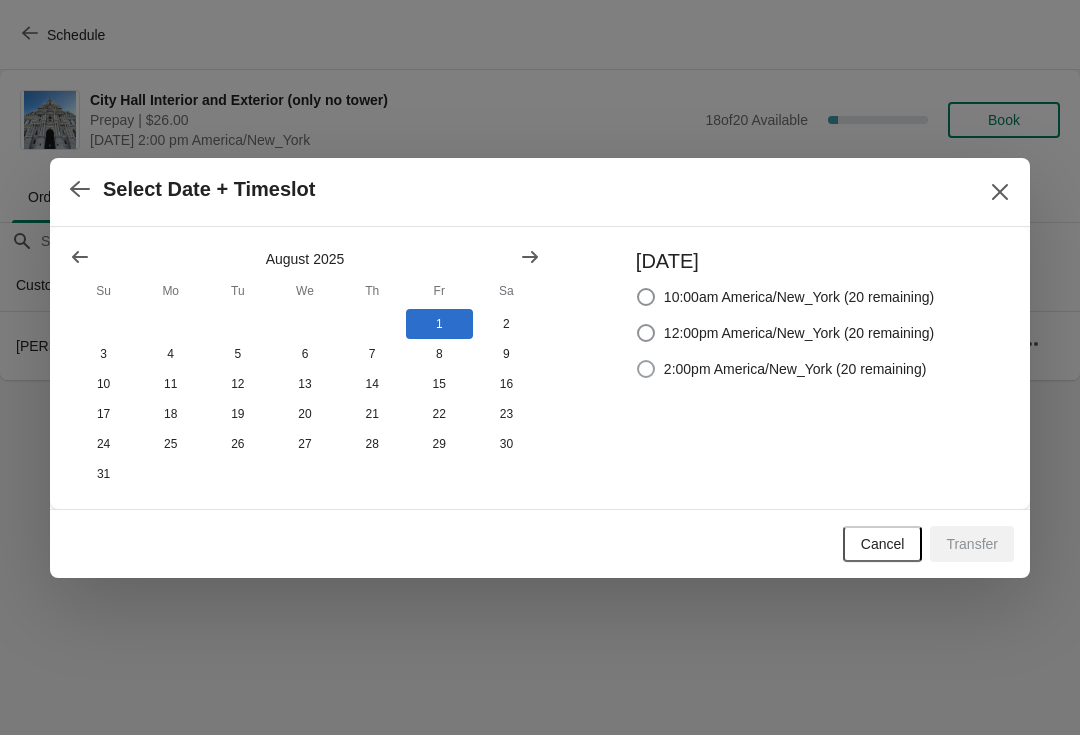 click at bounding box center [646, 369] 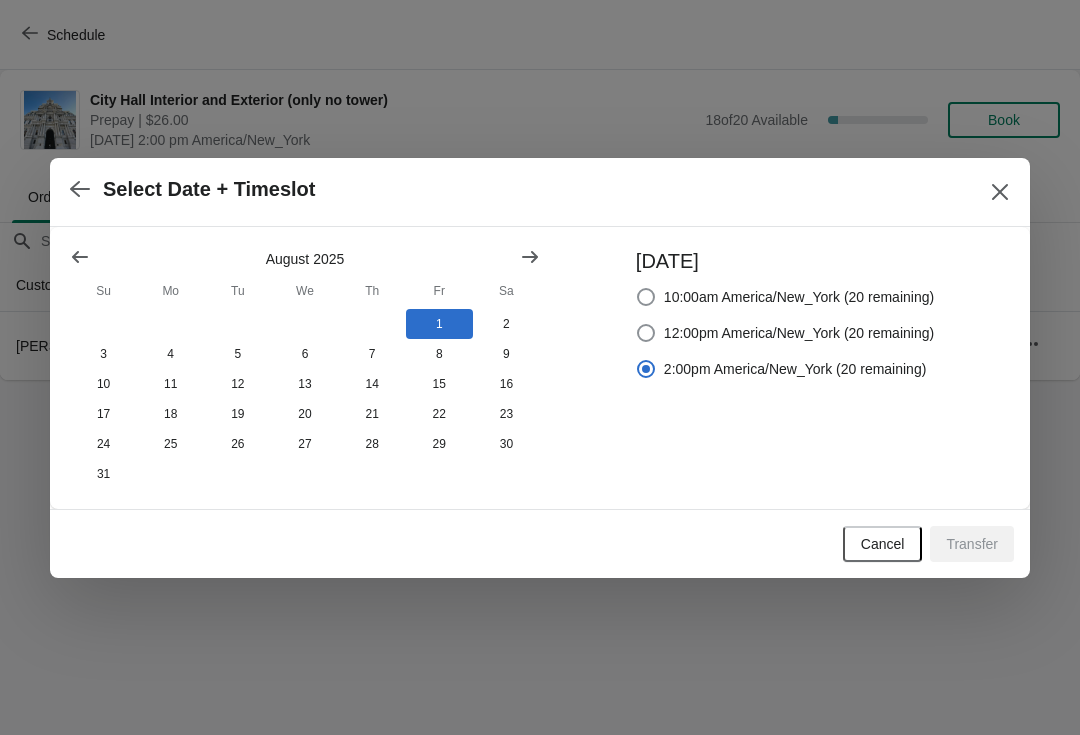 radio on "true" 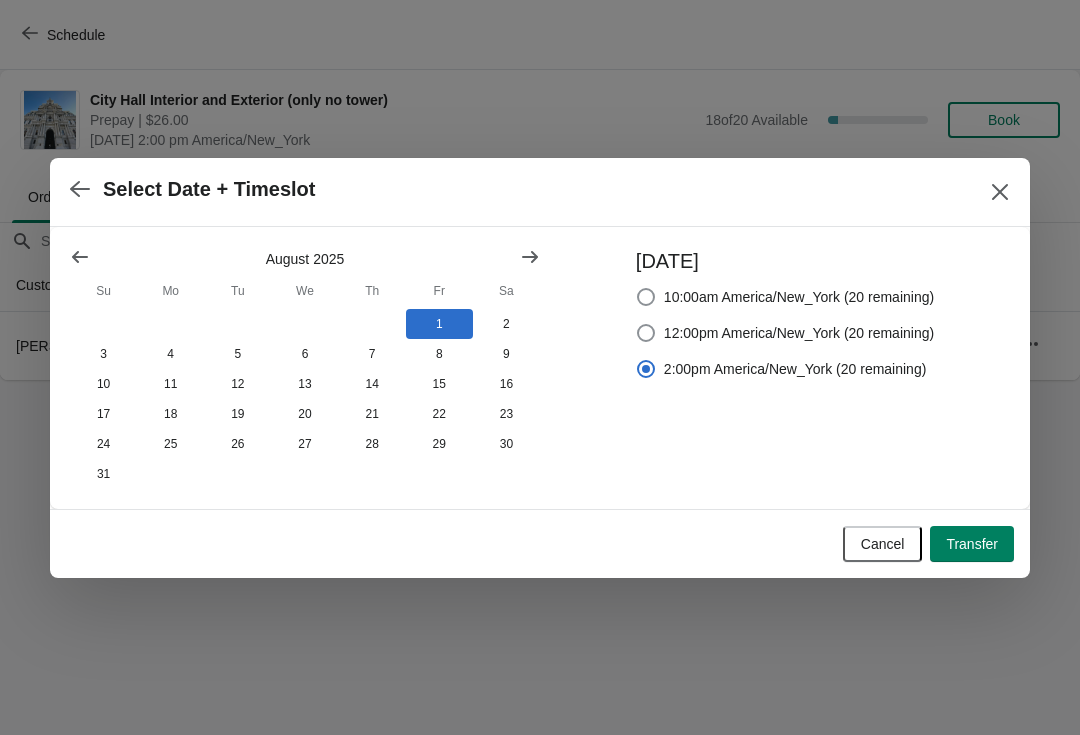click on "Transfer" at bounding box center (972, 544) 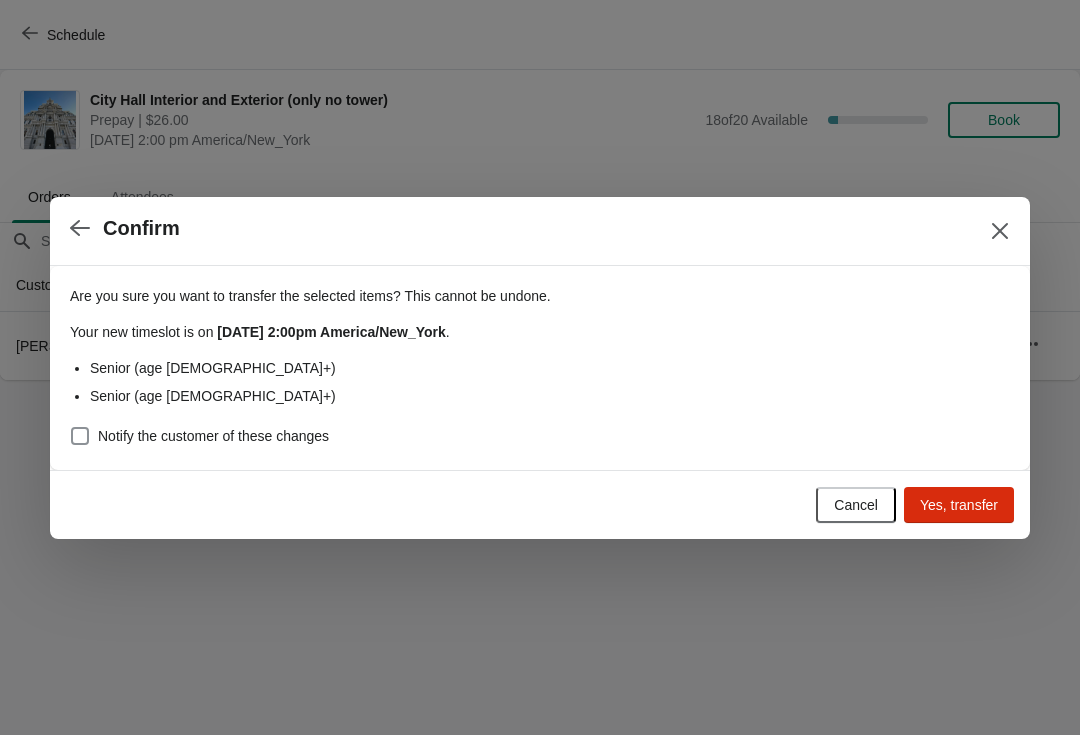 click at bounding box center [80, 436] 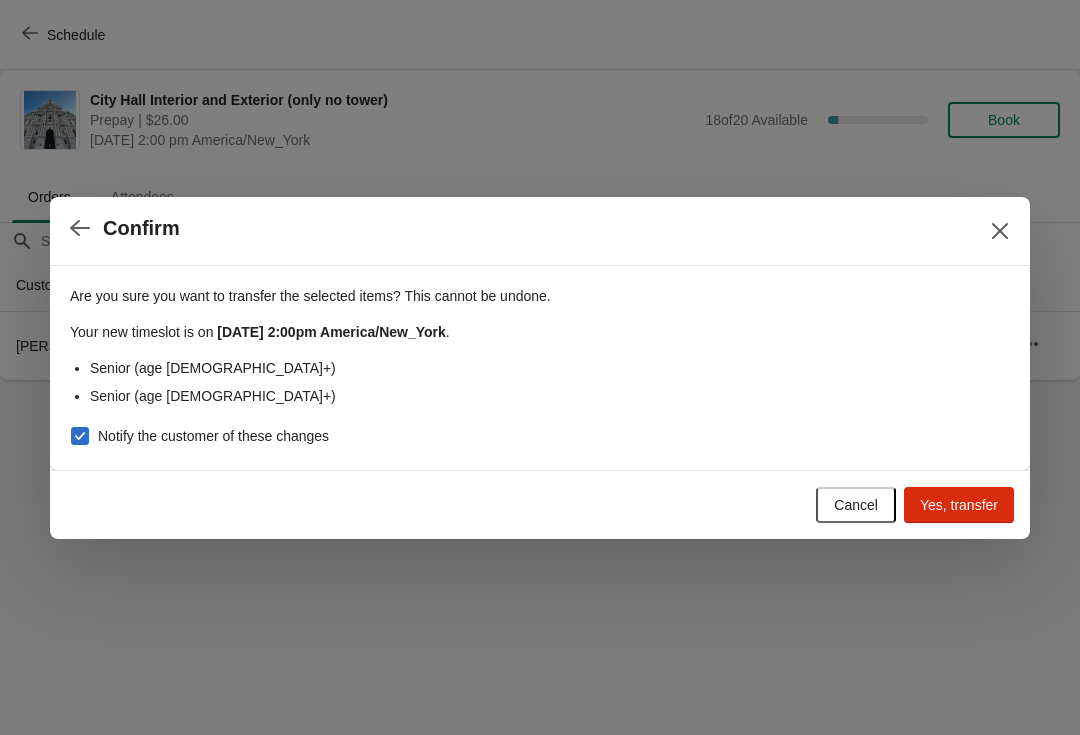 checkbox on "true" 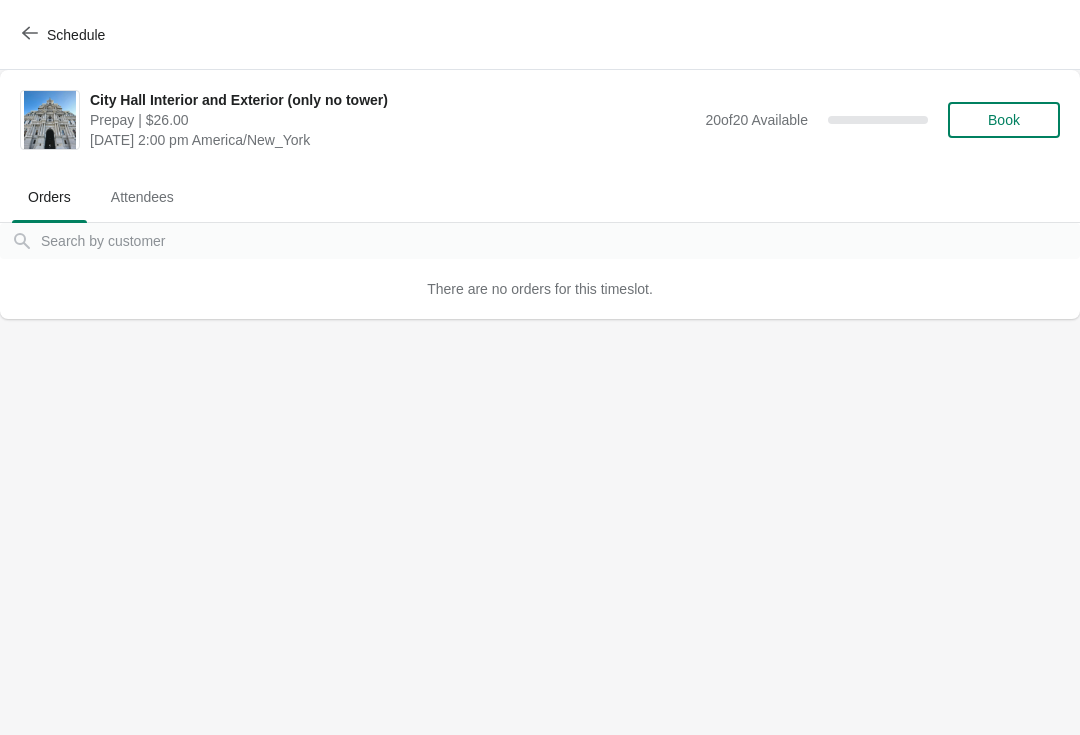 scroll, scrollTop: 0, scrollLeft: 0, axis: both 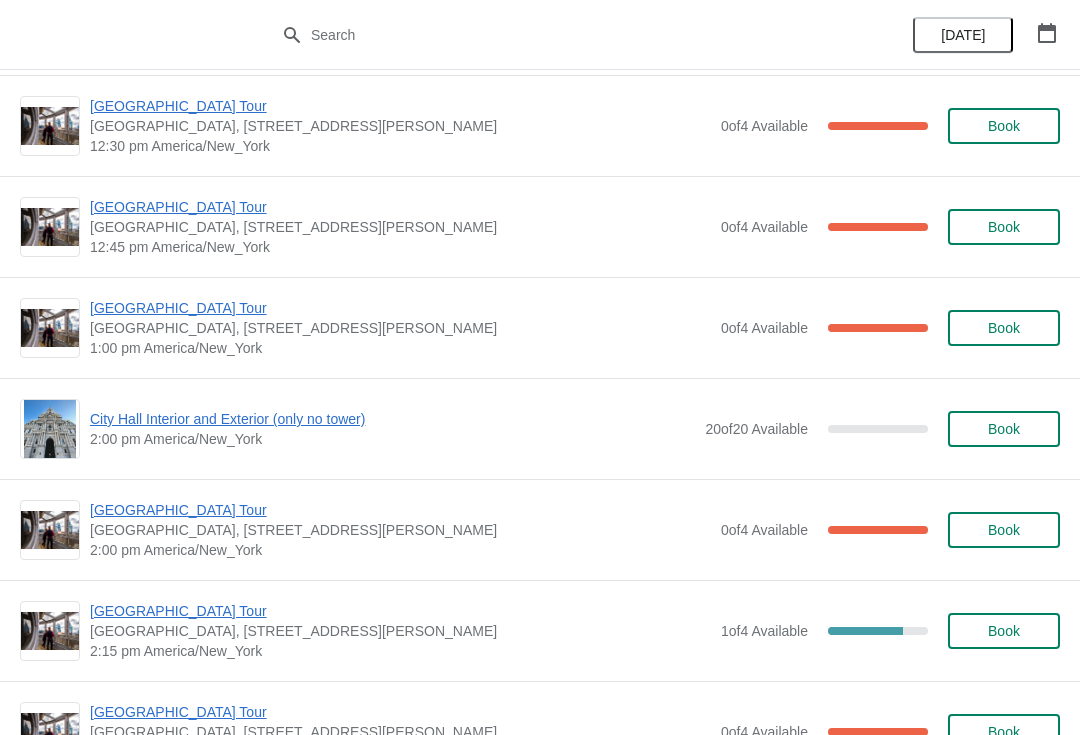 click on "City Hall Tower Tour City Hall Visitor Center, 1400 John F Kennedy Boulevard Suite 121, Philadelphia, PA, USA 2:00 pm America/New_York 0  of  4   Available 100 % Book" at bounding box center [540, 529] 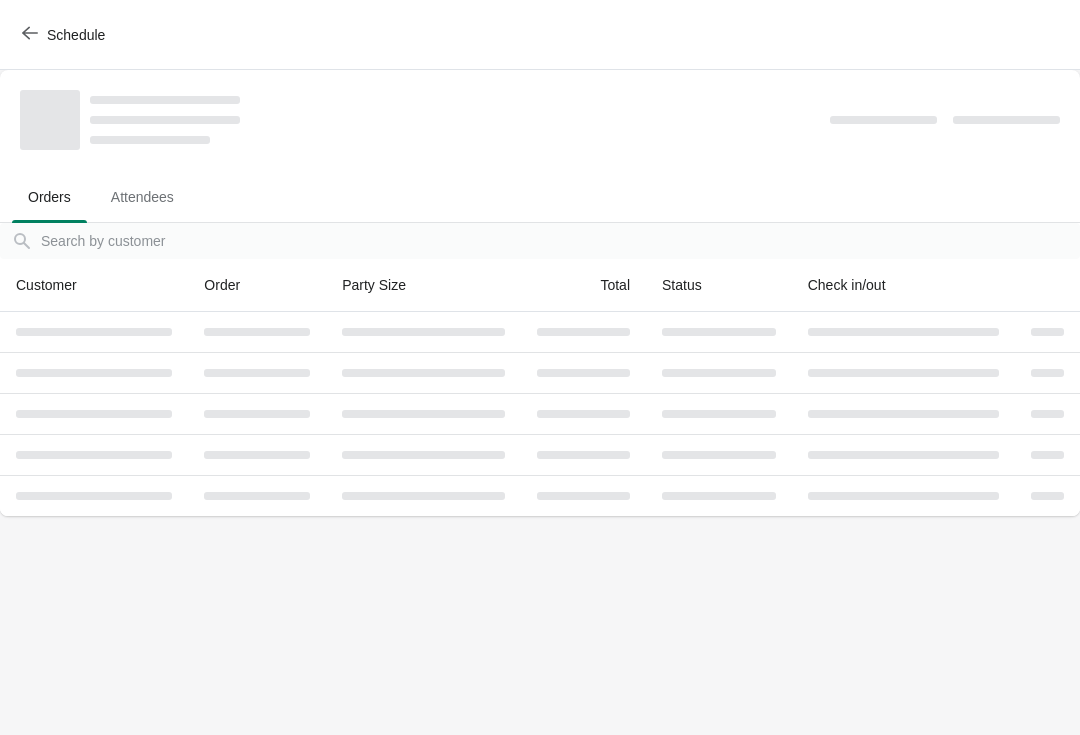 scroll, scrollTop: 0, scrollLeft: 0, axis: both 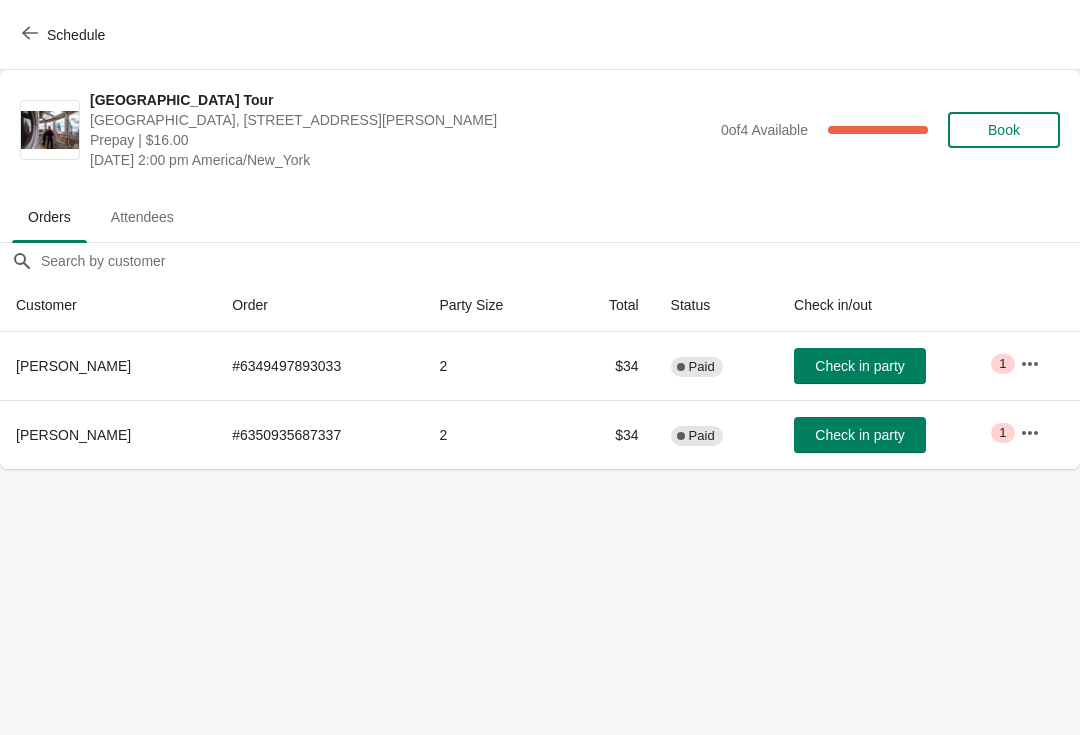 click 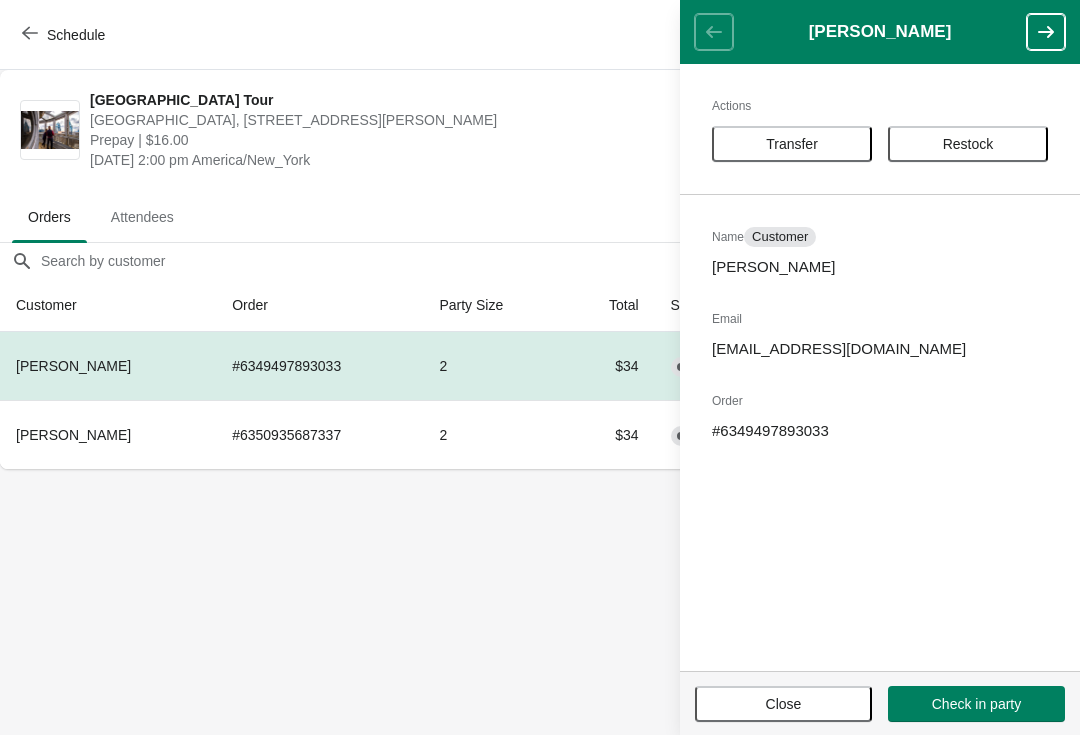 click on "Transfer" at bounding box center [792, 144] 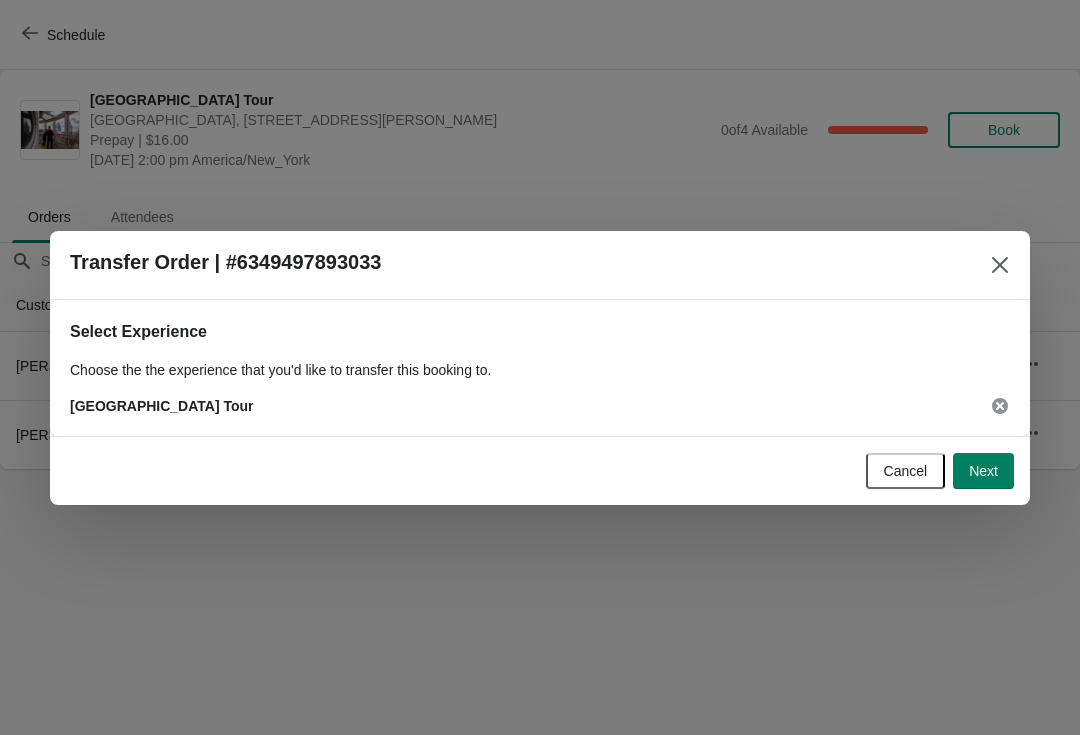 click on "Next" at bounding box center [983, 471] 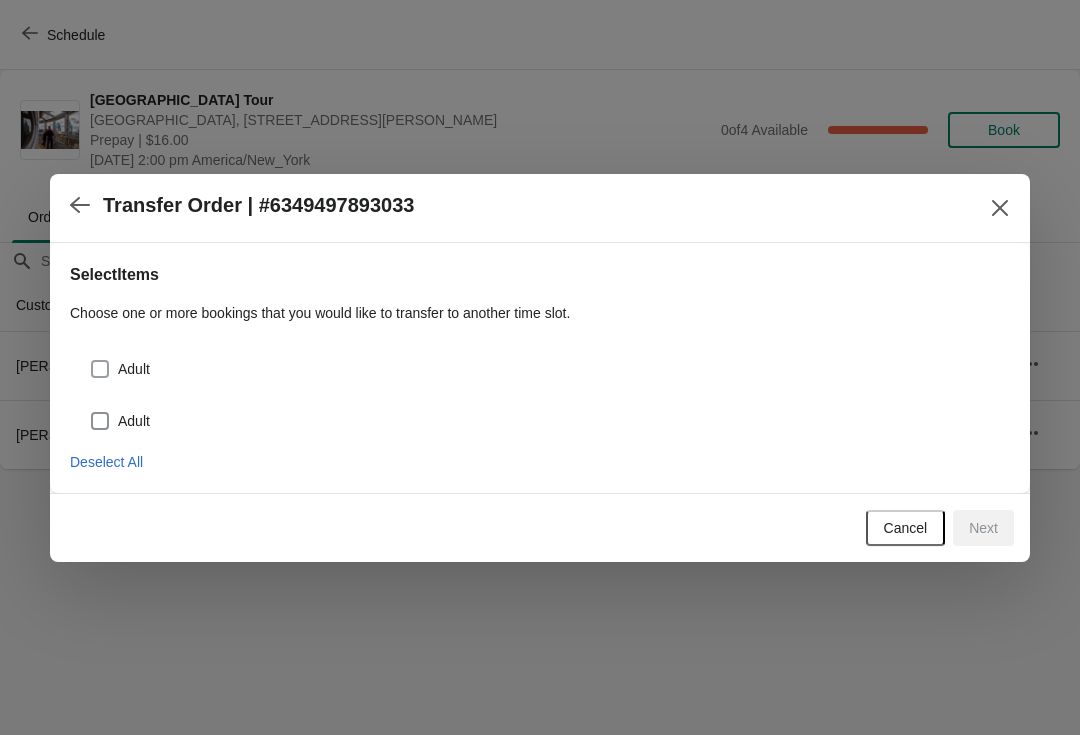 click at bounding box center [100, 369] 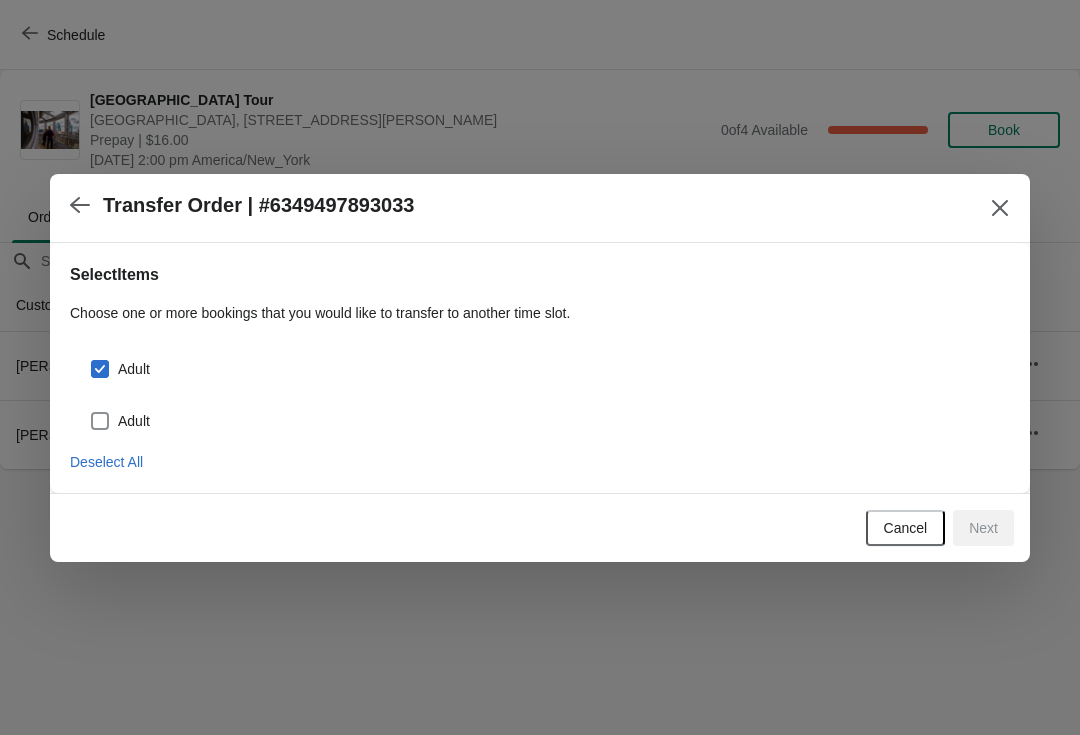 checkbox on "true" 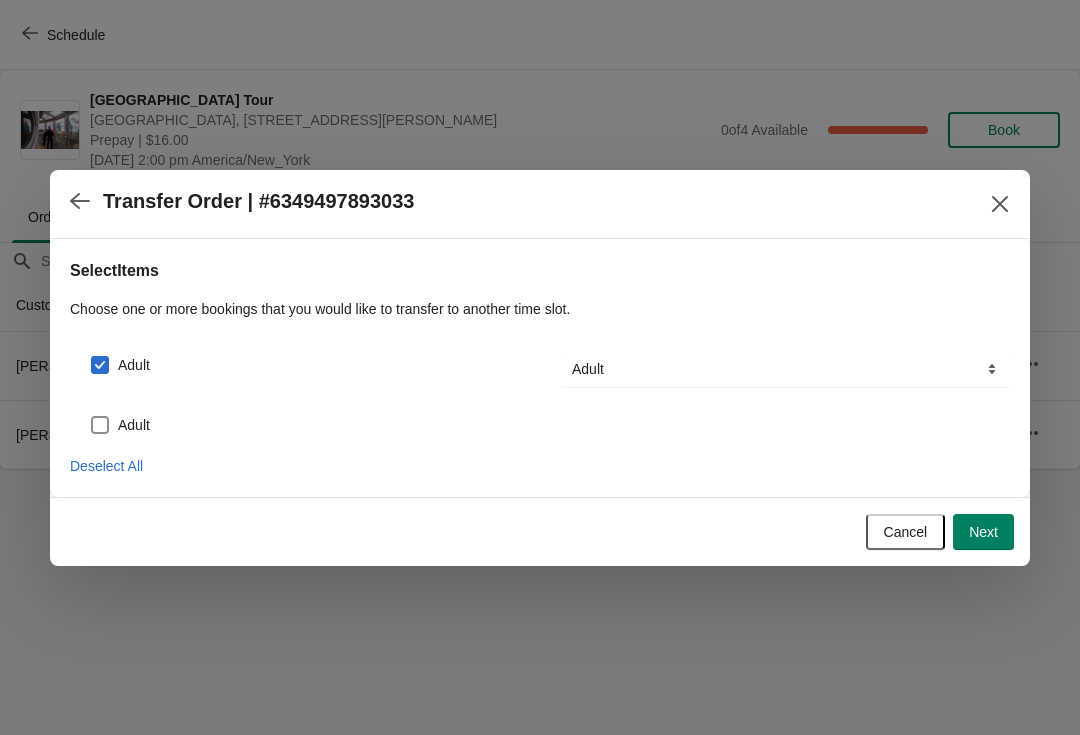 click at bounding box center [100, 425] 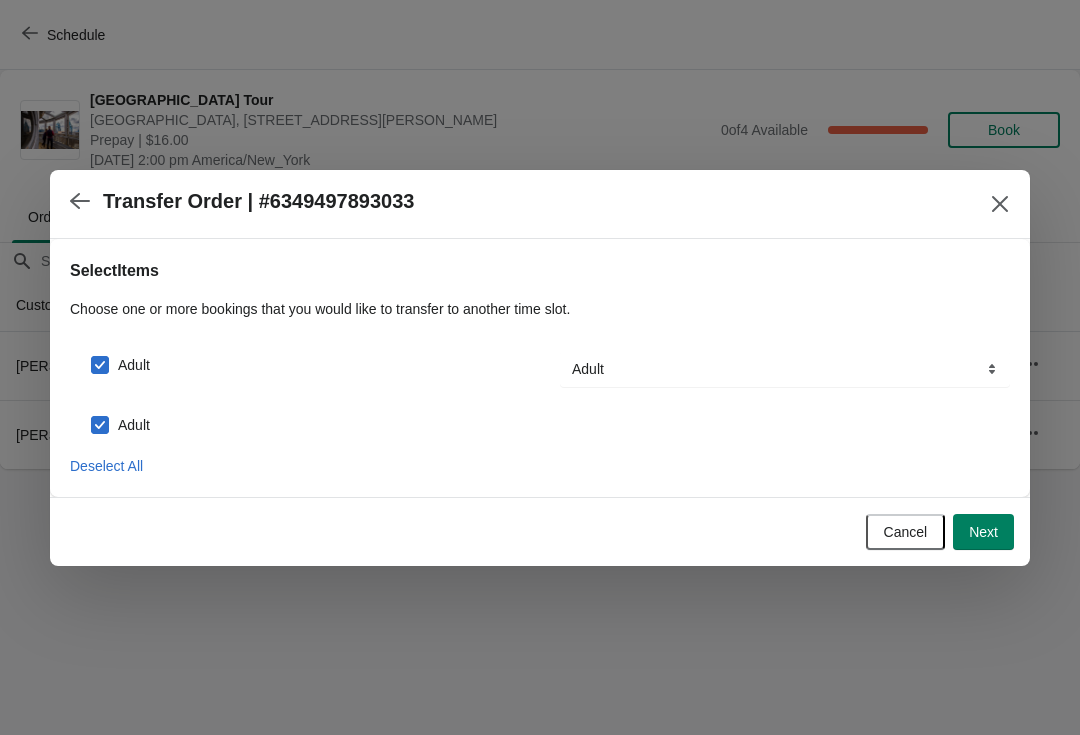 checkbox on "true" 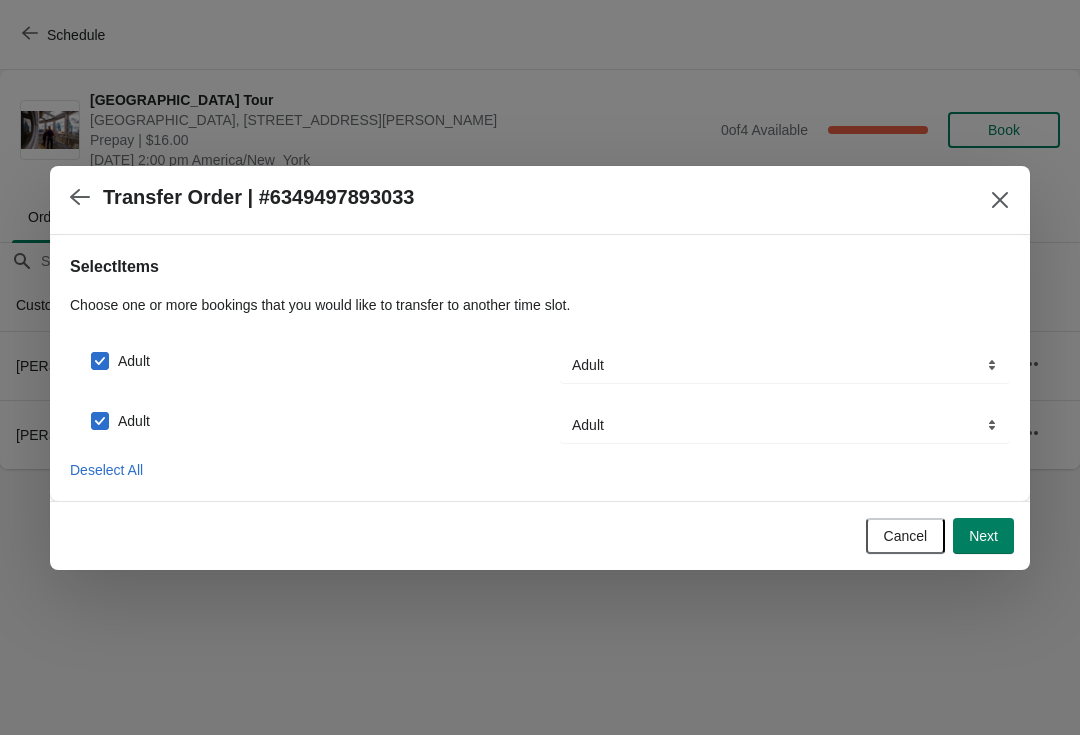 click on "Next" at bounding box center [983, 536] 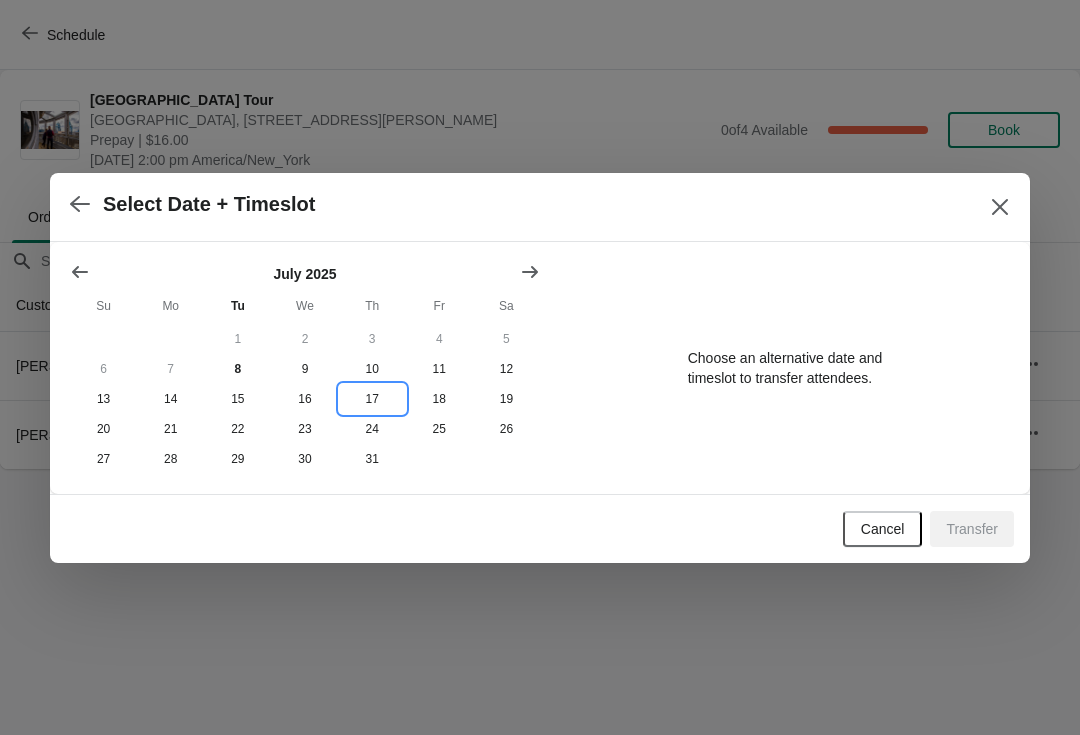 click on "17" at bounding box center (372, 399) 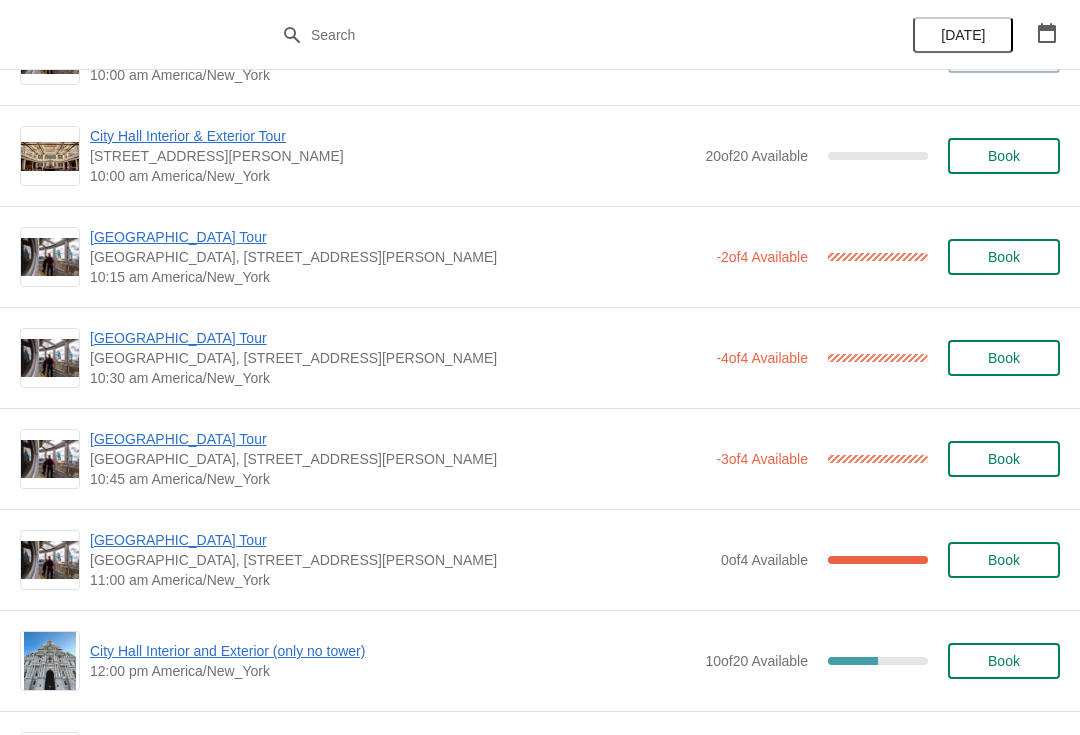 scroll, scrollTop: 285, scrollLeft: 0, axis: vertical 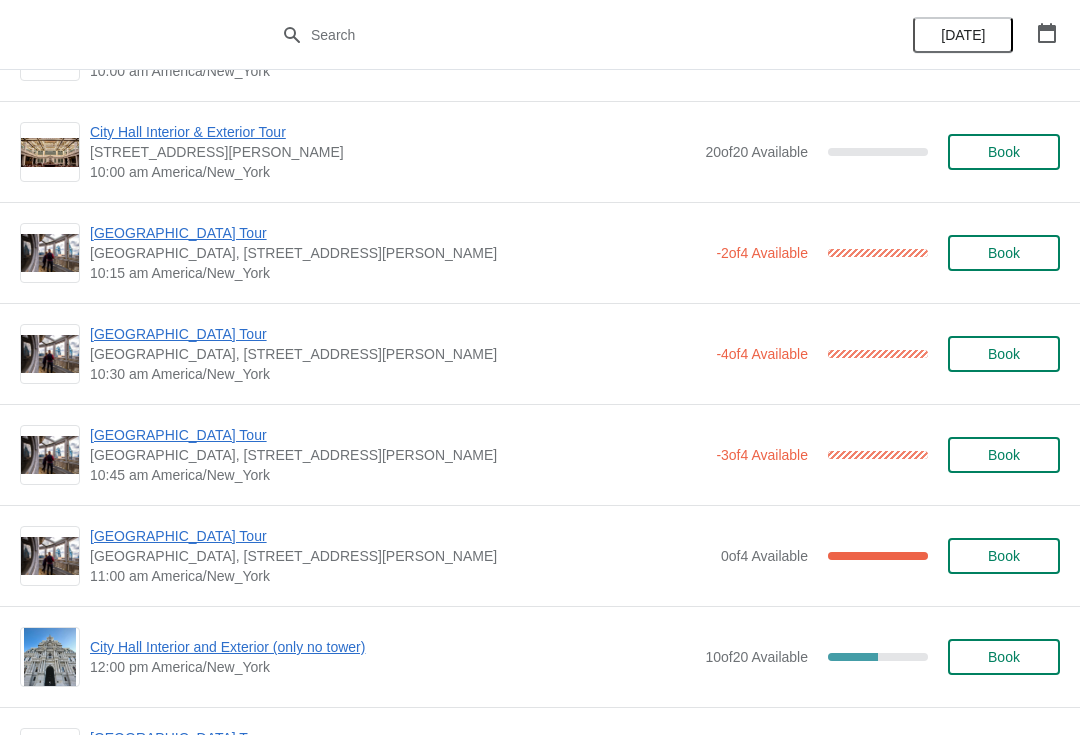 click on "[GEOGRAPHIC_DATA] Tour" at bounding box center [398, 334] 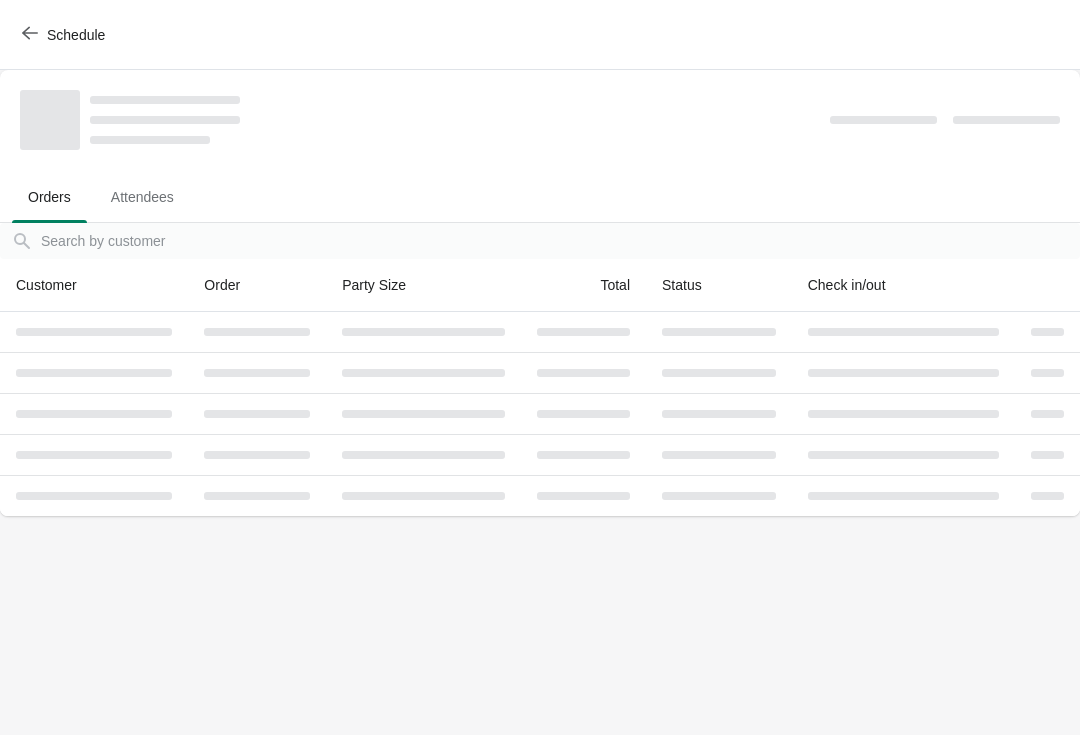 scroll, scrollTop: 0, scrollLeft: 0, axis: both 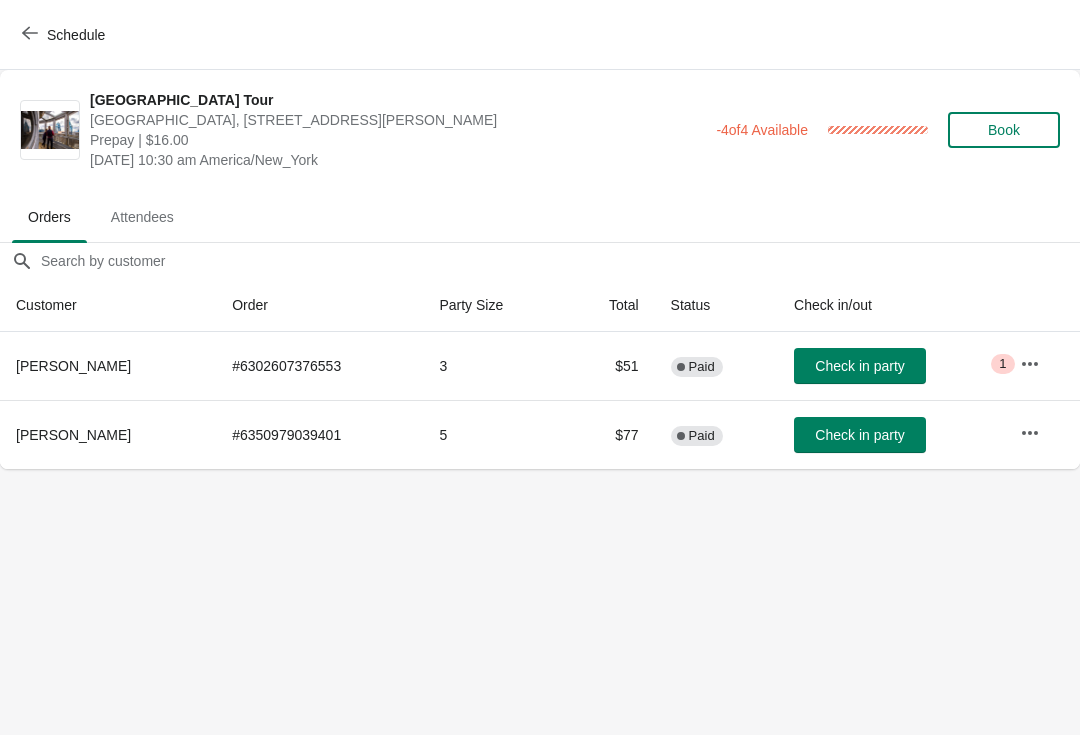 click on "Check in party" at bounding box center [859, 366] 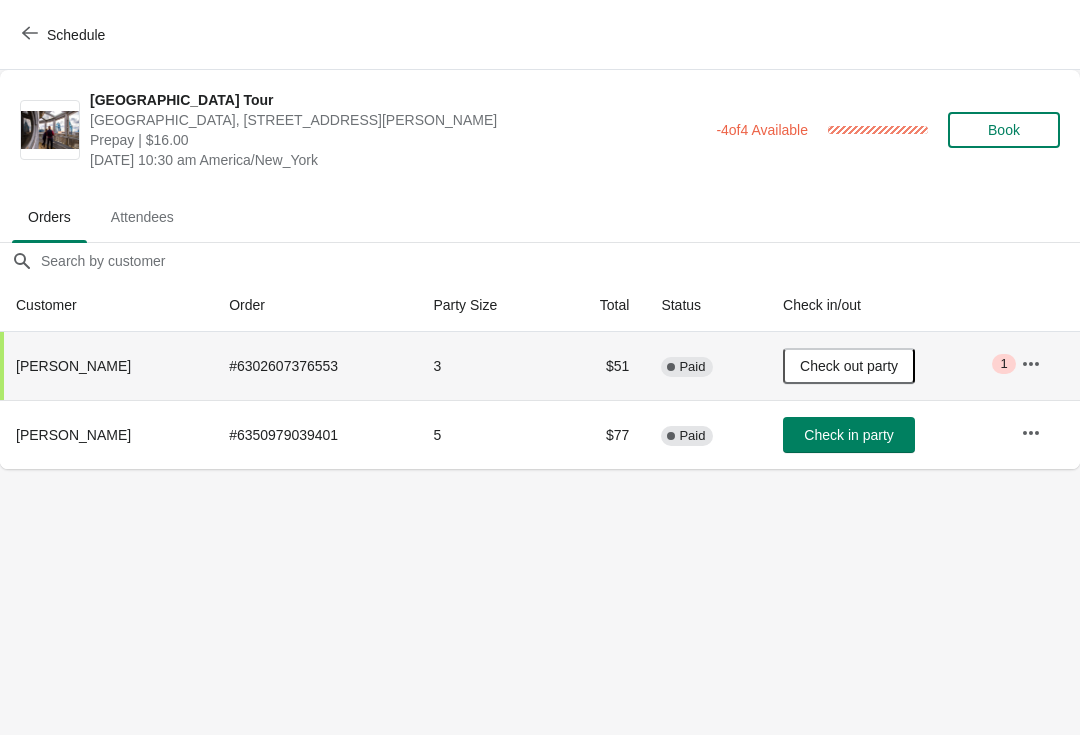 click 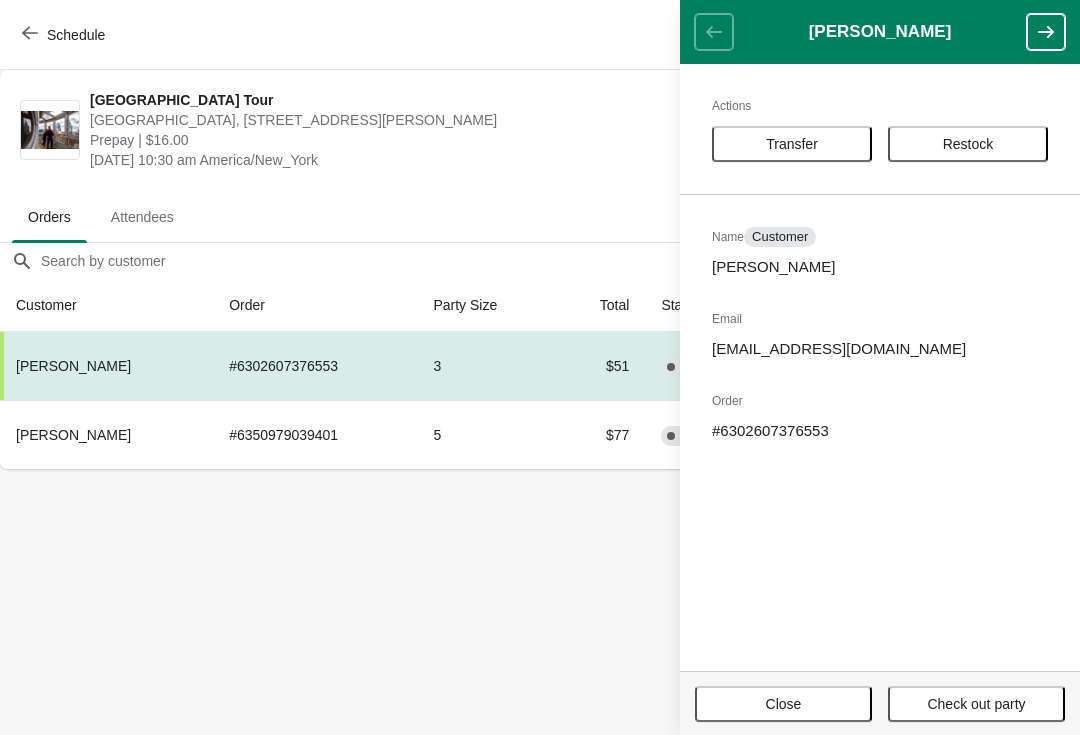 click on "Schedule City Hall Tower Tour City Hall Visitor Center, 1400 John F Kennedy Boulevard Suite 121, Philadelphia, PA, USA Prepay | $16.00 Tuesday, July 8, 2025 | 10:30 am America/New_York -4  of  4   Available 100 % Book Orders Attendees Orders Attendees Orders filter search Customer Order Party Size Total Status Check in/out Kathy Dao # 6302607376553 3 $51 Complete Paid Check out party Critical 1 Marko fabry # 6350979039401 5 $77 Complete Paid Check in party Kathy Dao Actions Transfer Restock Name  Customer Kathy Dao Email kathyyydao@gmail.com Order # 6302607376553 Close Check out party" at bounding box center [540, 367] 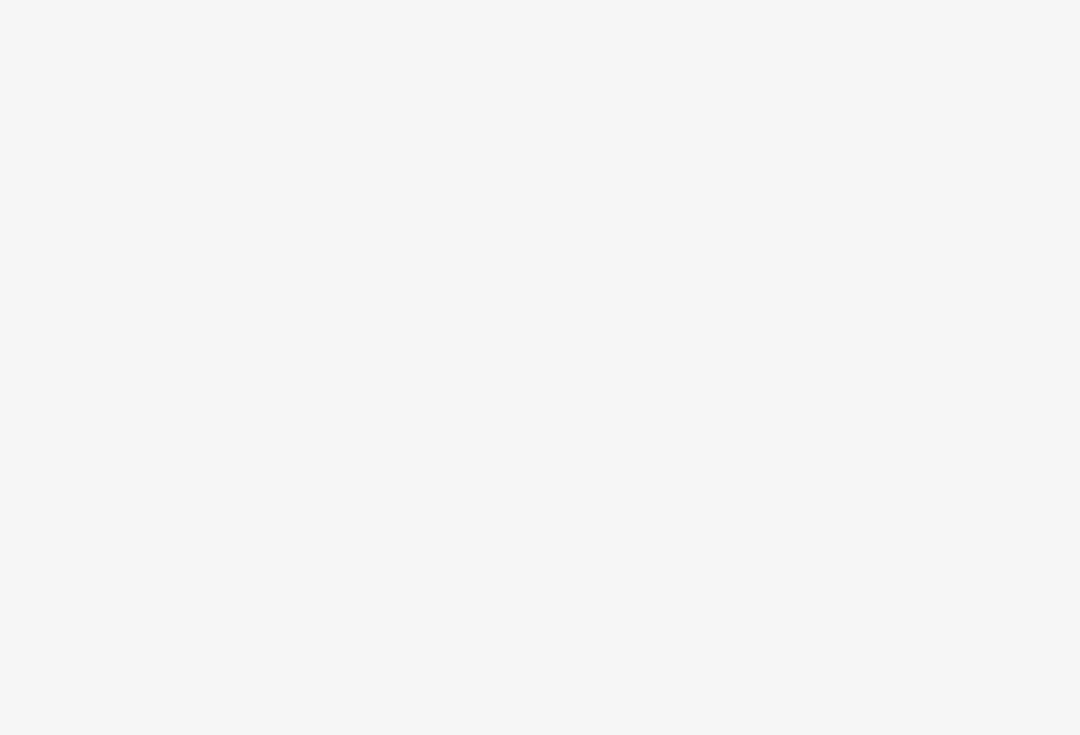 scroll, scrollTop: 0, scrollLeft: 0, axis: both 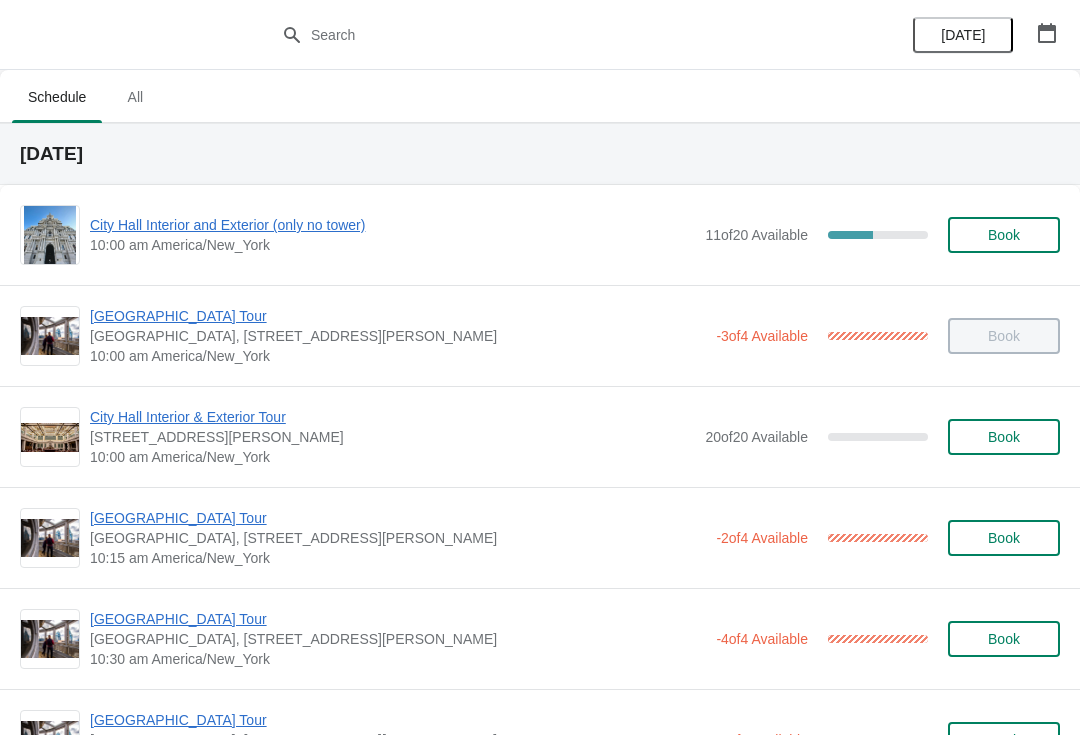 click on "[GEOGRAPHIC_DATA] Tour" at bounding box center [398, 619] 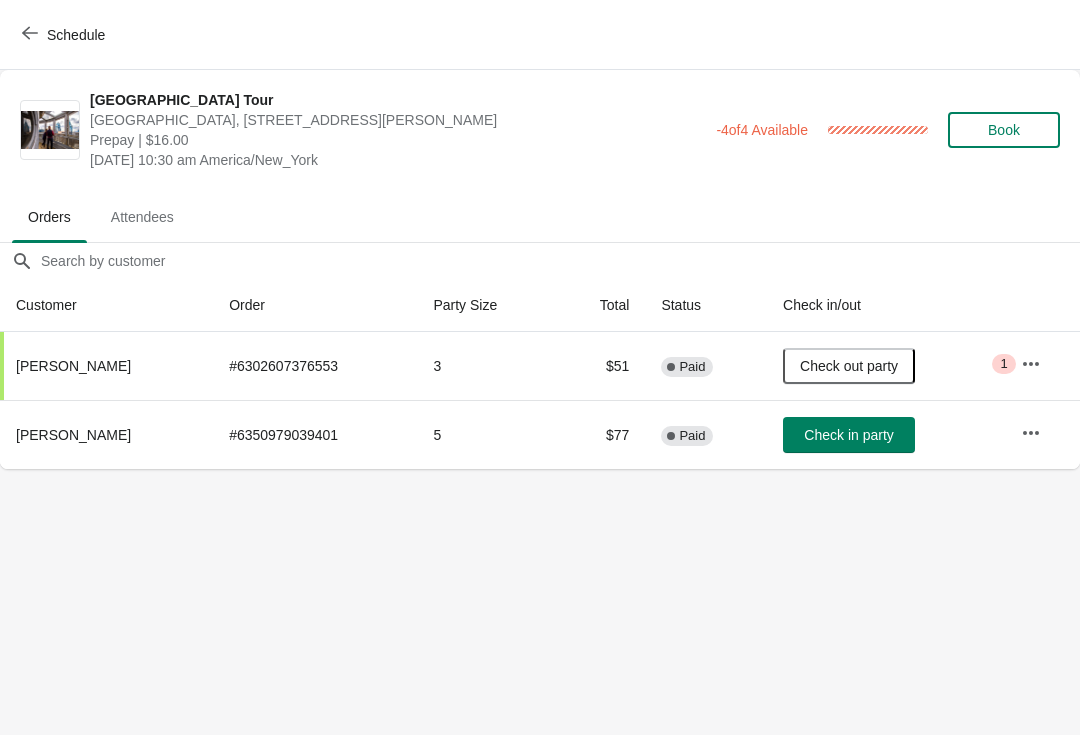 click on "Schedule" at bounding box center (65, 35) 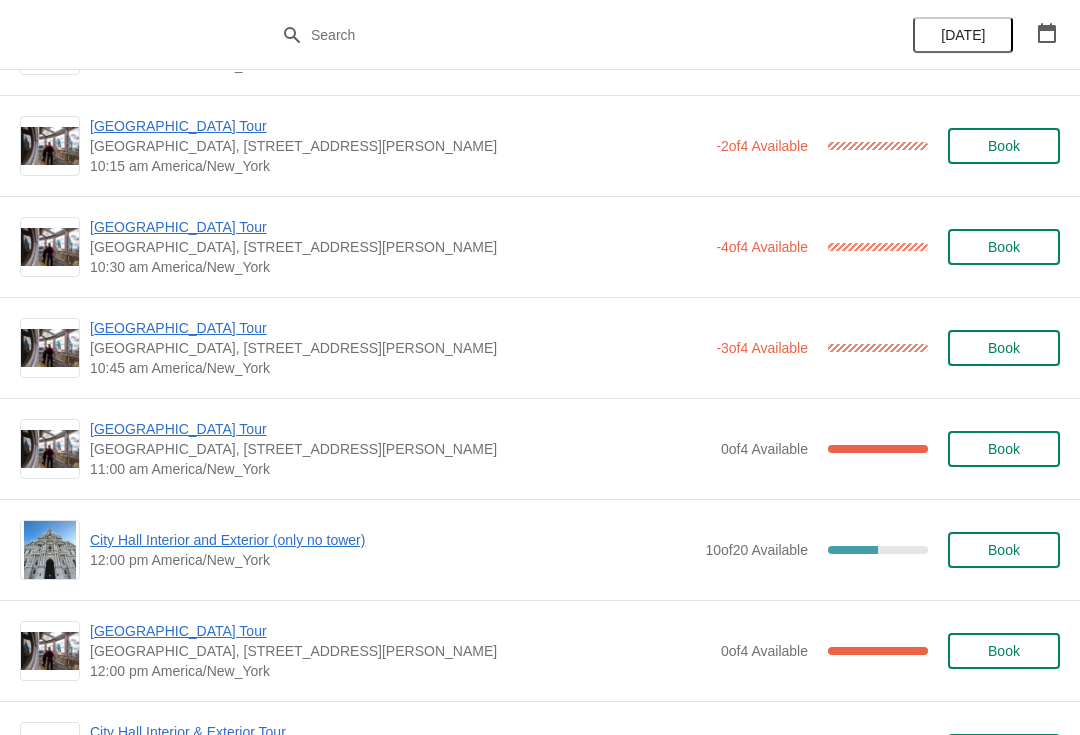 scroll, scrollTop: 393, scrollLeft: 0, axis: vertical 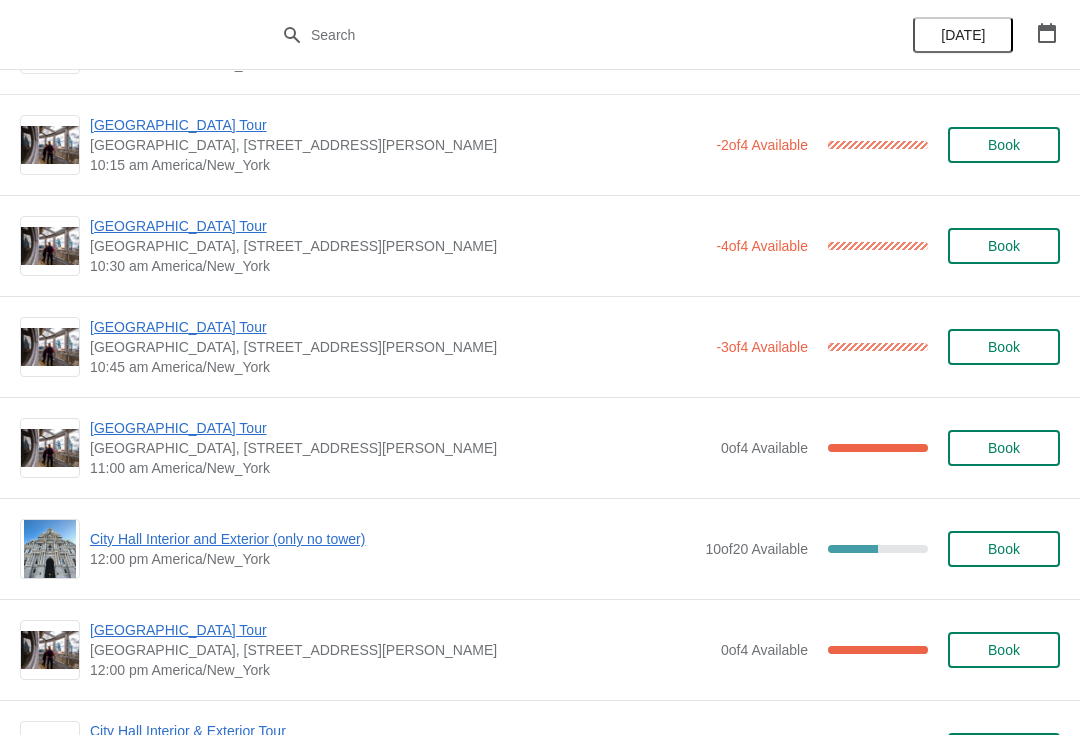 click on "Book" at bounding box center (1004, 347) 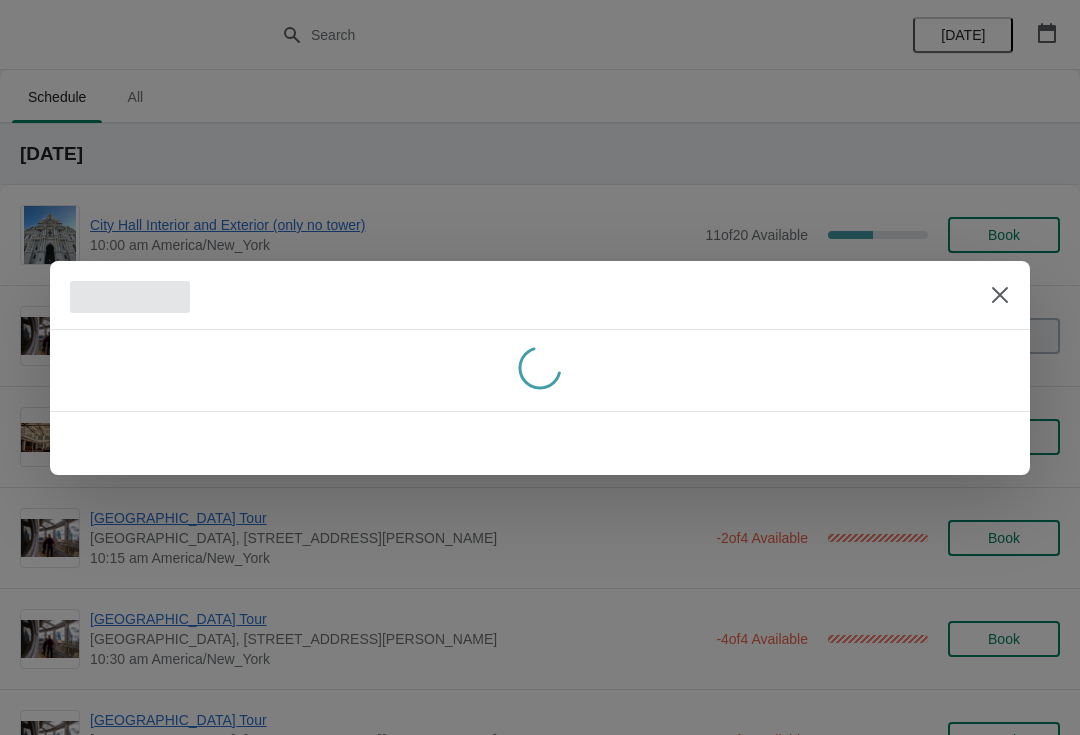 scroll, scrollTop: 0, scrollLeft: 0, axis: both 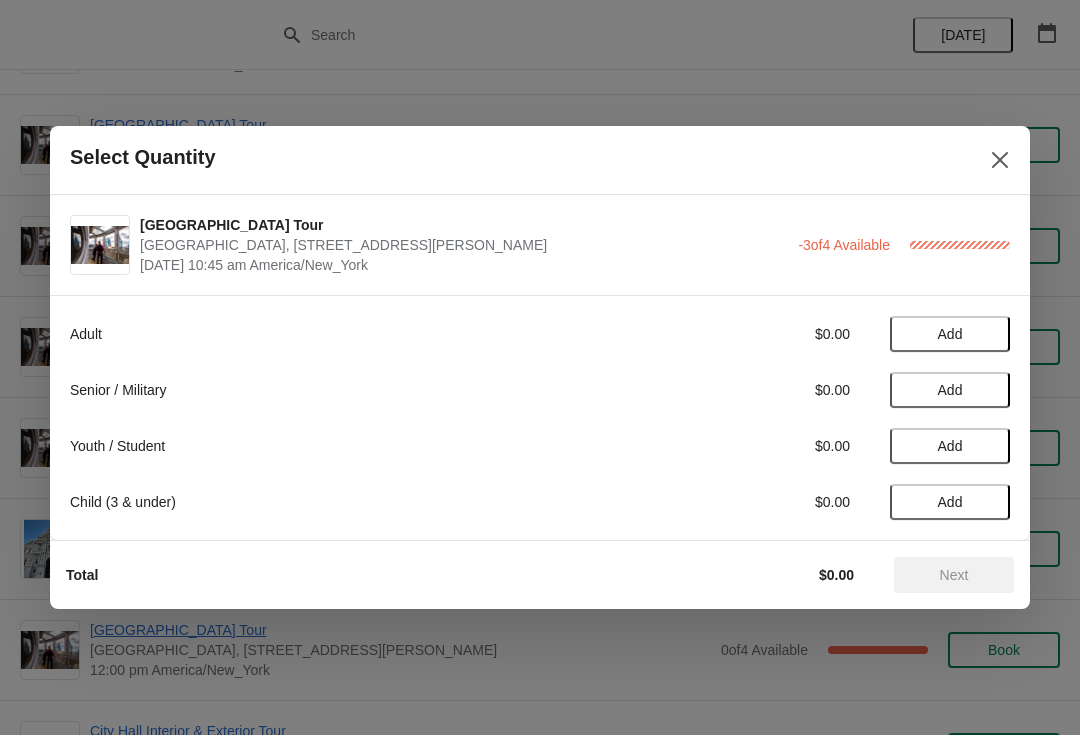 click on "Add" at bounding box center [950, 334] 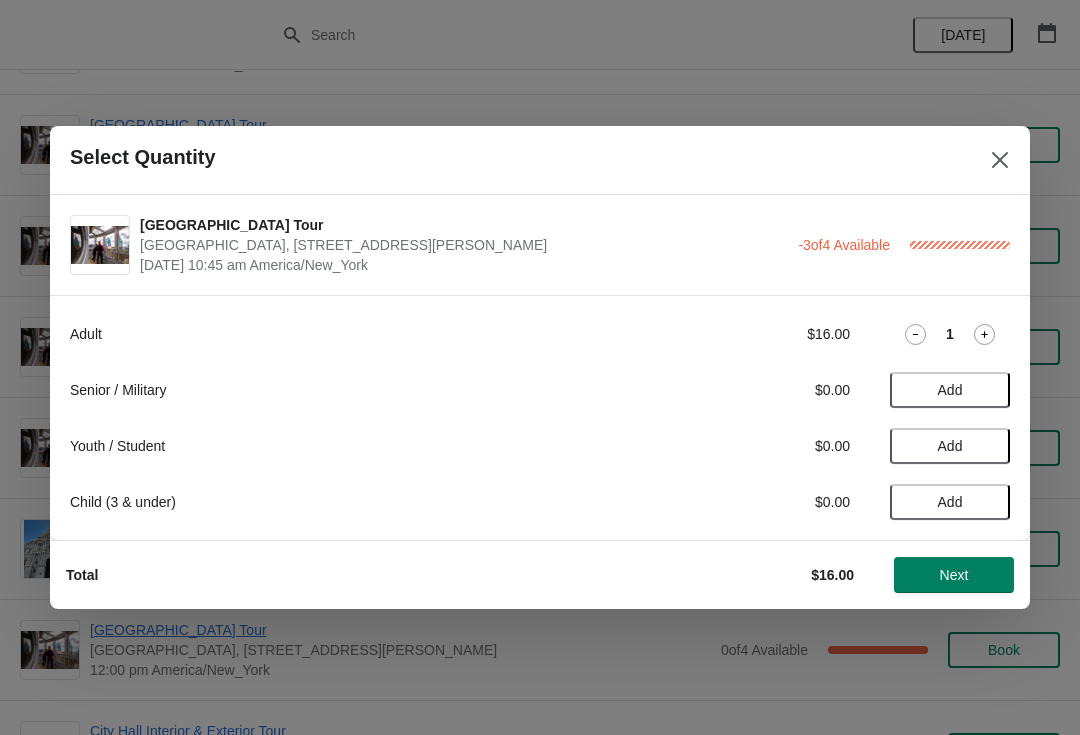 click 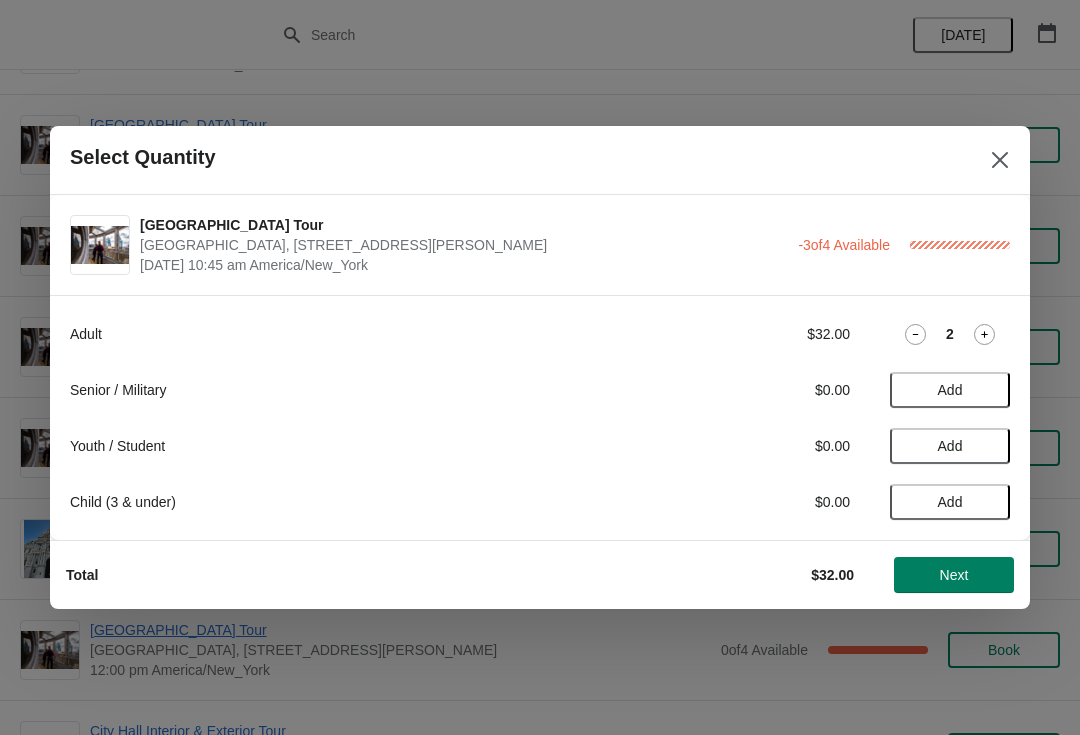 click at bounding box center (1000, 160) 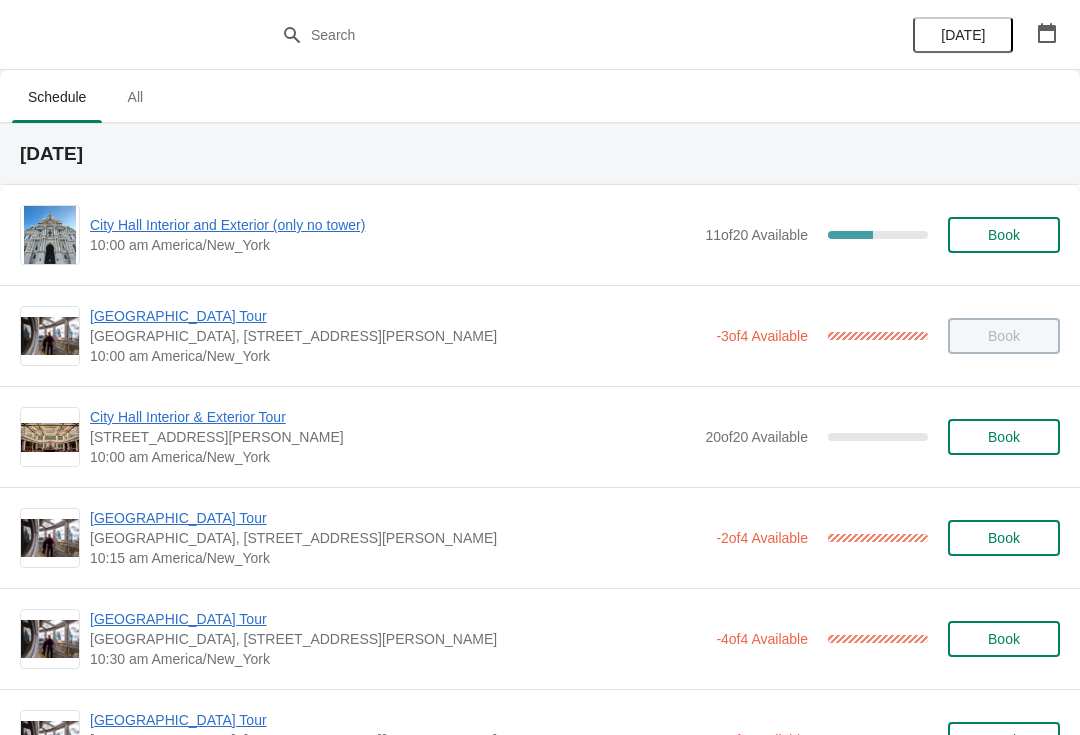 scroll, scrollTop: 393, scrollLeft: 0, axis: vertical 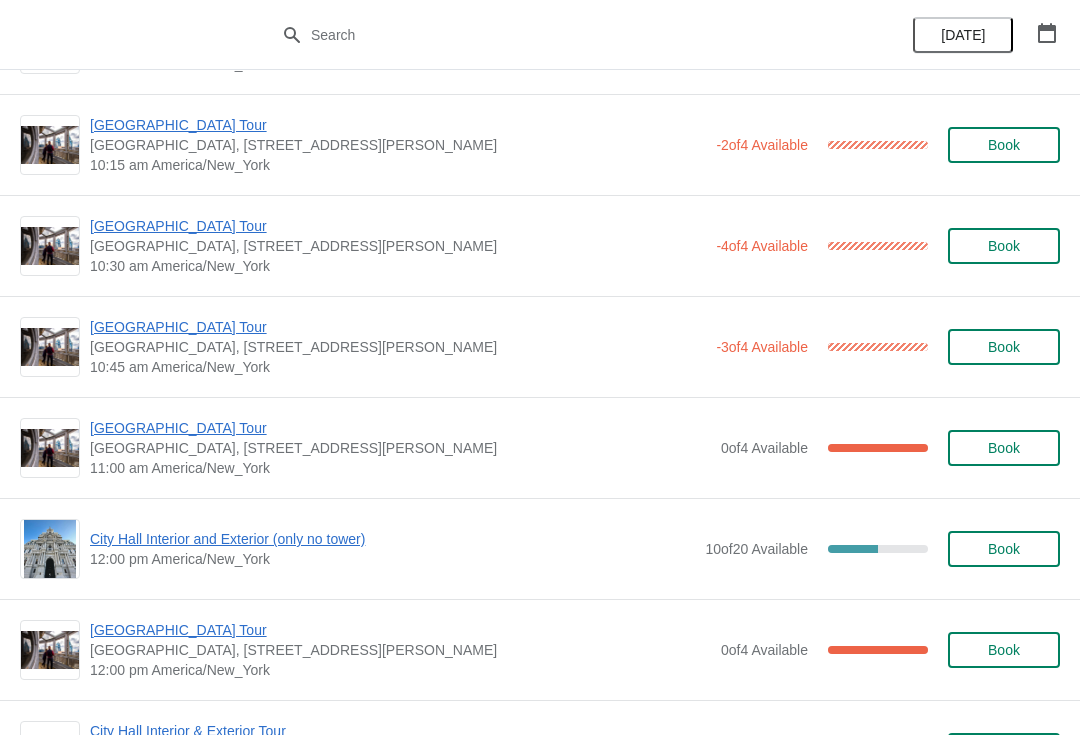 click on "Book" at bounding box center [1004, 347] 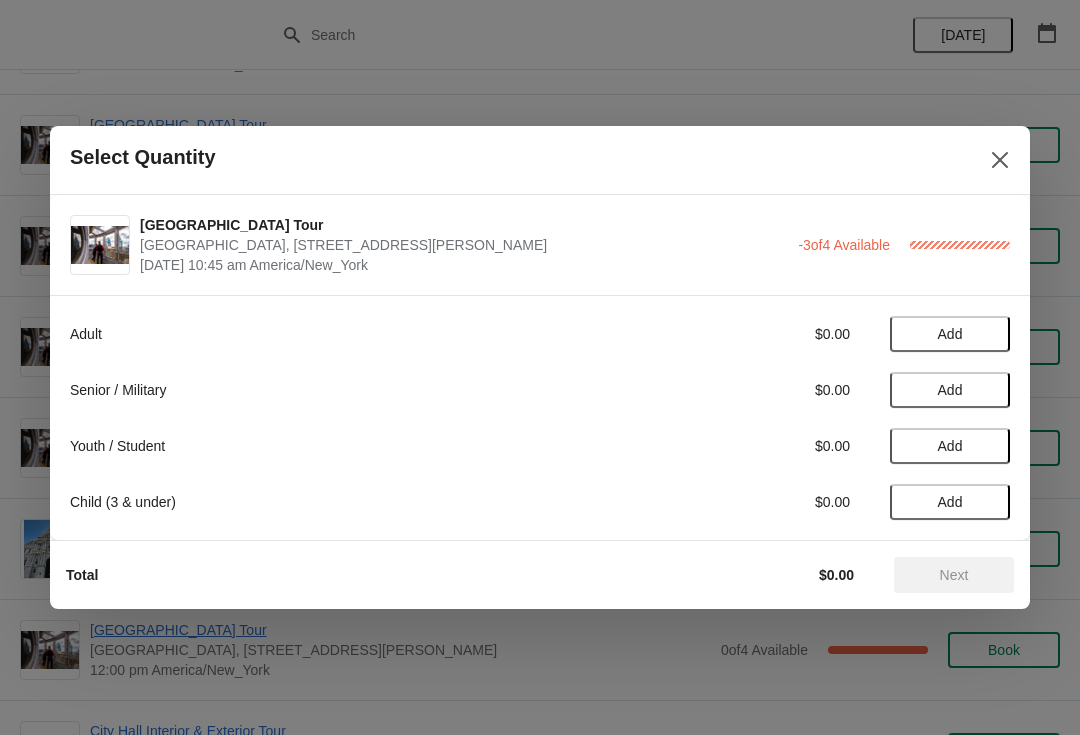 click on "Select Quantity" at bounding box center [540, 160] 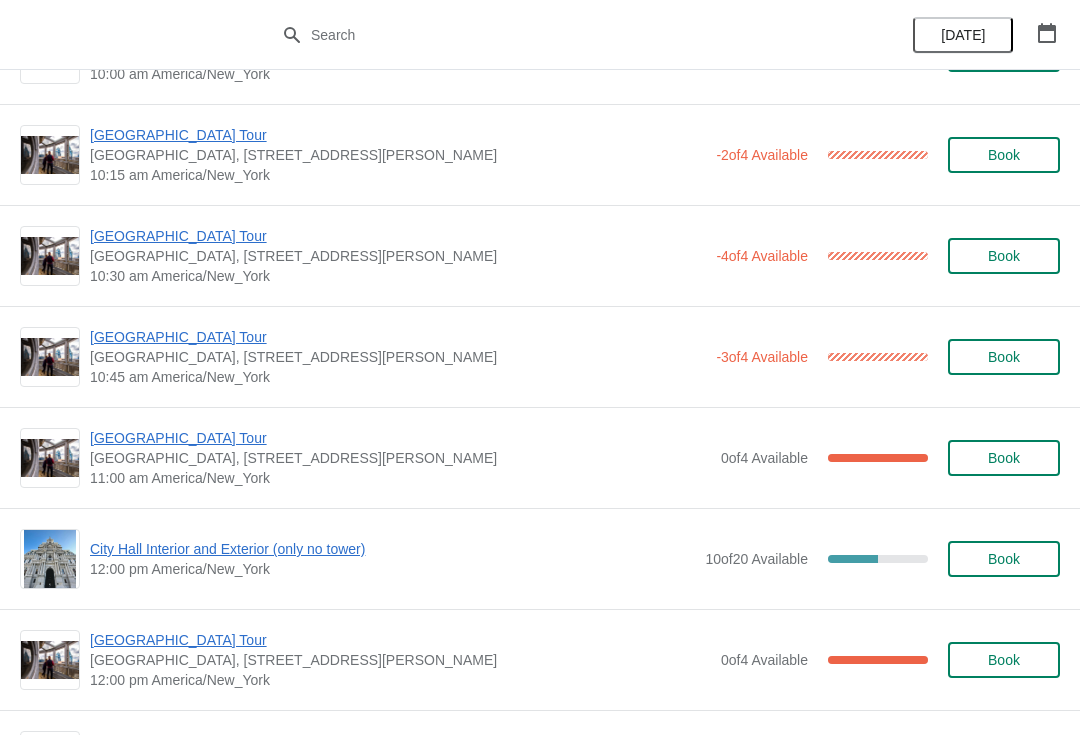 scroll, scrollTop: 391, scrollLeft: 0, axis: vertical 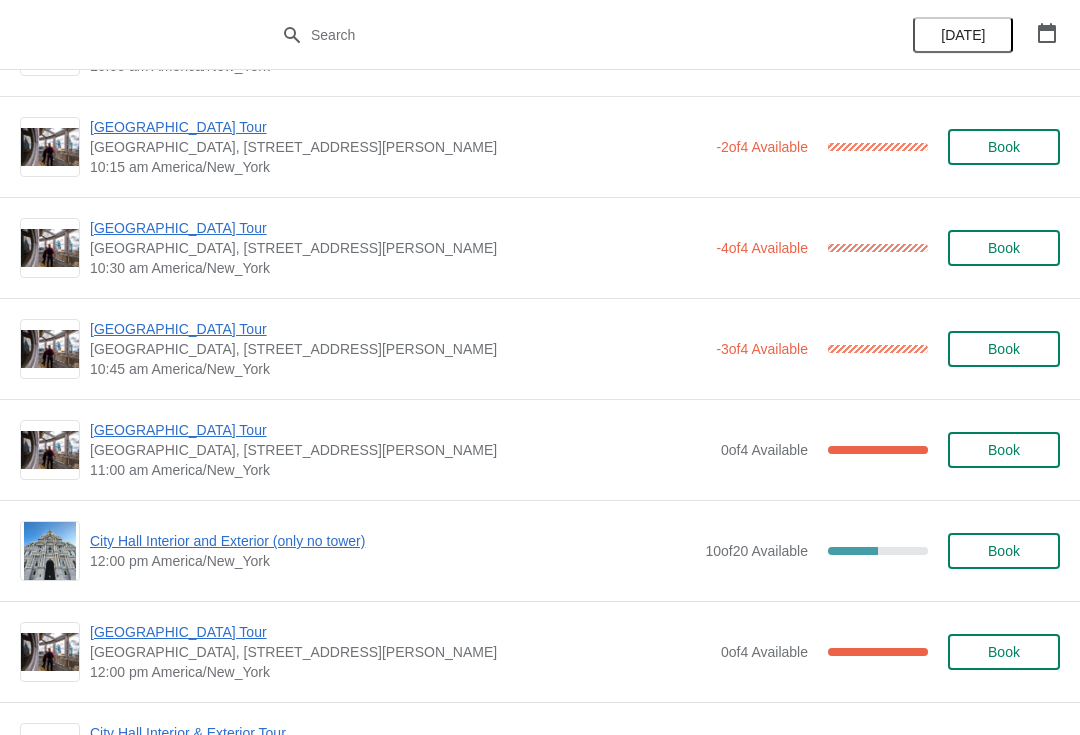 click on "City Hall Tower Tour City Hall Visitor Center, 1400 John F Kennedy Boulevard Suite 121, Philadelphia, PA, USA 10:45 am America/New_York -3  of  4   Available 100 % Book" at bounding box center (540, 348) 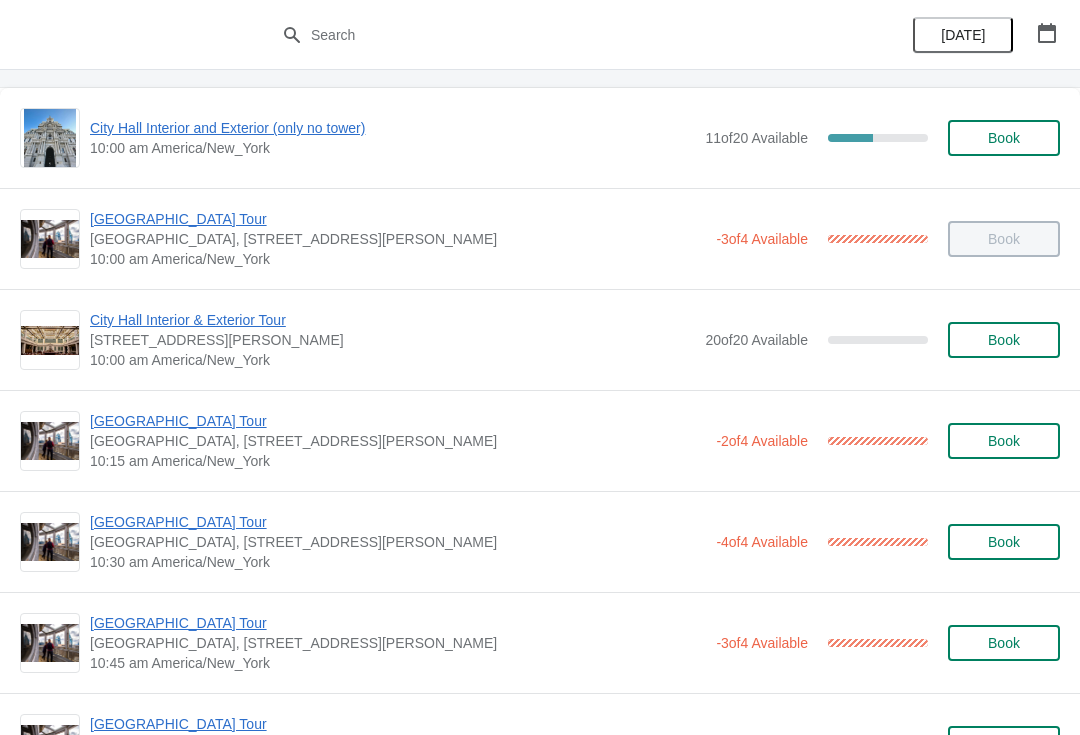scroll, scrollTop: 99, scrollLeft: 0, axis: vertical 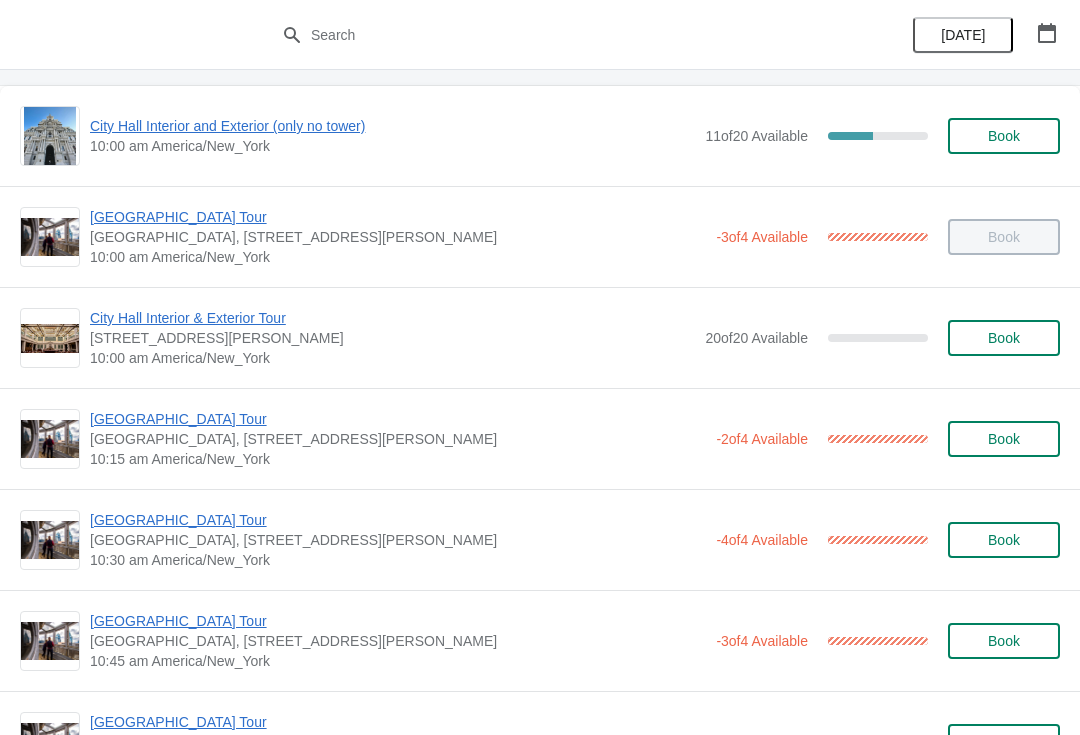click on "[GEOGRAPHIC_DATA] Tour" at bounding box center [398, 217] 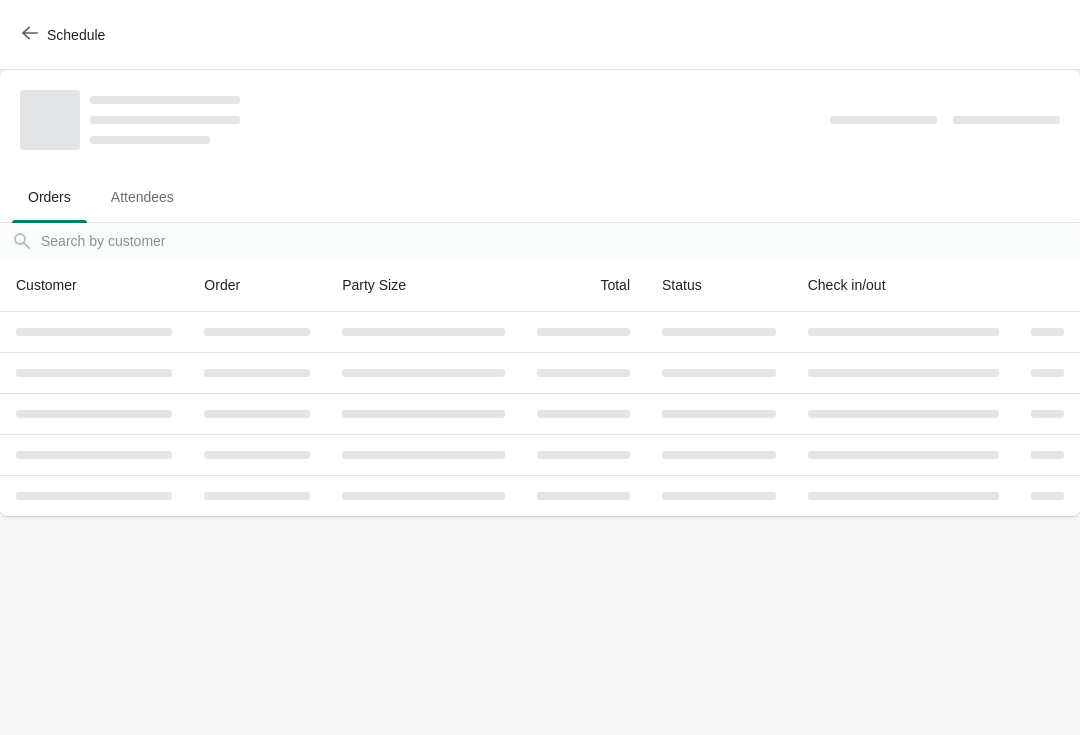 scroll, scrollTop: 0, scrollLeft: 0, axis: both 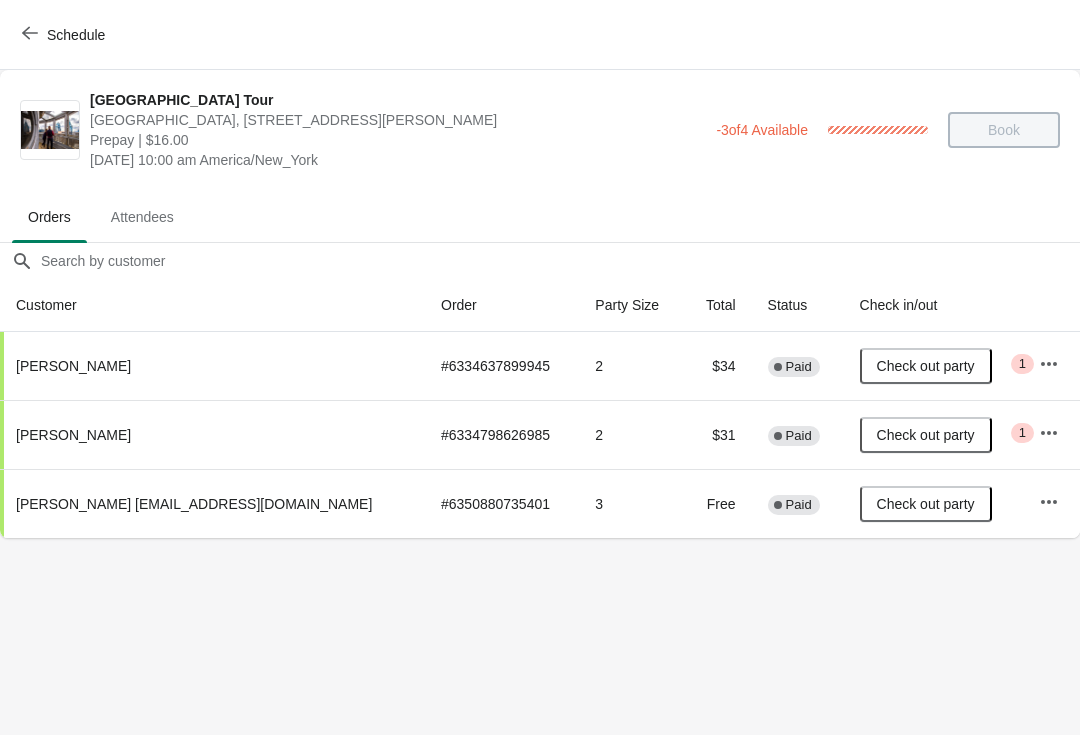 click 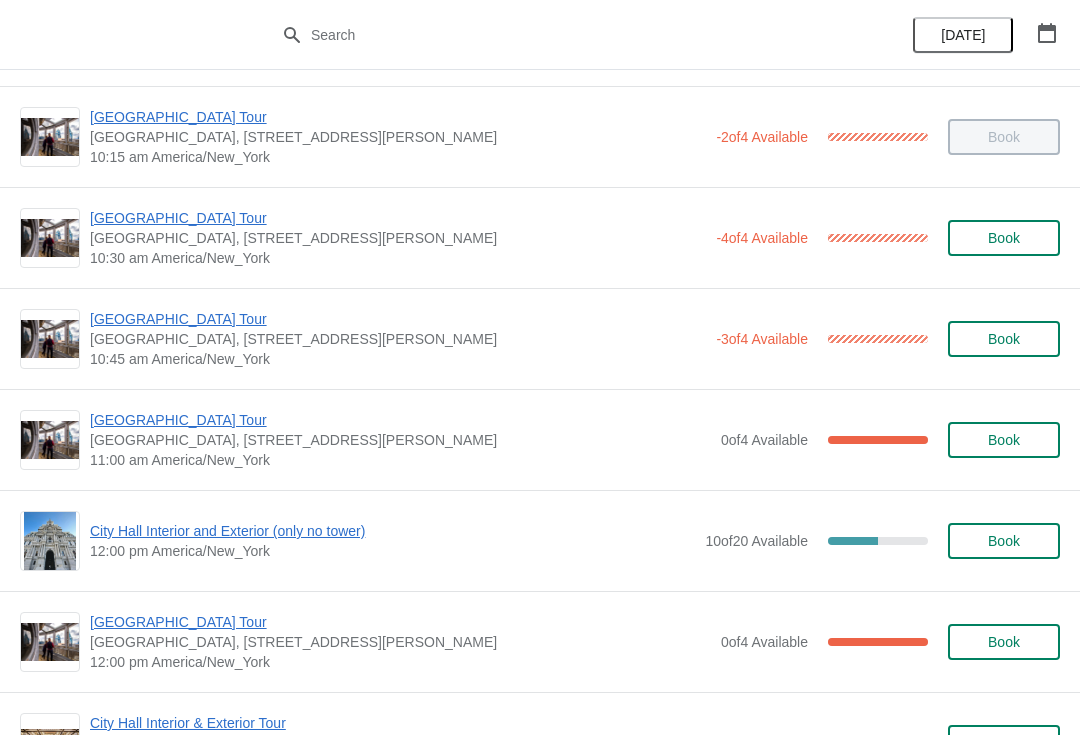 scroll, scrollTop: 418, scrollLeft: 0, axis: vertical 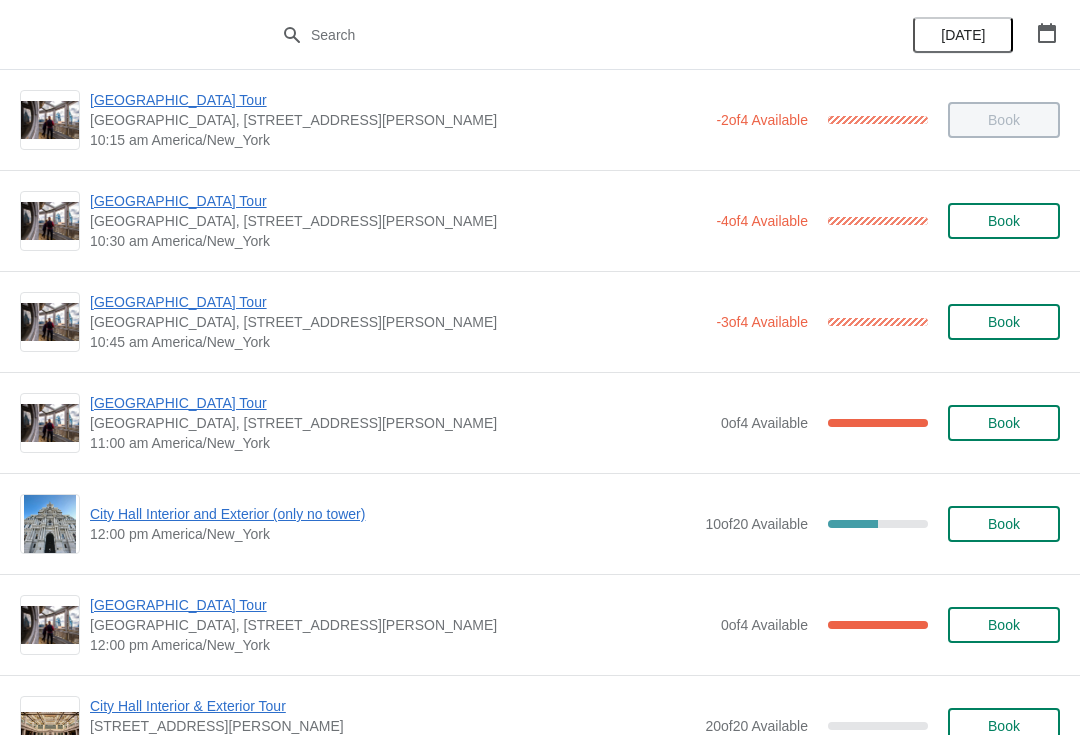 click on "[GEOGRAPHIC_DATA] Tour" at bounding box center [398, 302] 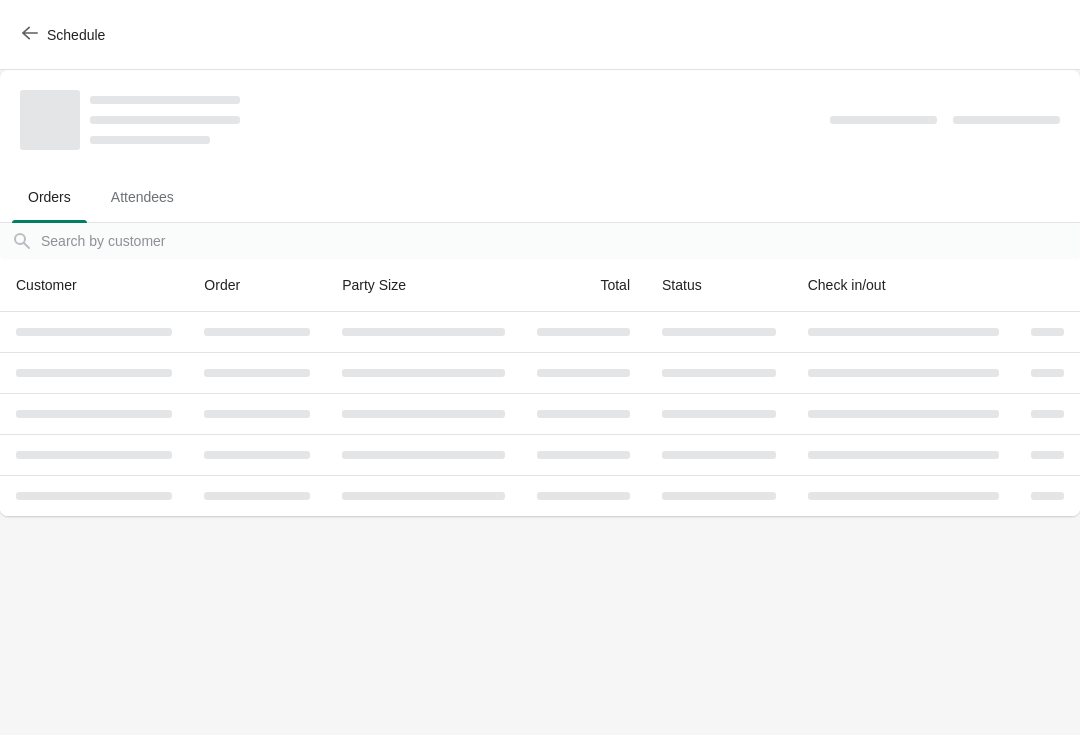 scroll, scrollTop: 0, scrollLeft: 0, axis: both 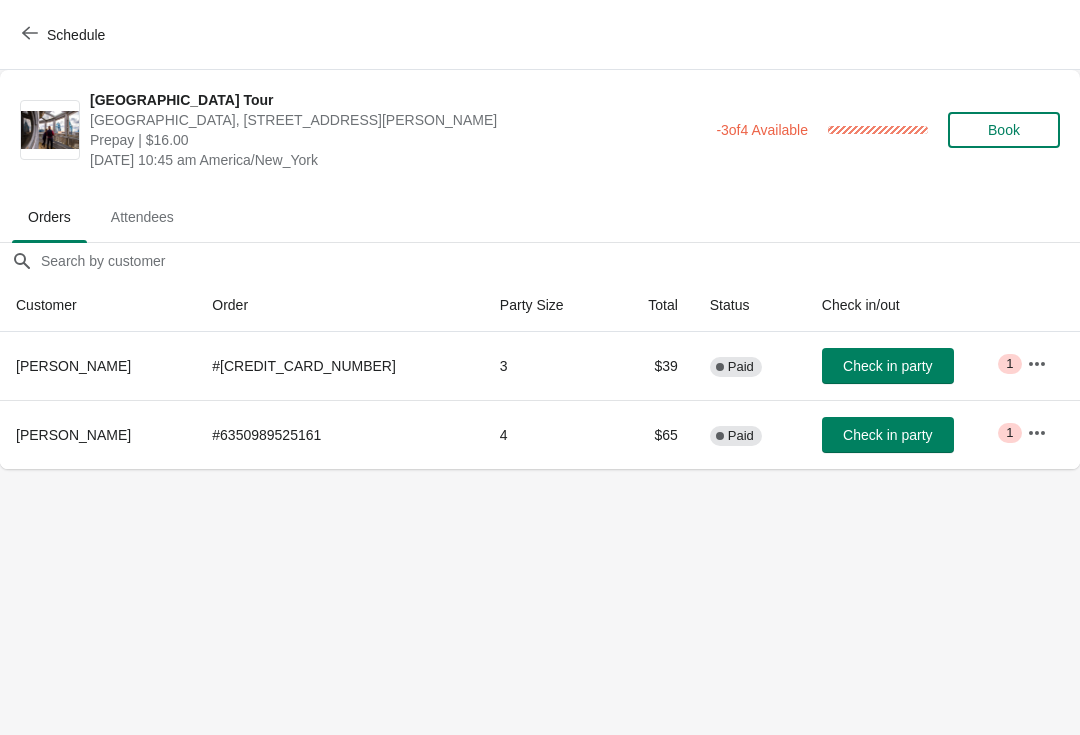 click on "Schedule" at bounding box center [65, 35] 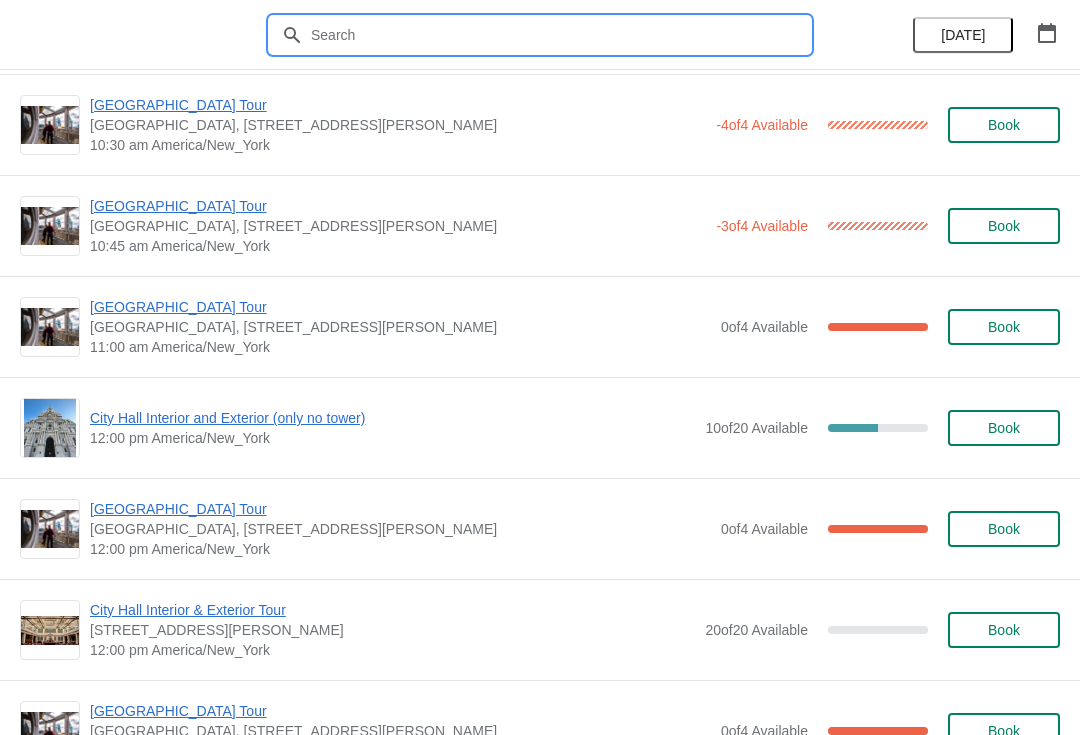 scroll, scrollTop: 460, scrollLeft: 0, axis: vertical 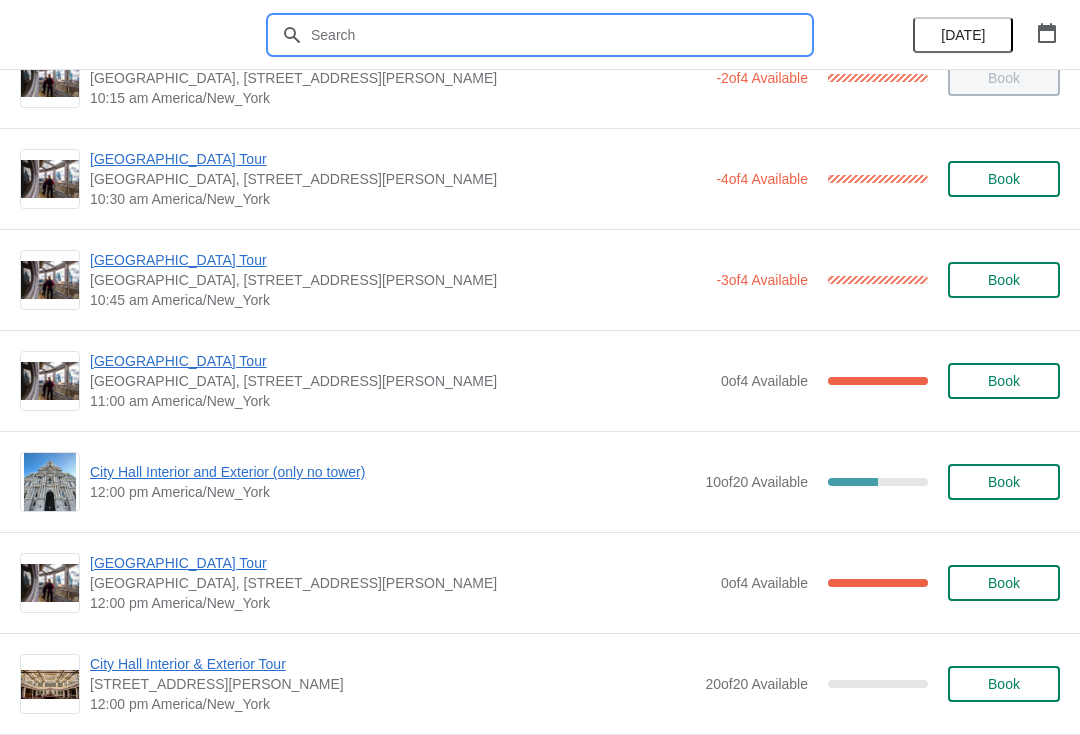 click on "[GEOGRAPHIC_DATA] Tour" at bounding box center [400, 361] 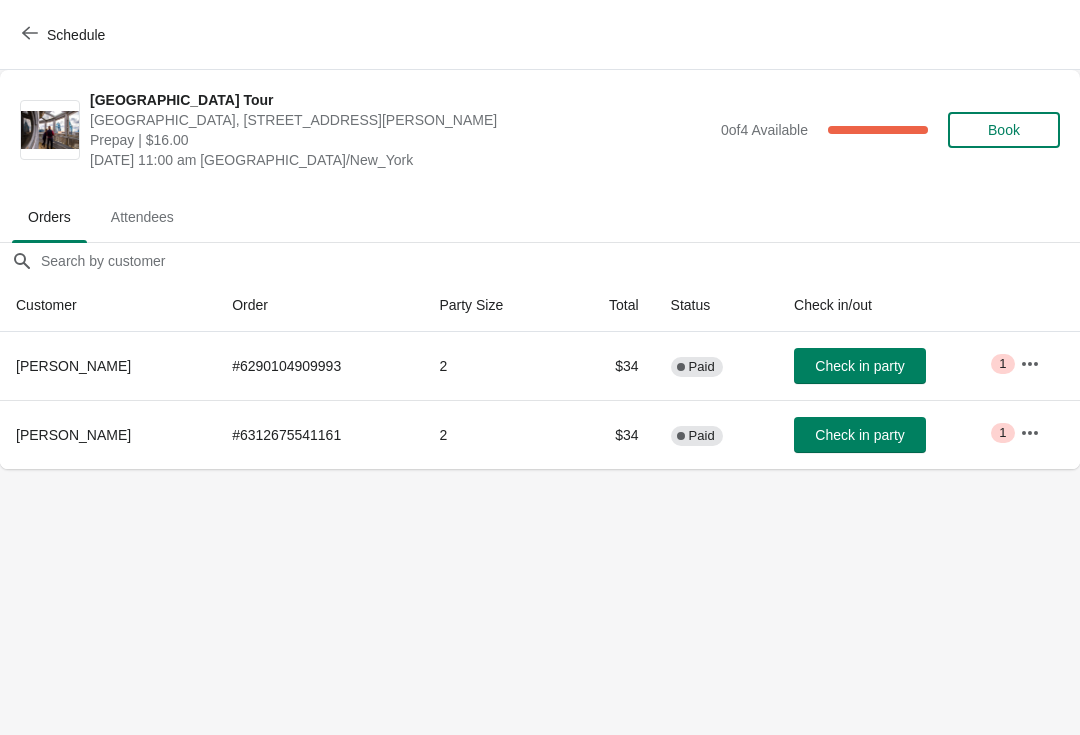 click on "Schedule" at bounding box center (65, 35) 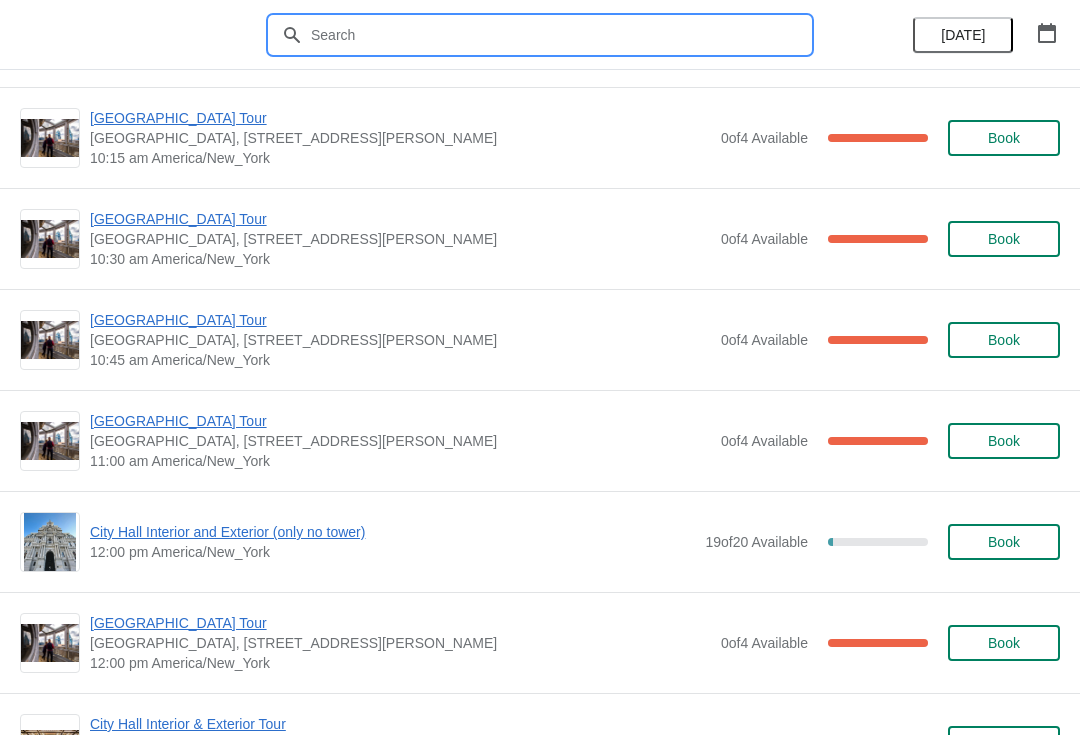 scroll, scrollTop: 1875, scrollLeft: 0, axis: vertical 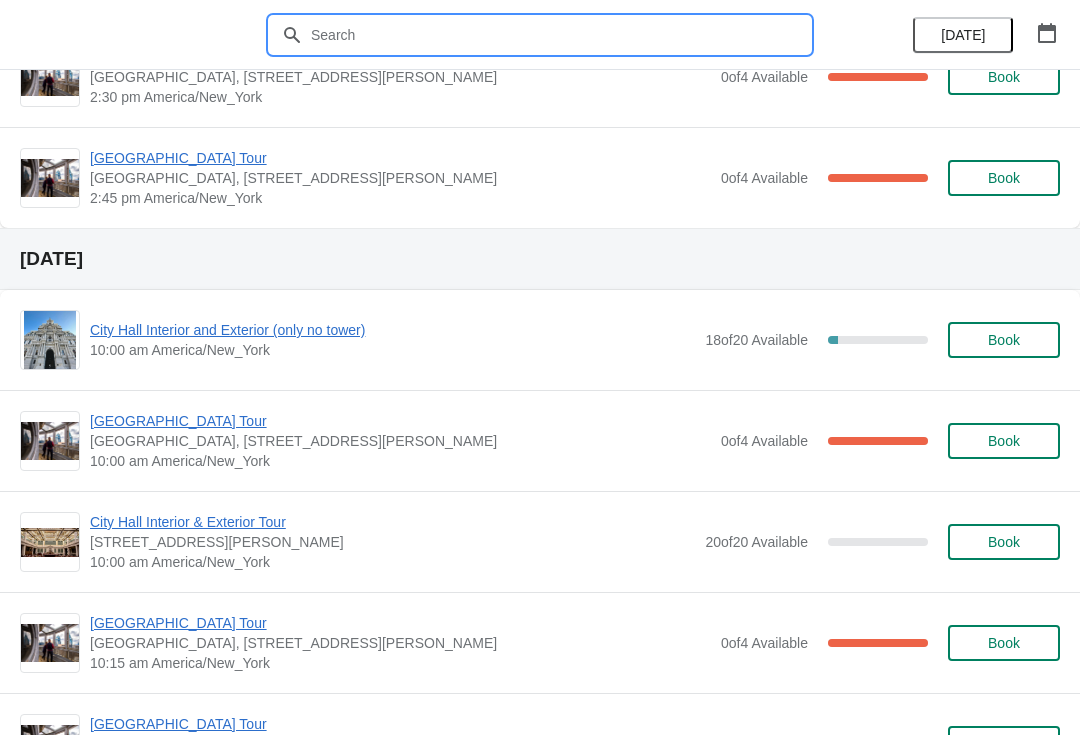 type 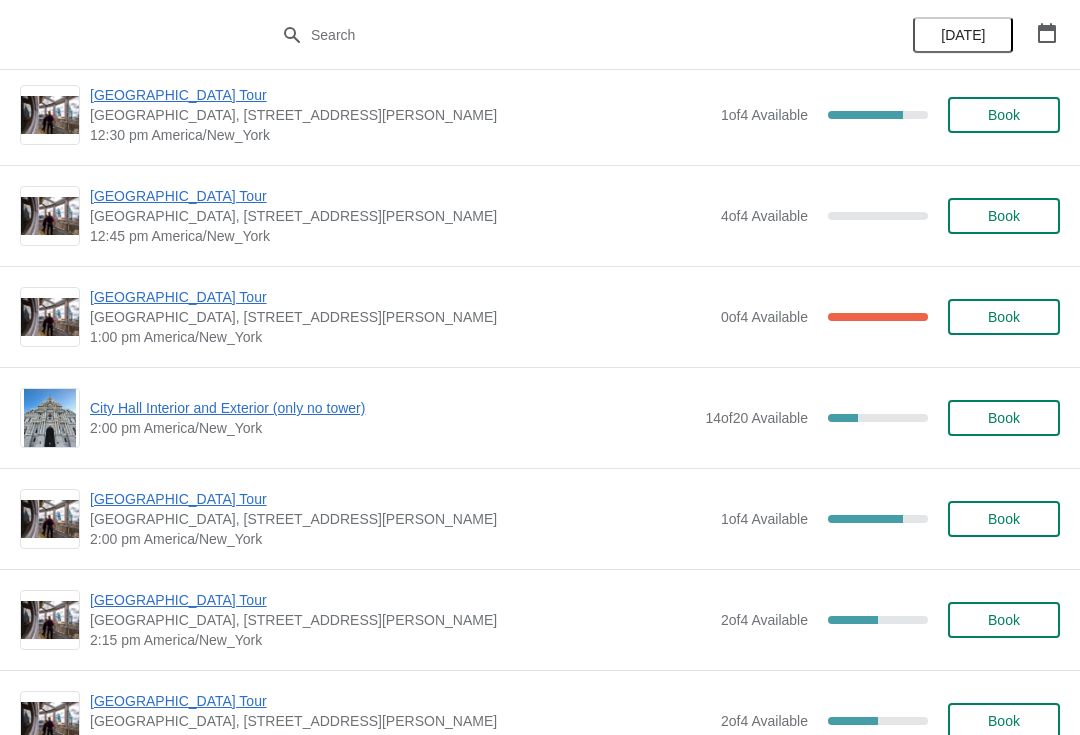 scroll, scrollTop: 3220, scrollLeft: 0, axis: vertical 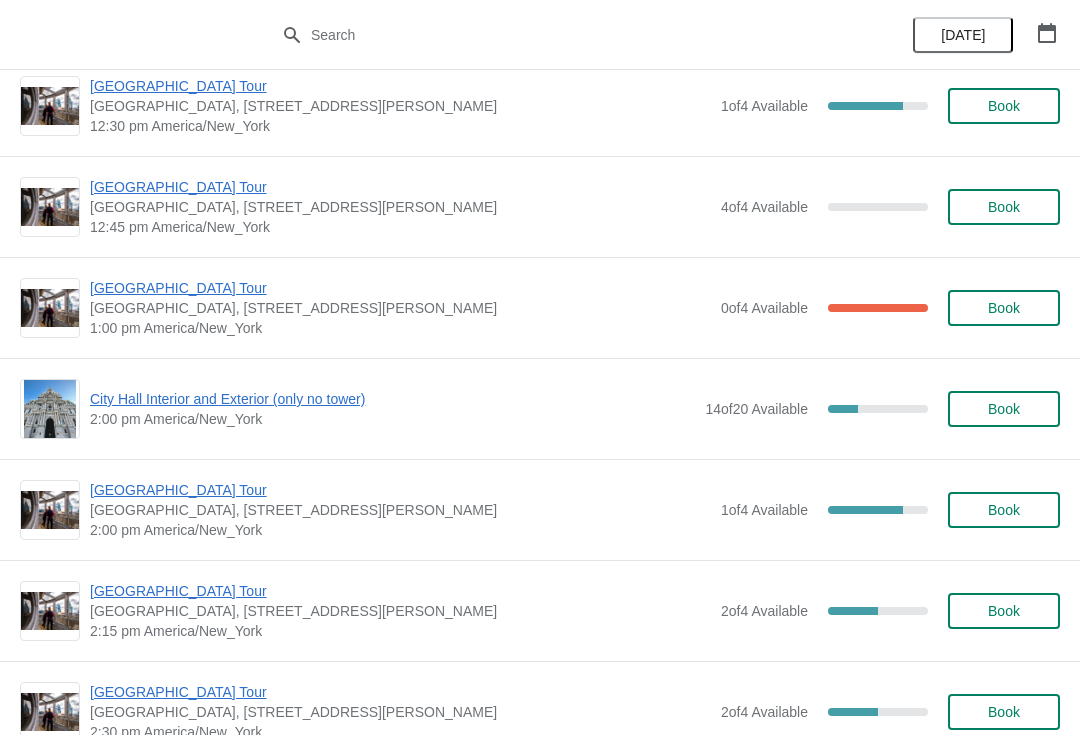 click on "[GEOGRAPHIC_DATA] [GEOGRAPHIC_DATA], [STREET_ADDRESS][PERSON_NAME] 2:15 pm [GEOGRAPHIC_DATA]/New_York 2  of  4   Available 50 % Book" at bounding box center [540, 610] 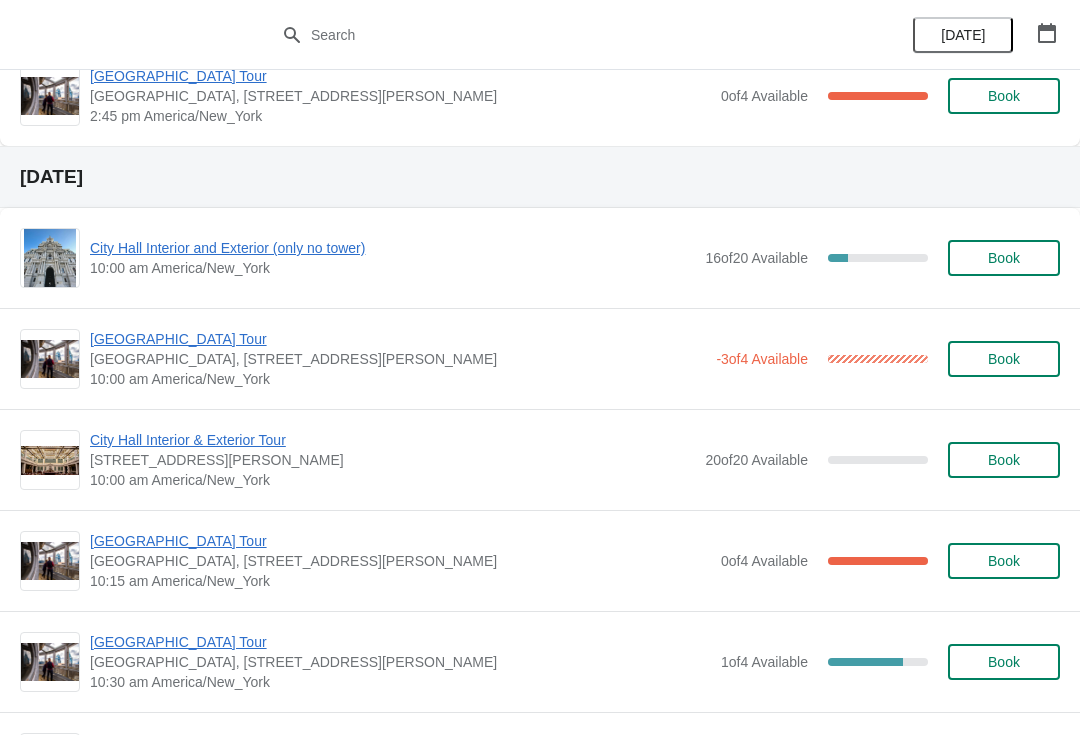 scroll, scrollTop: 3966, scrollLeft: 0, axis: vertical 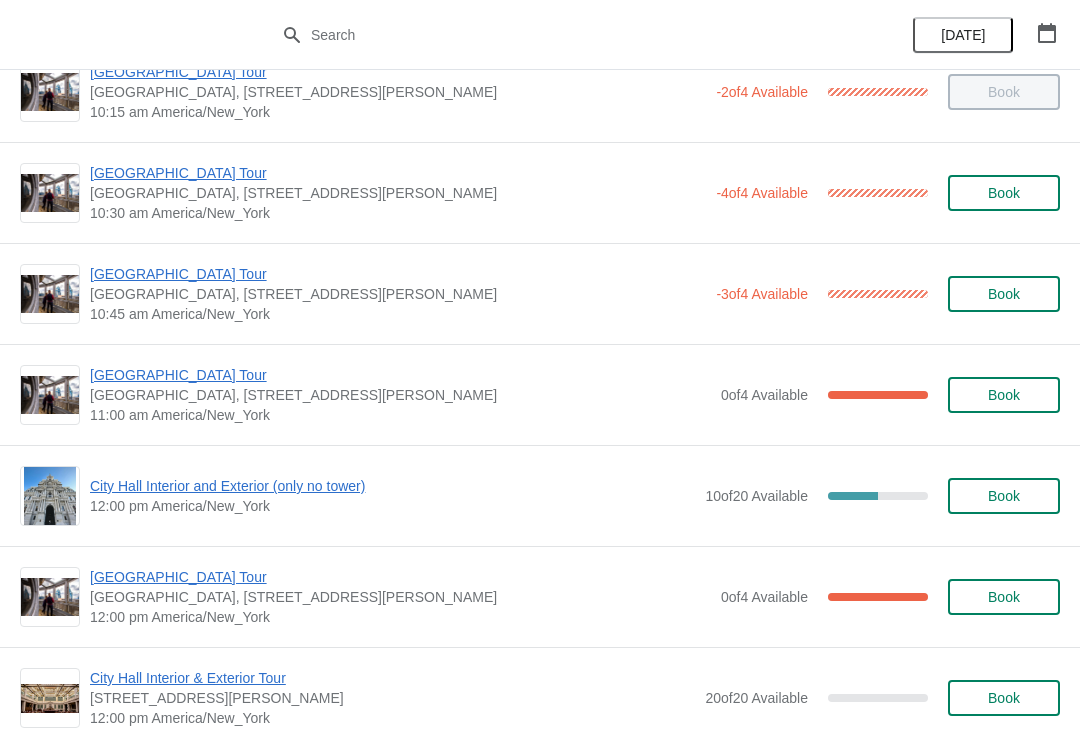 click on "[GEOGRAPHIC_DATA] Tour" at bounding box center [400, 375] 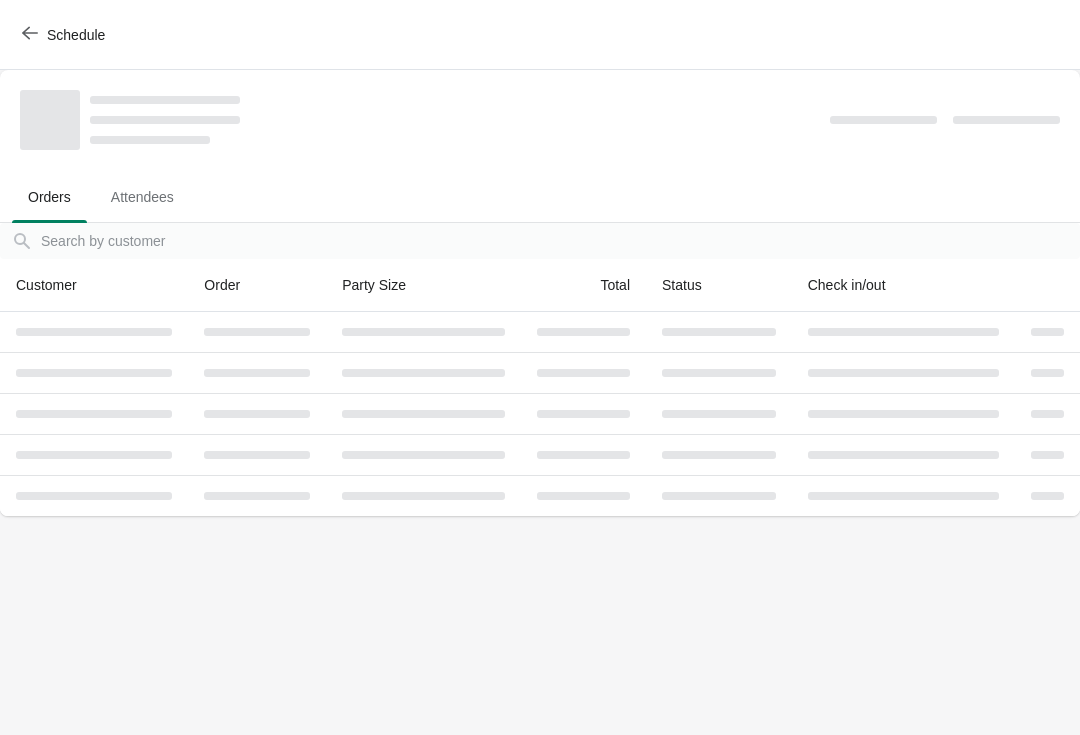 scroll, scrollTop: 0, scrollLeft: 0, axis: both 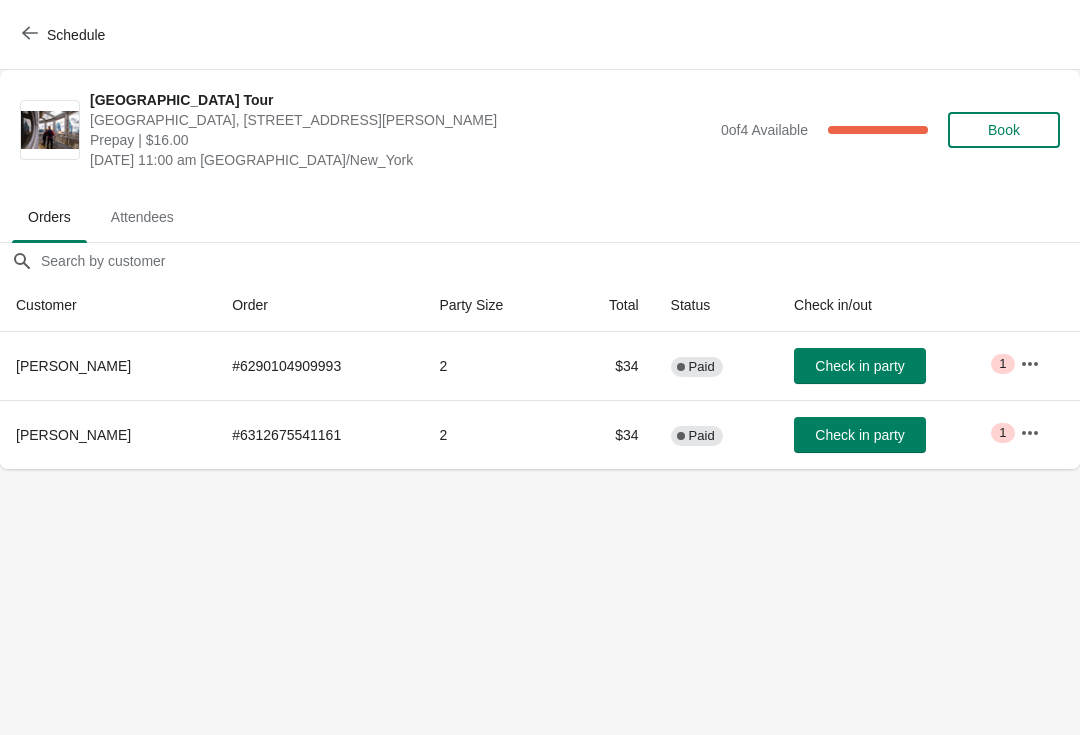 click on "Check in party" at bounding box center [859, 435] 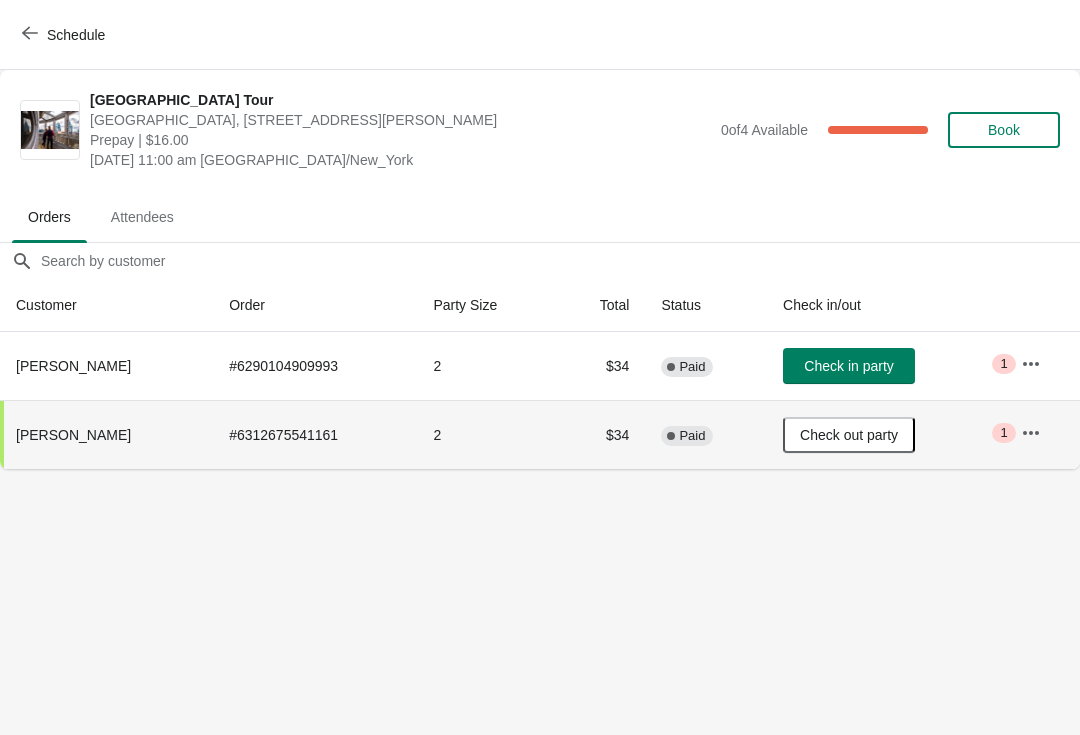 click on "Schedule" at bounding box center (65, 35) 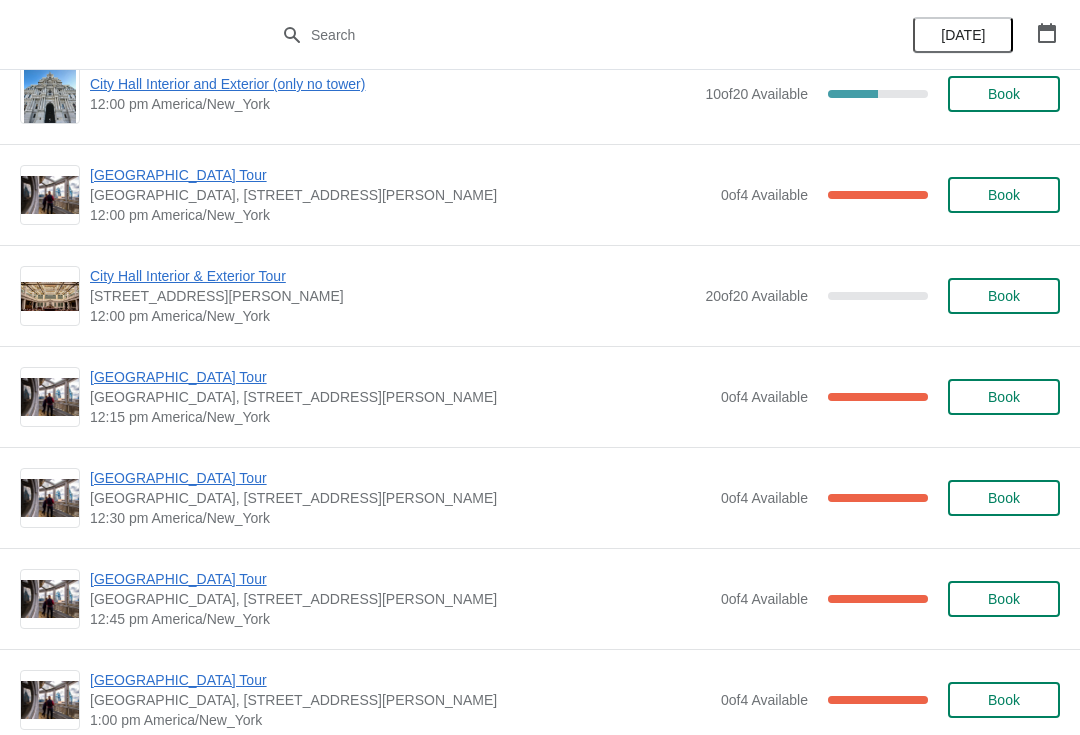 scroll, scrollTop: 868, scrollLeft: 0, axis: vertical 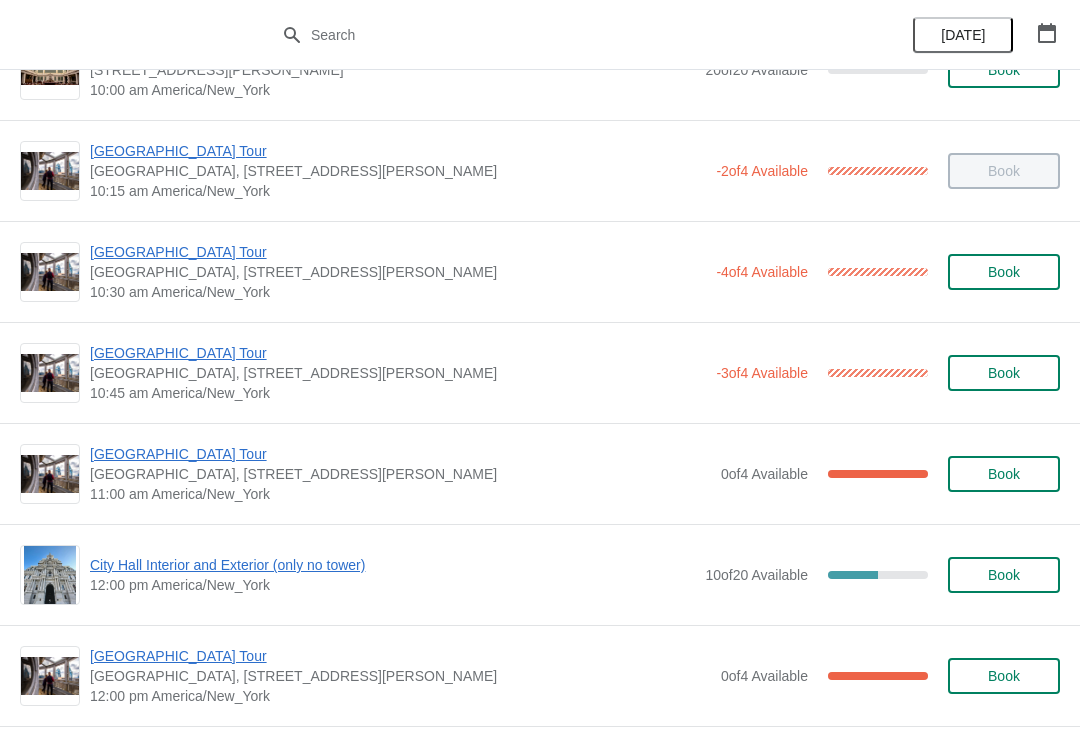 click on "[GEOGRAPHIC_DATA] Tour" at bounding box center (398, 353) 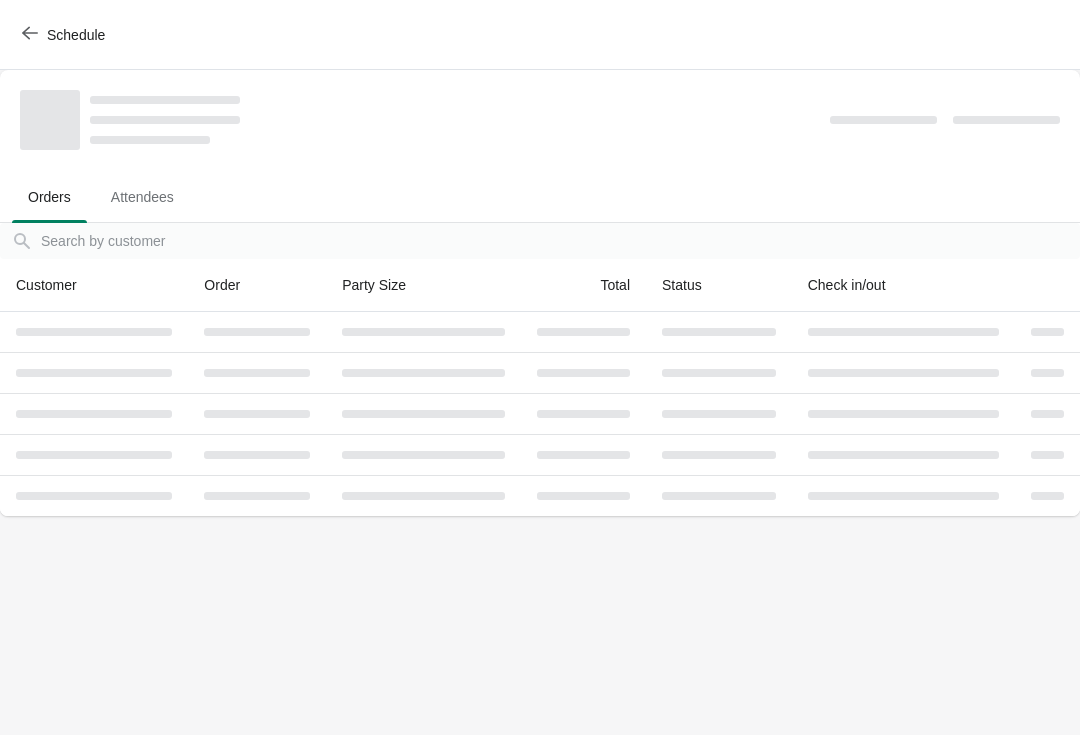 scroll, scrollTop: 0, scrollLeft: 0, axis: both 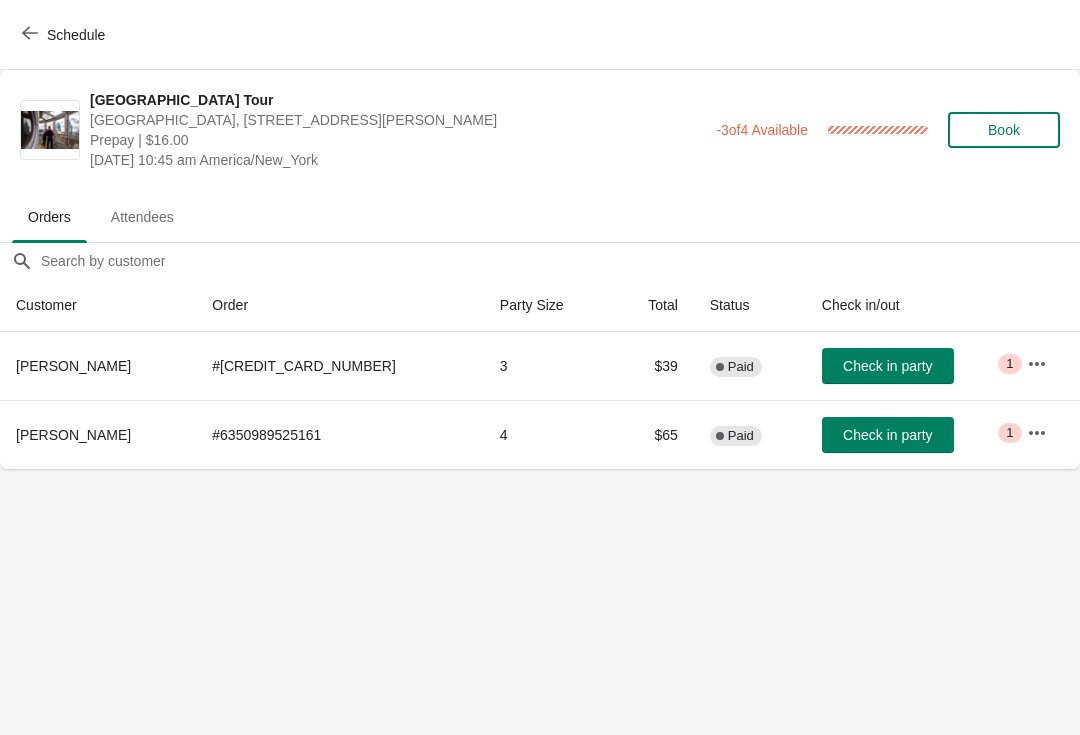 click 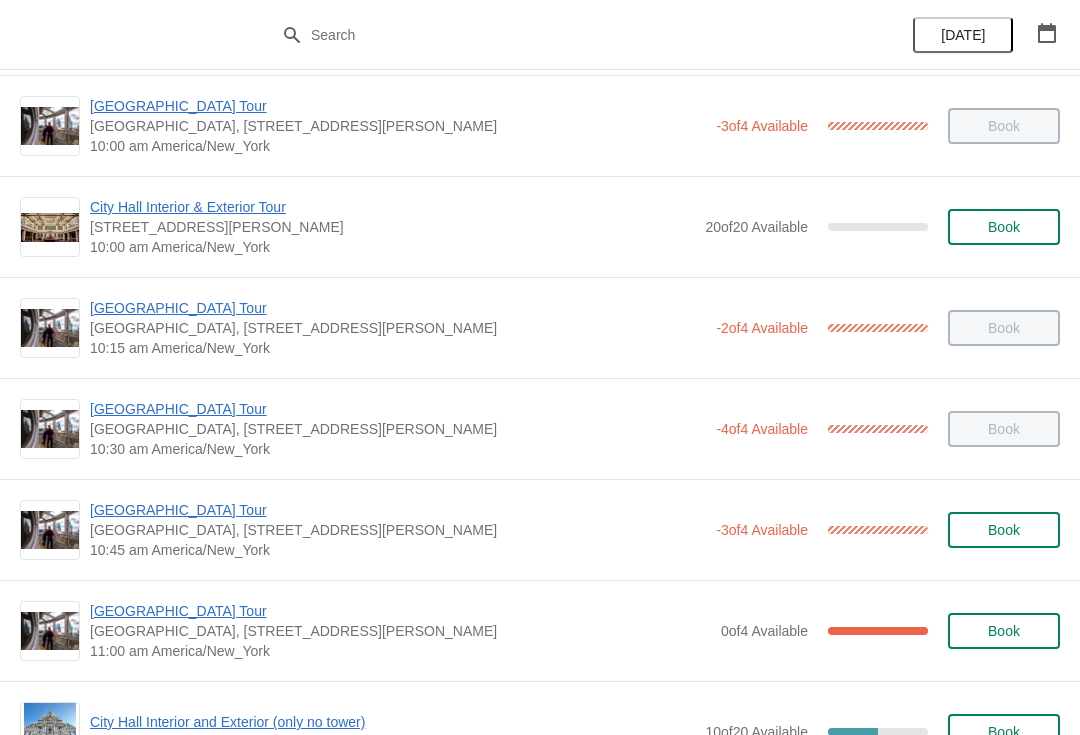 scroll, scrollTop: 226, scrollLeft: 0, axis: vertical 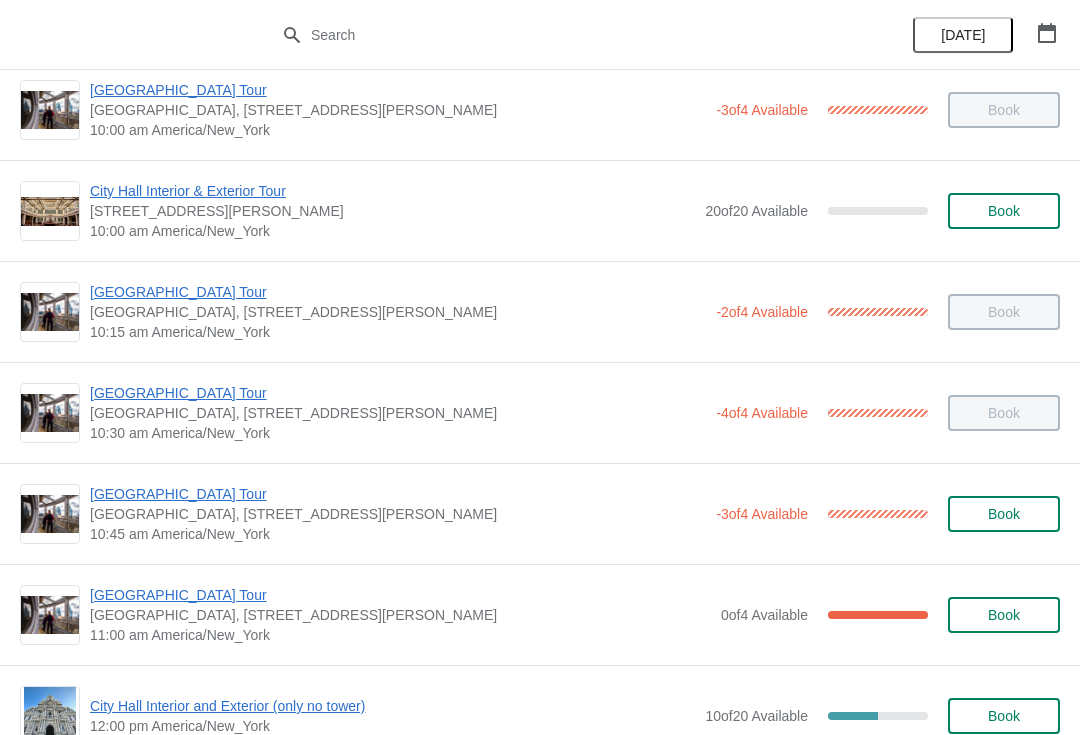 click on "[GEOGRAPHIC_DATA] Tour" at bounding box center [398, 393] 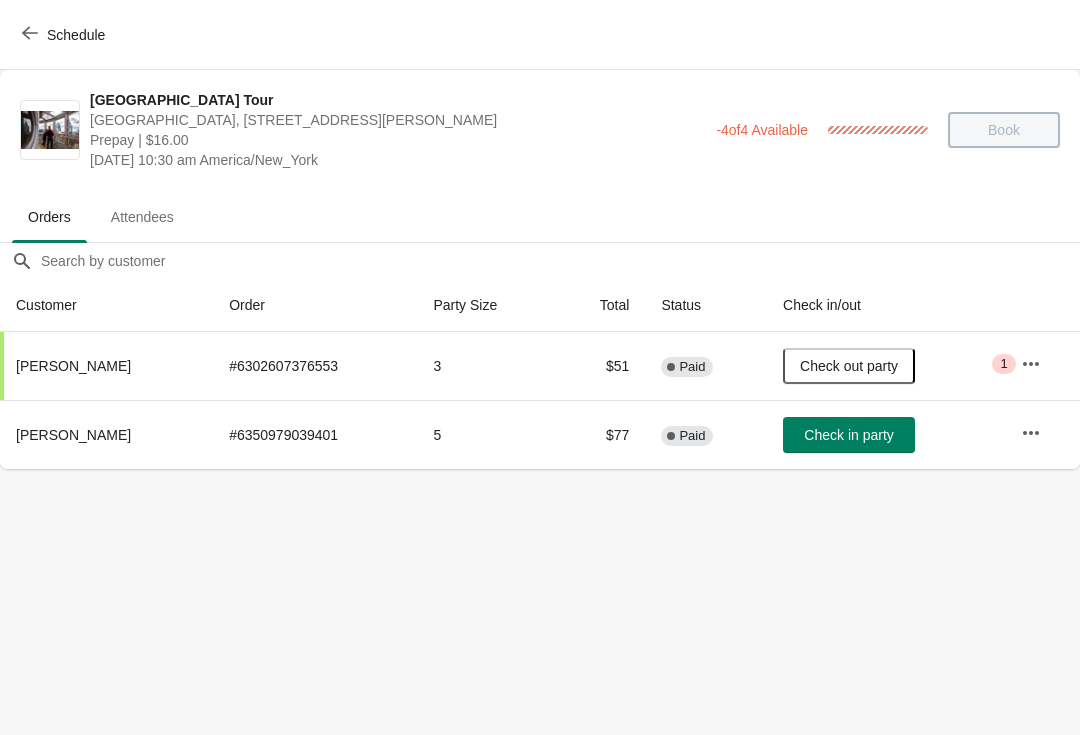 click on "Schedule City Hall Tower Tour City Hall Visitor Center, 1400 John F Kennedy Boulevard Suite 121, Philadelphia, PA, USA Prepay | $16.00 Tuesday, July 8, 2025 | 10:30 am America/New_York -4  of  4   Available 100 % Book Orders Attendees Orders Attendees Orders filter search Customer Order Party Size Total Status Check in/out Kathy Dao # 6302607376553 3 $51 Complete Paid Check out party Critical 1 Marko fabry # 6350979039401 5 $77 Complete Paid Check in party Order Details Actions Transfer Restock 1  /  2  Checked in Close" at bounding box center [540, 367] 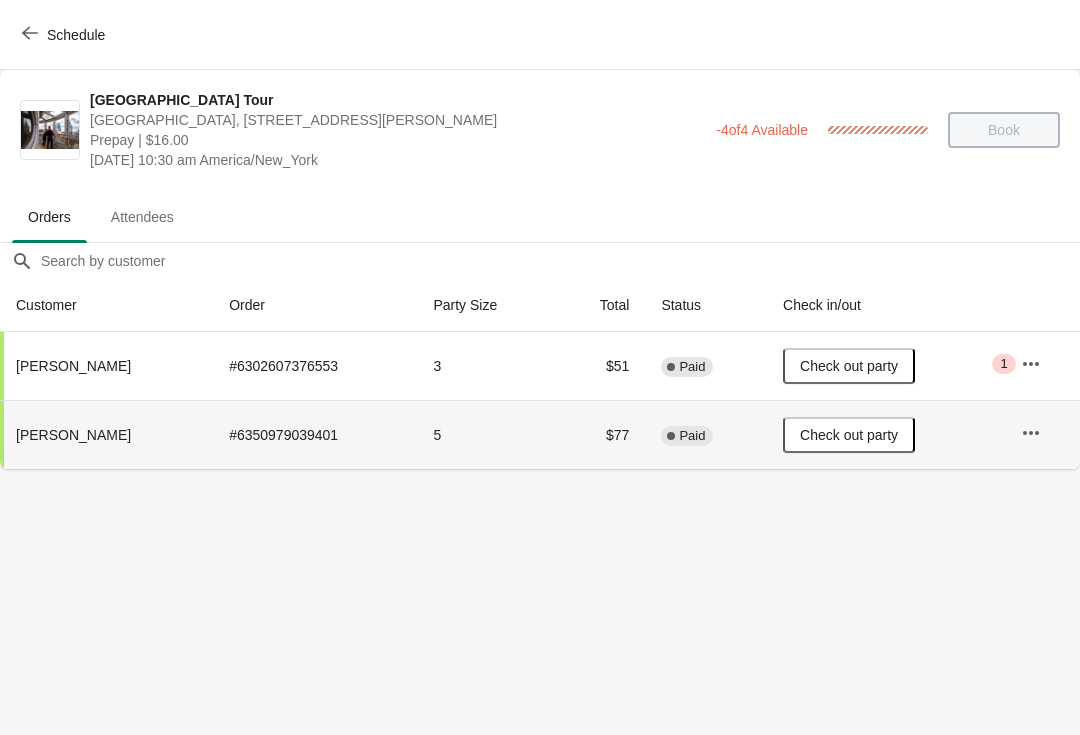 click on "Schedule" at bounding box center [65, 35] 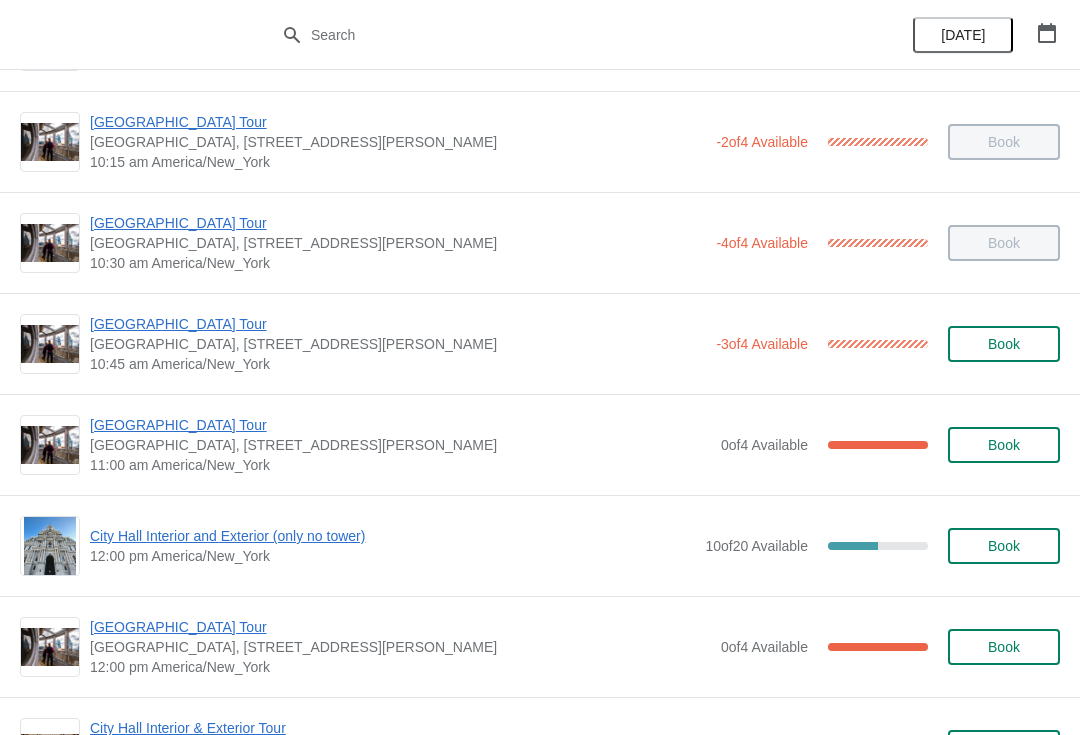 scroll, scrollTop: 395, scrollLeft: 0, axis: vertical 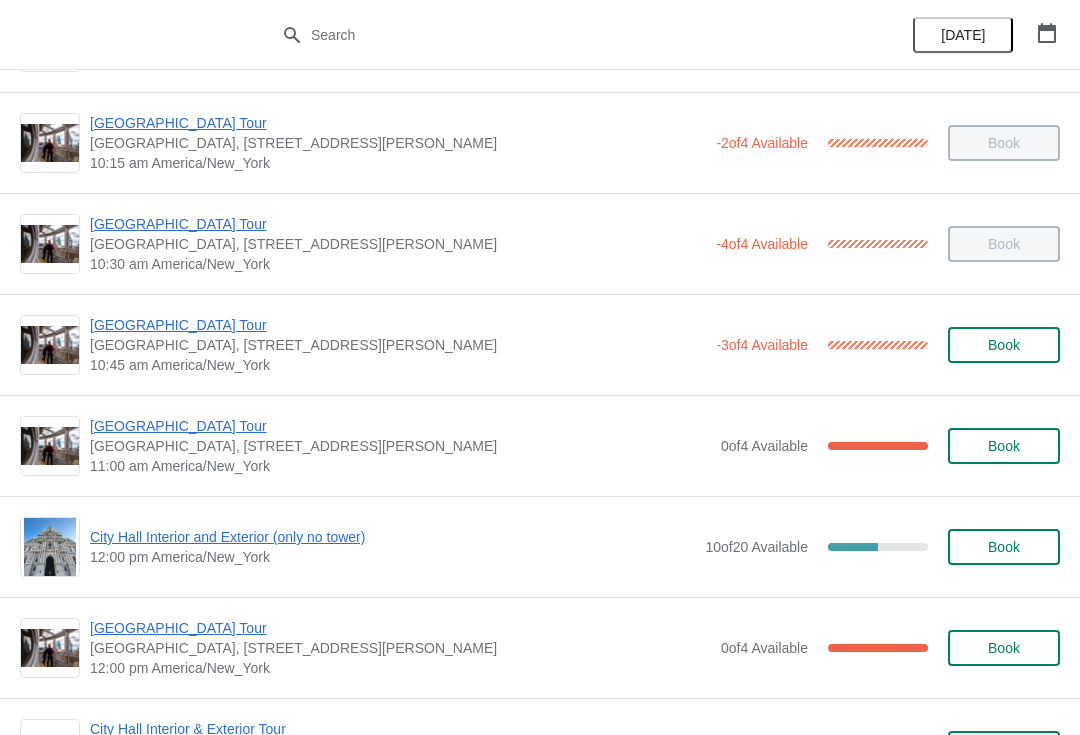 click on "[GEOGRAPHIC_DATA] Tour" at bounding box center (400, 426) 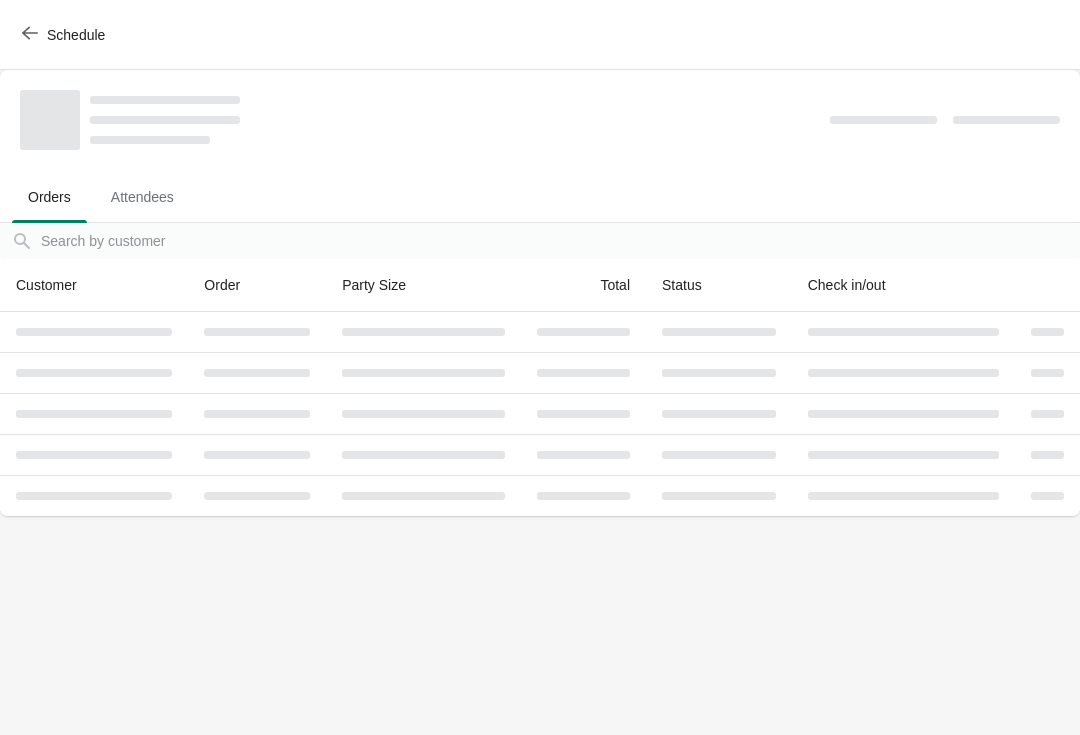 scroll, scrollTop: 0, scrollLeft: 0, axis: both 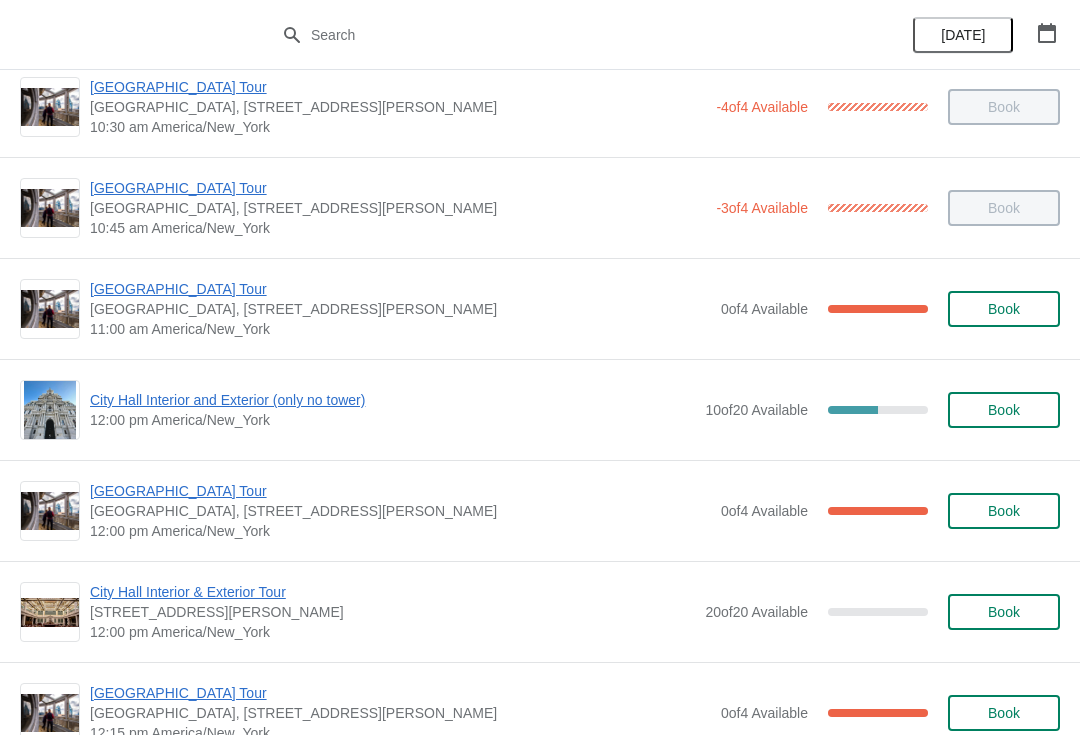 click on "[GEOGRAPHIC_DATA] Tour" at bounding box center (400, 289) 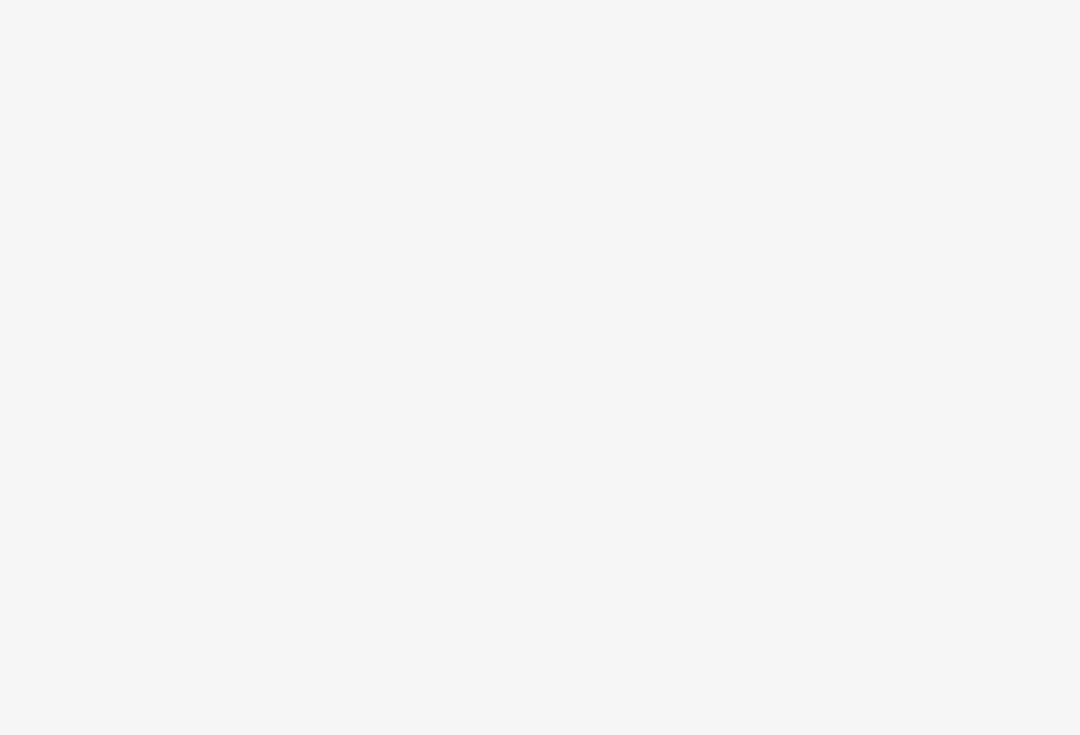 scroll, scrollTop: 0, scrollLeft: 0, axis: both 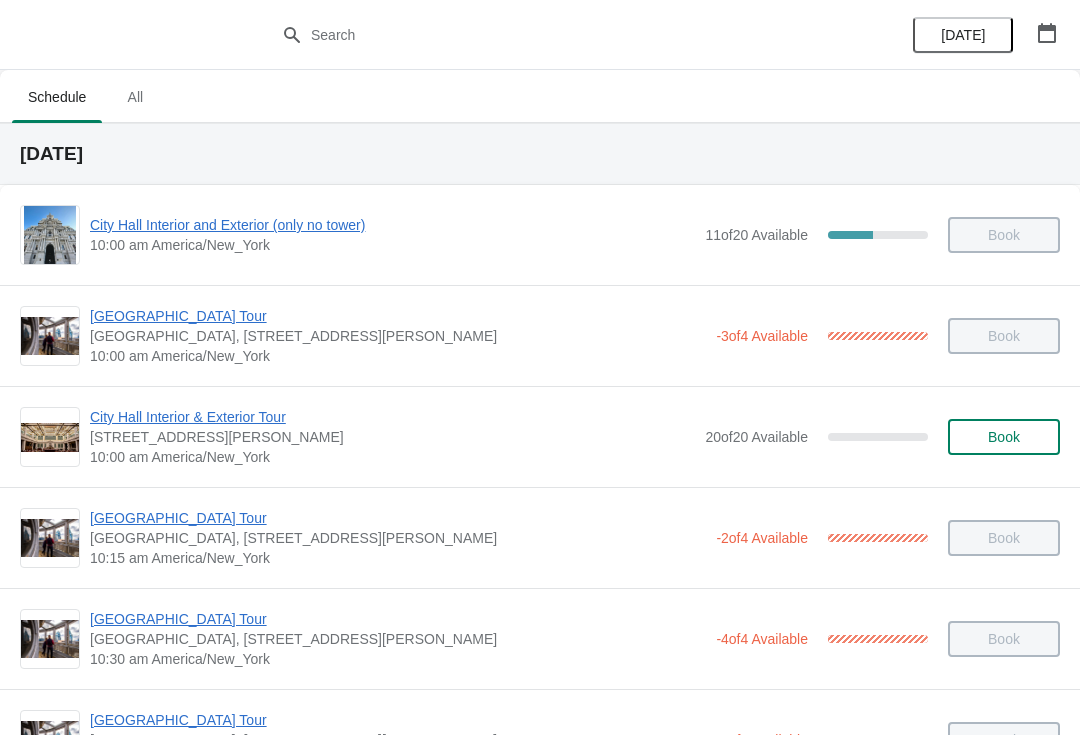 click on "[GEOGRAPHIC_DATA] Tour" at bounding box center (398, 720) 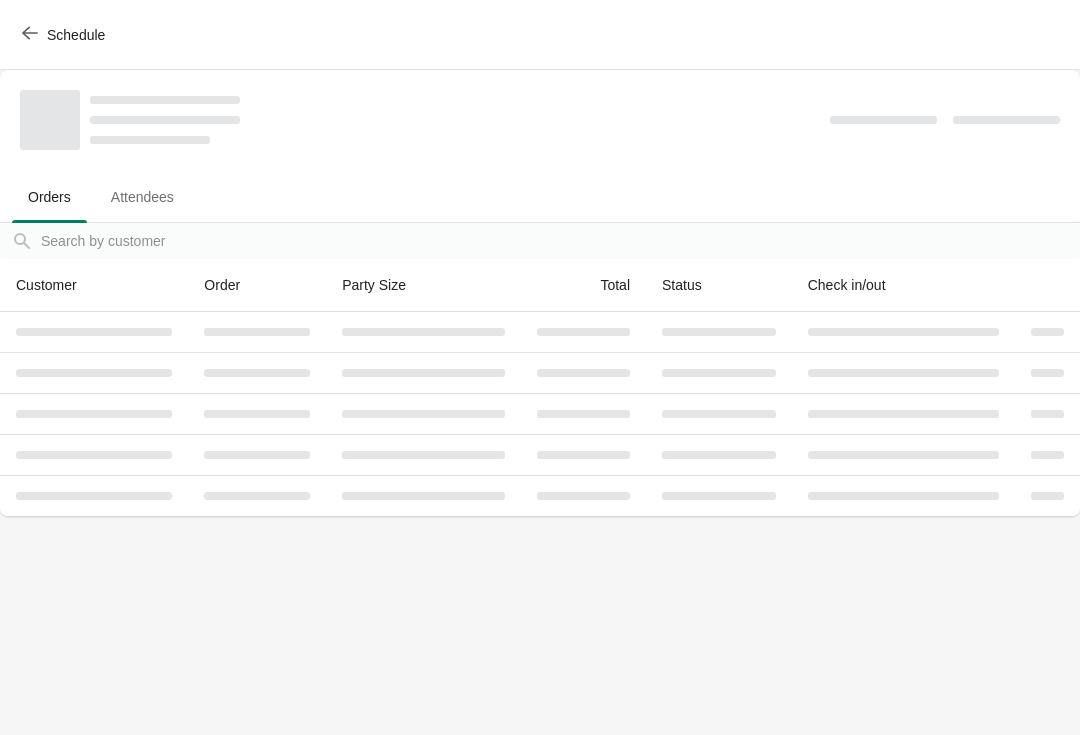 click 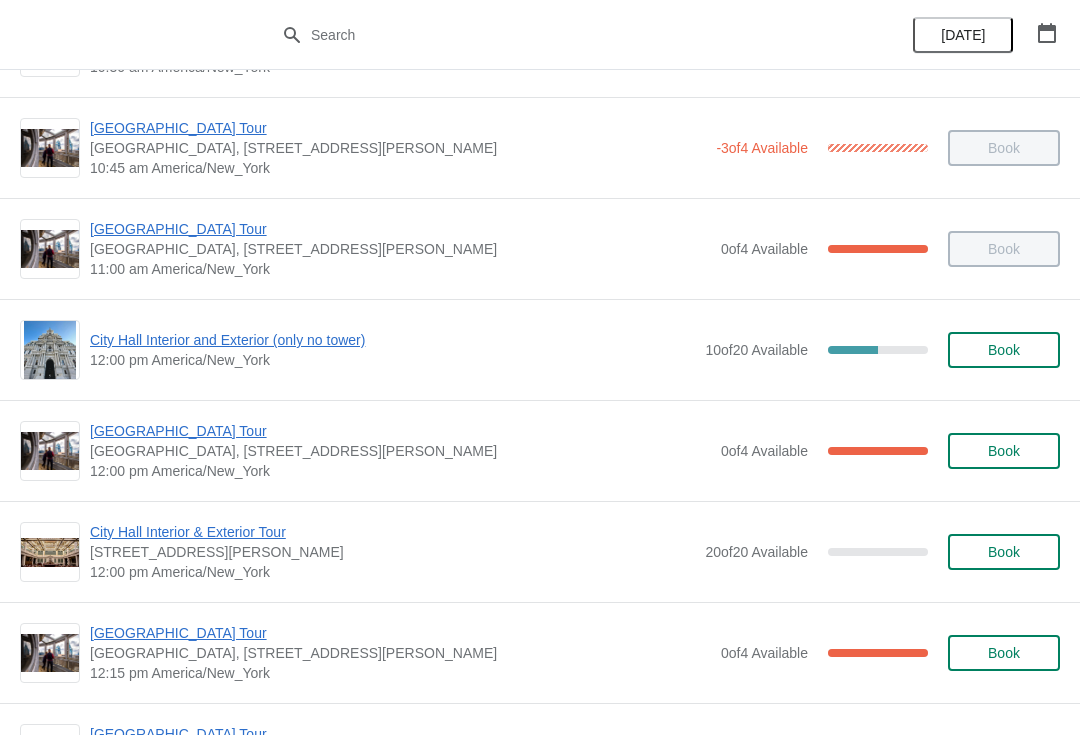 scroll, scrollTop: 593, scrollLeft: 0, axis: vertical 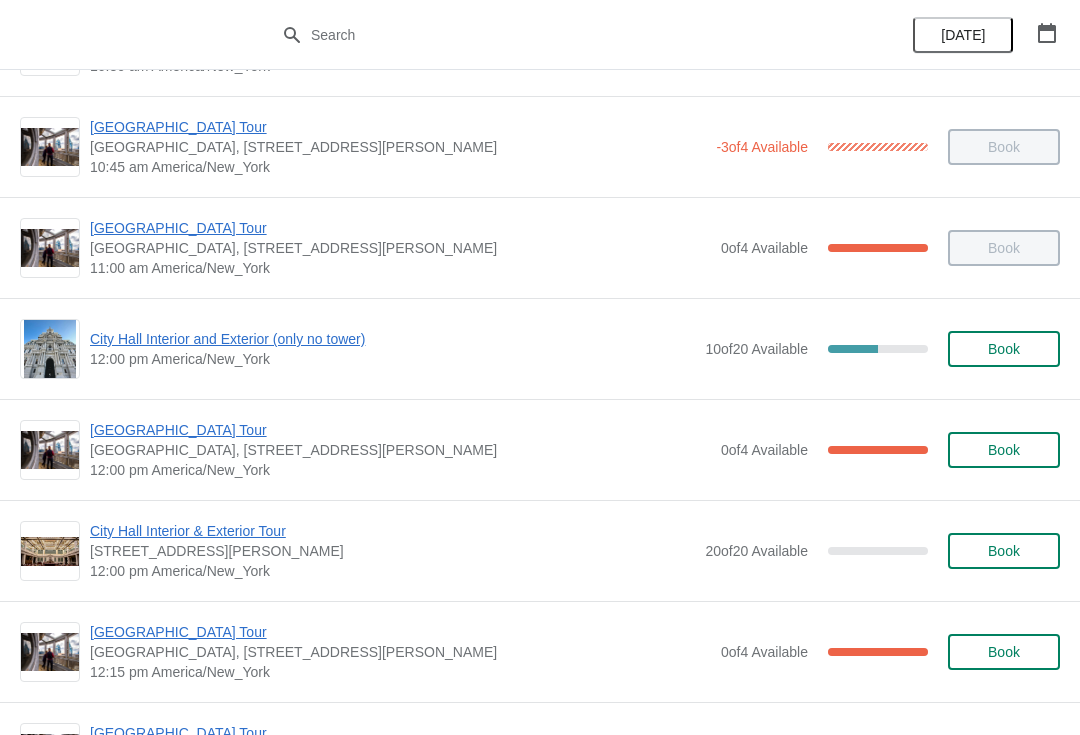 click on "City Hall Interior and Exterior (only no tower)" at bounding box center [392, 339] 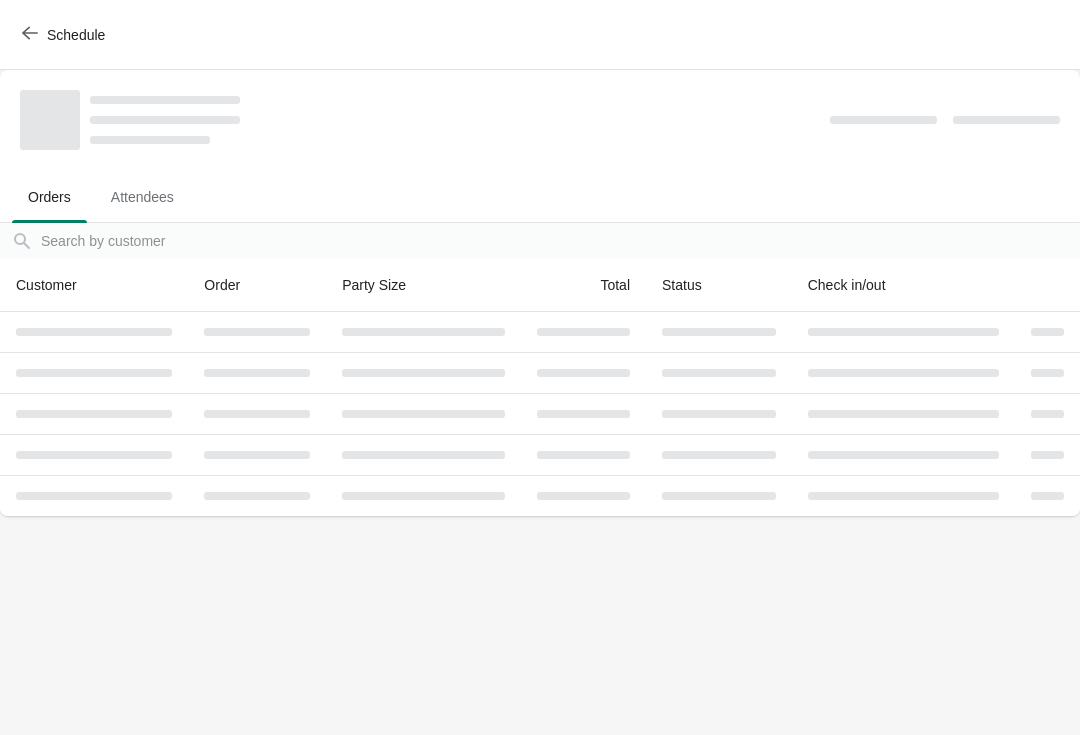 scroll, scrollTop: 0, scrollLeft: 0, axis: both 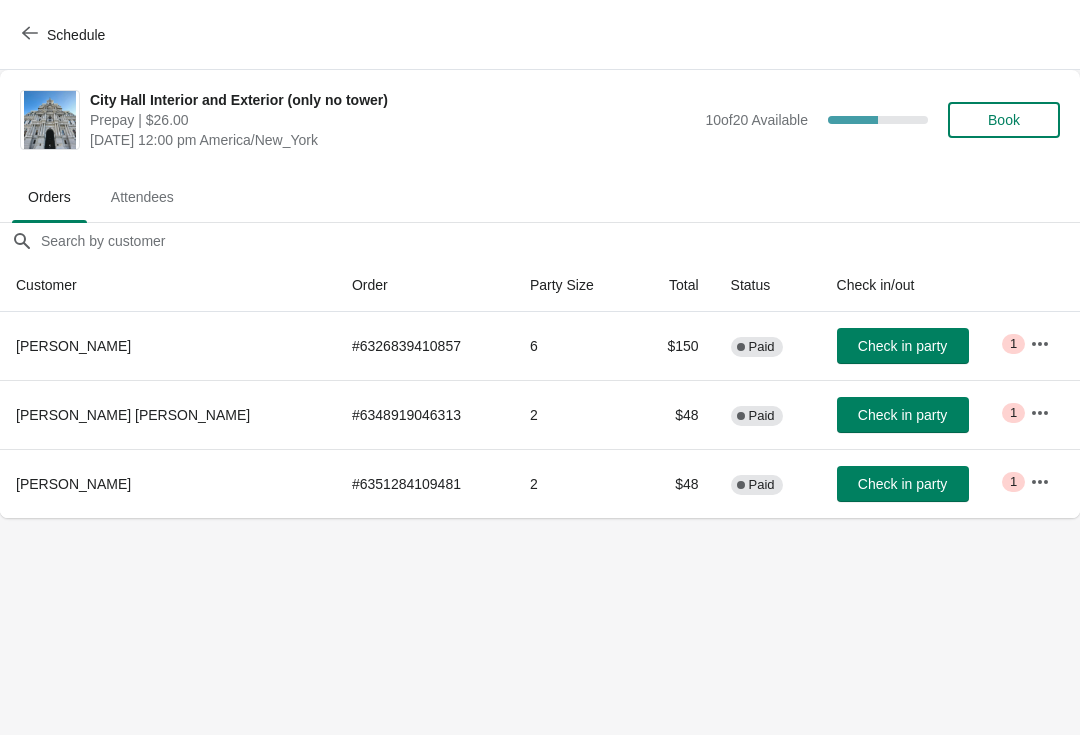 click on "Schedule" at bounding box center [65, 35] 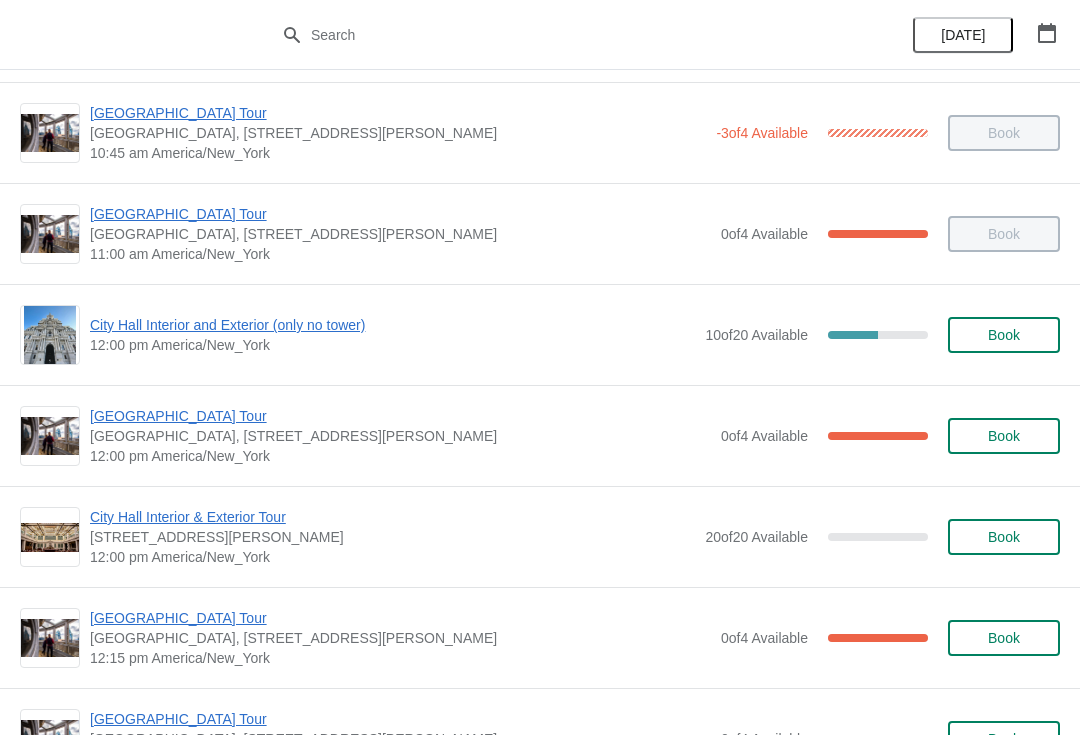 scroll, scrollTop: 604, scrollLeft: 0, axis: vertical 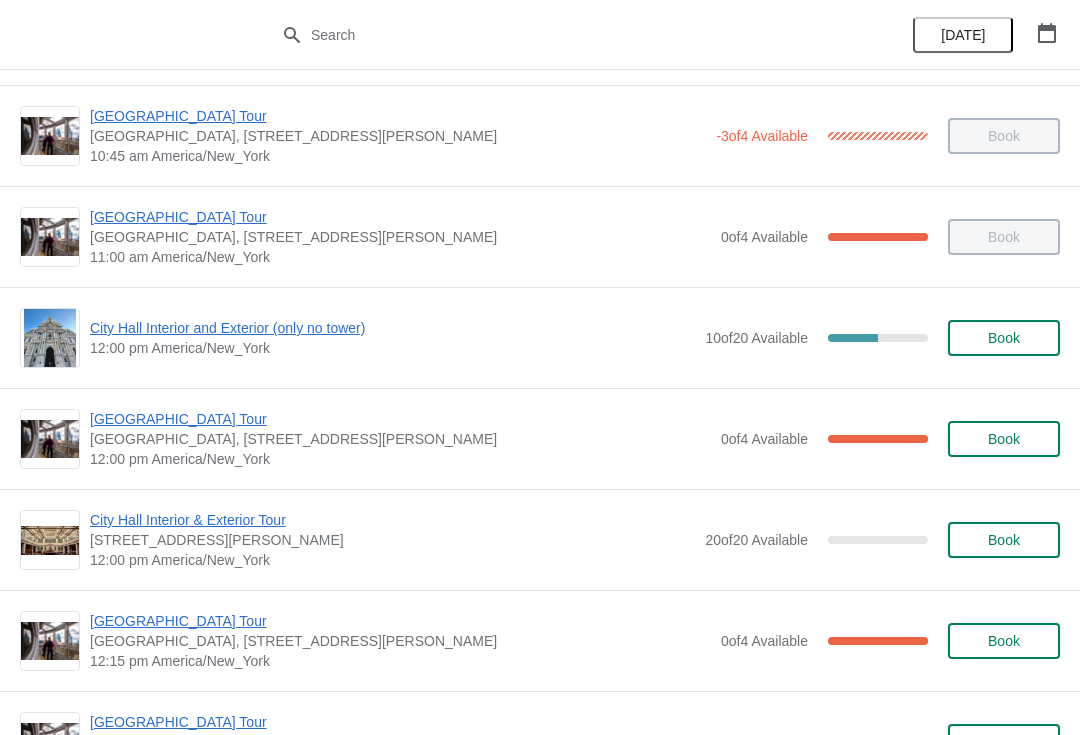 click on "Book" at bounding box center [1004, 338] 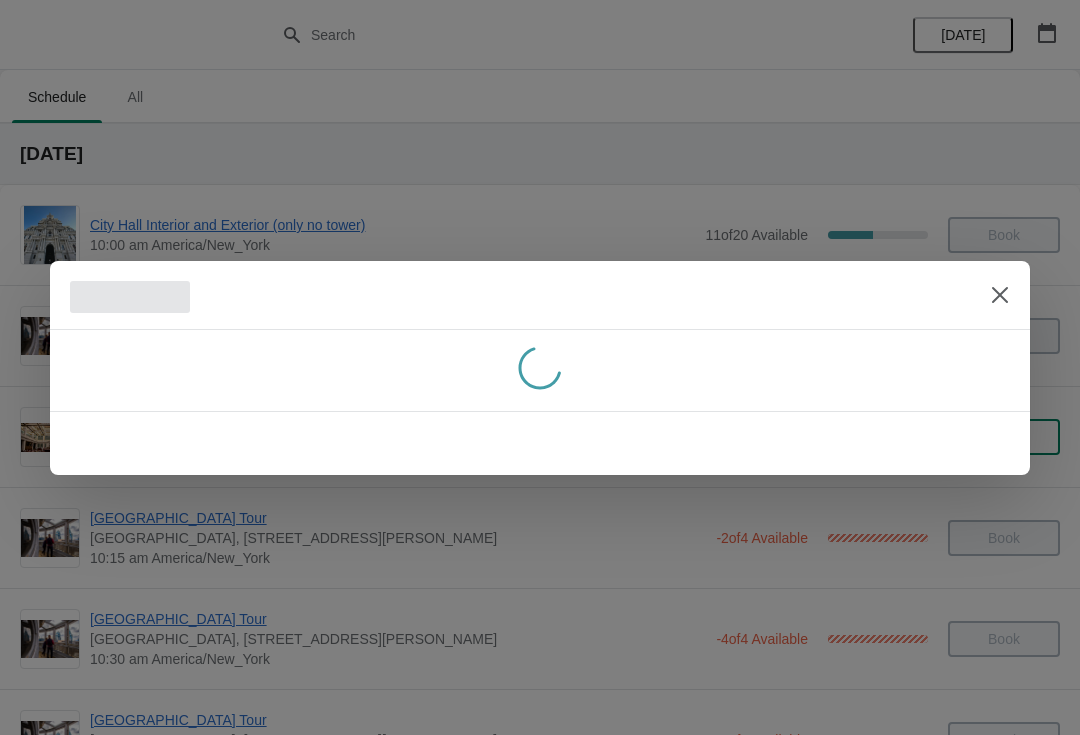 scroll, scrollTop: 0, scrollLeft: 0, axis: both 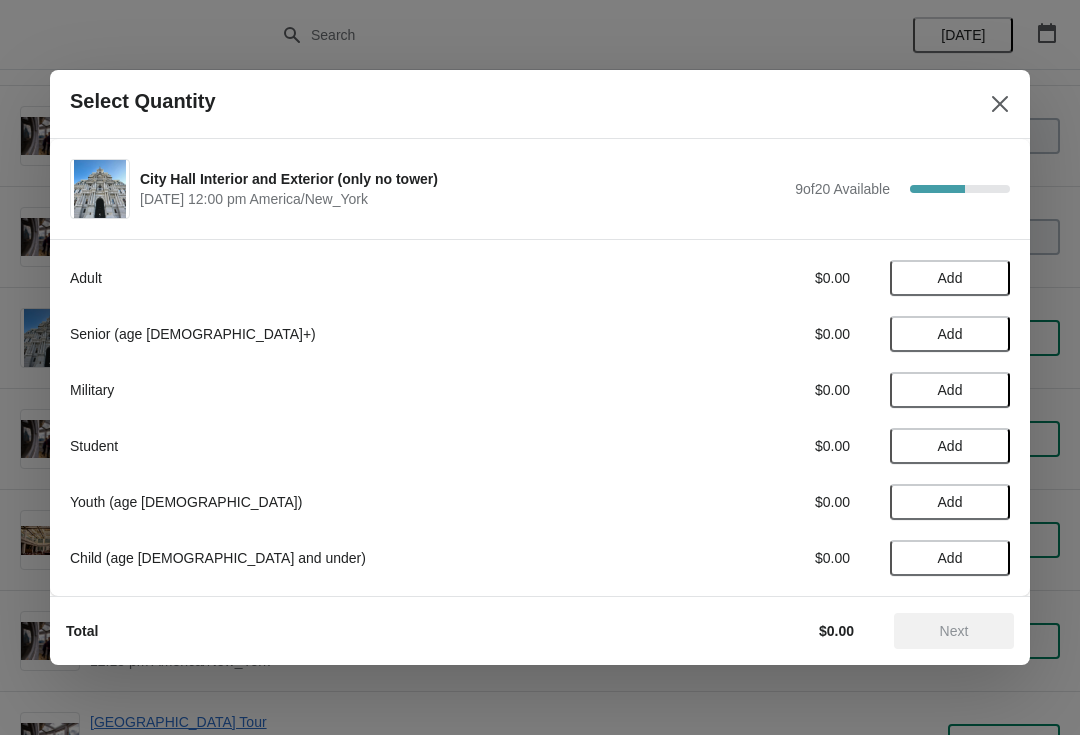 click on "Add" at bounding box center [950, 278] 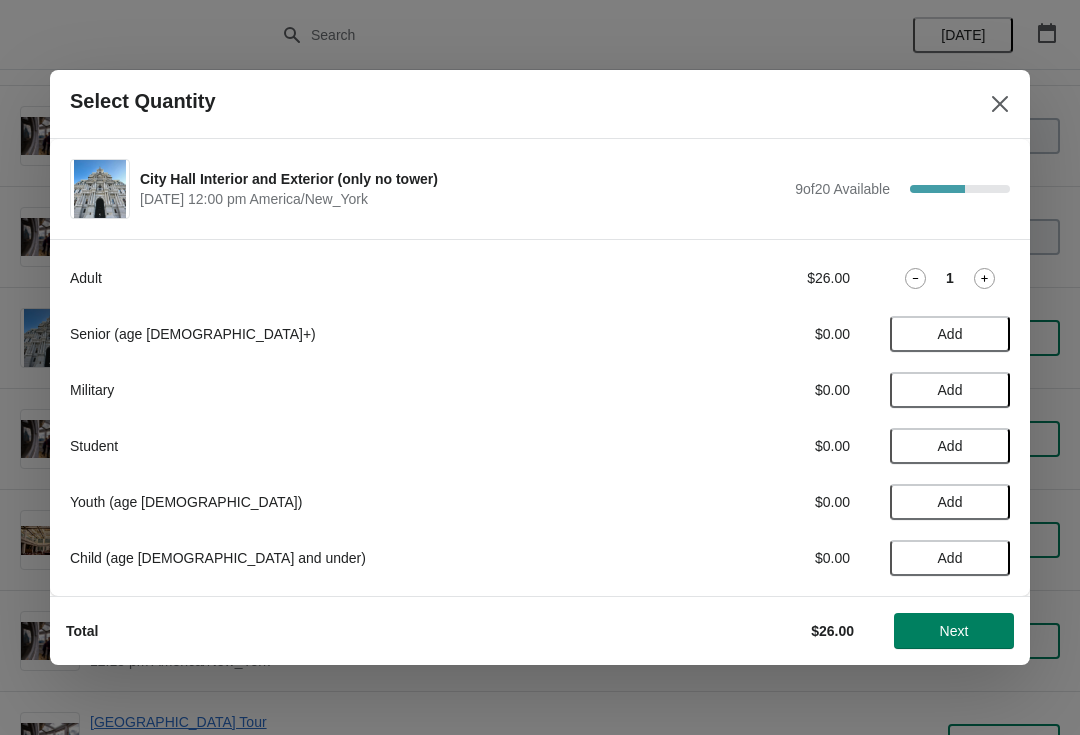 click 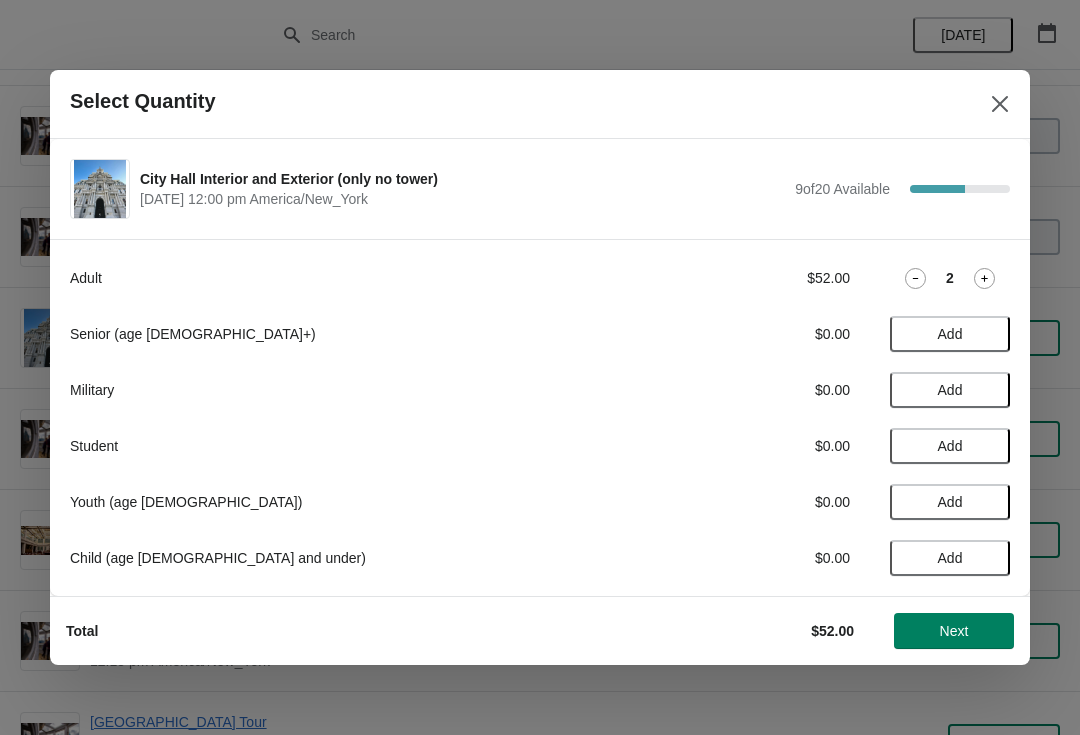 click on "Next" at bounding box center (954, 631) 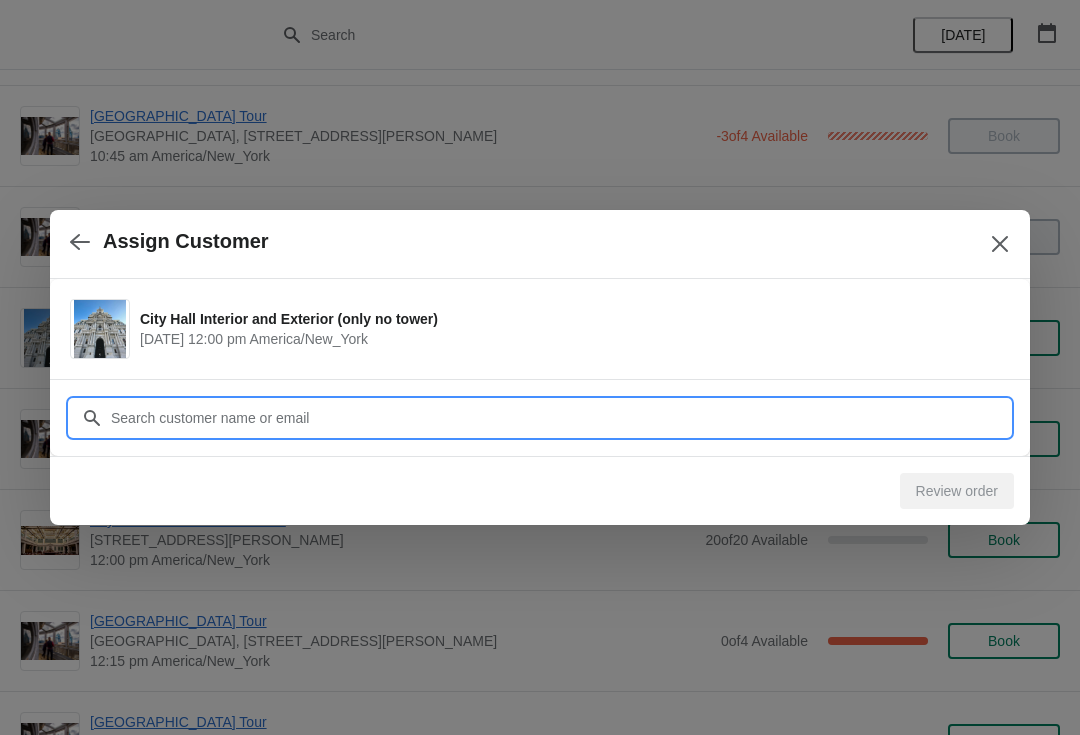 click on "Customer" at bounding box center (560, 418) 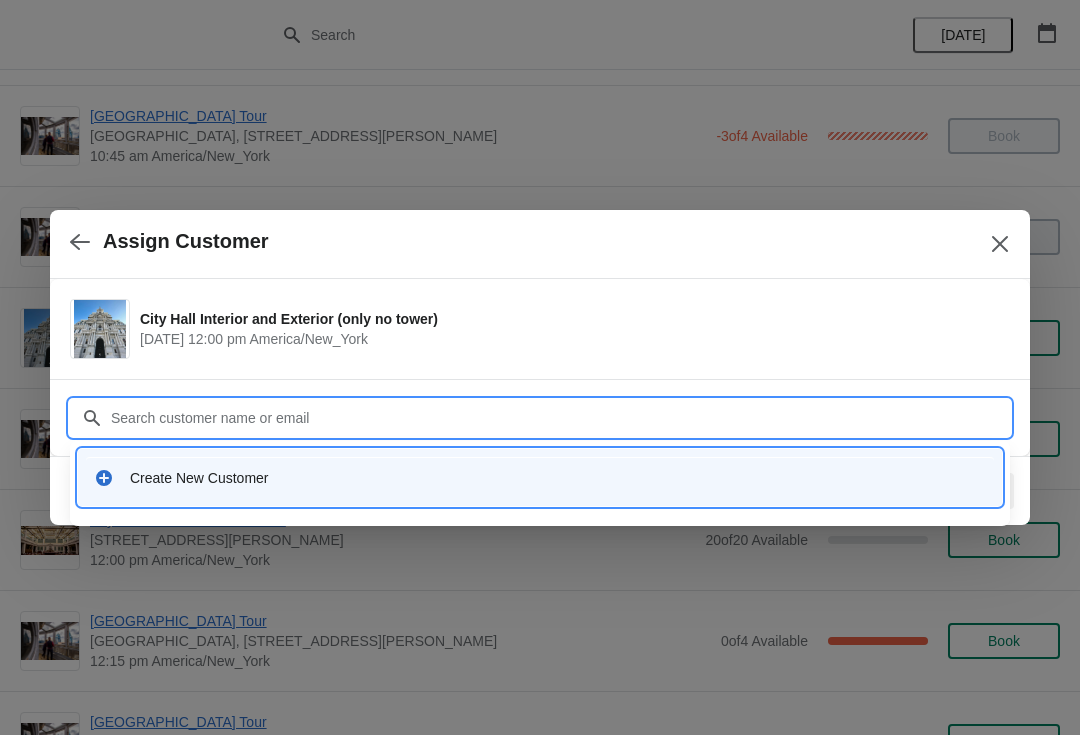 click on "Create New Customer" at bounding box center [558, 478] 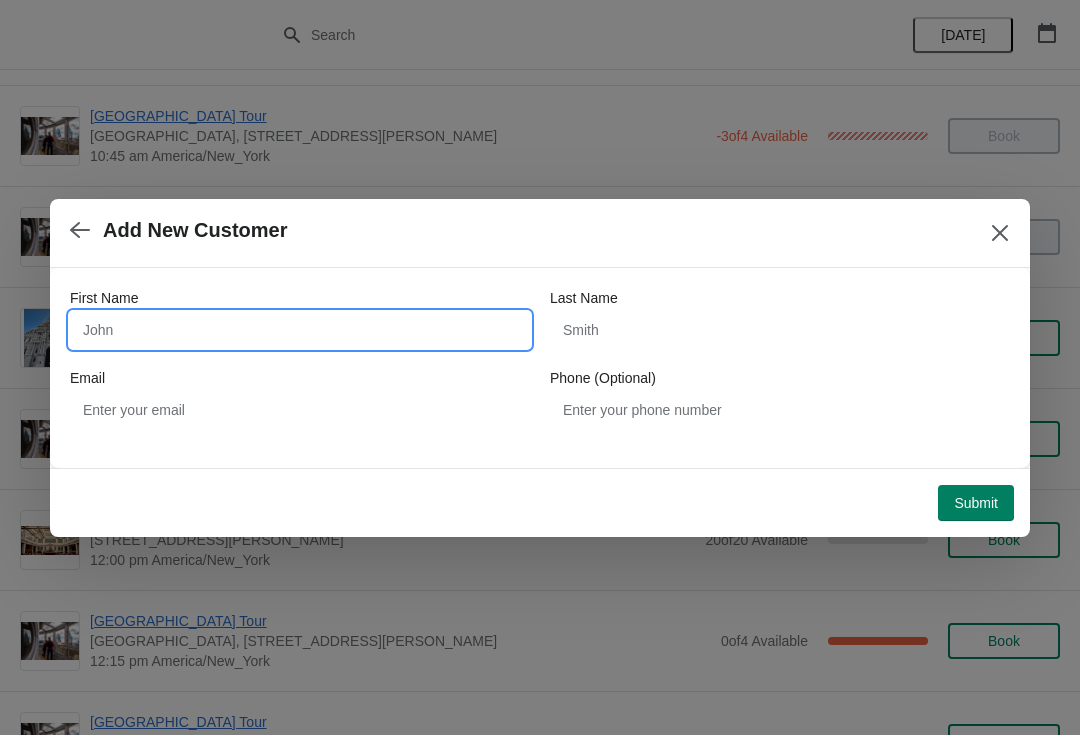 click on "First Name" at bounding box center [300, 330] 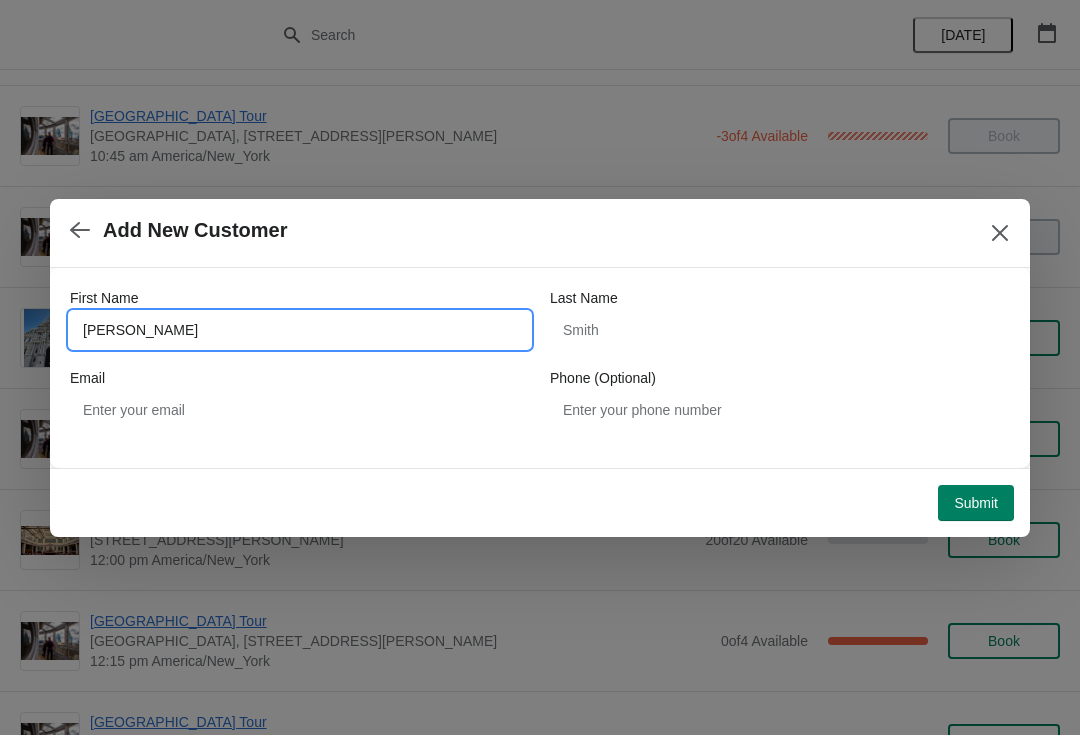 type on "James" 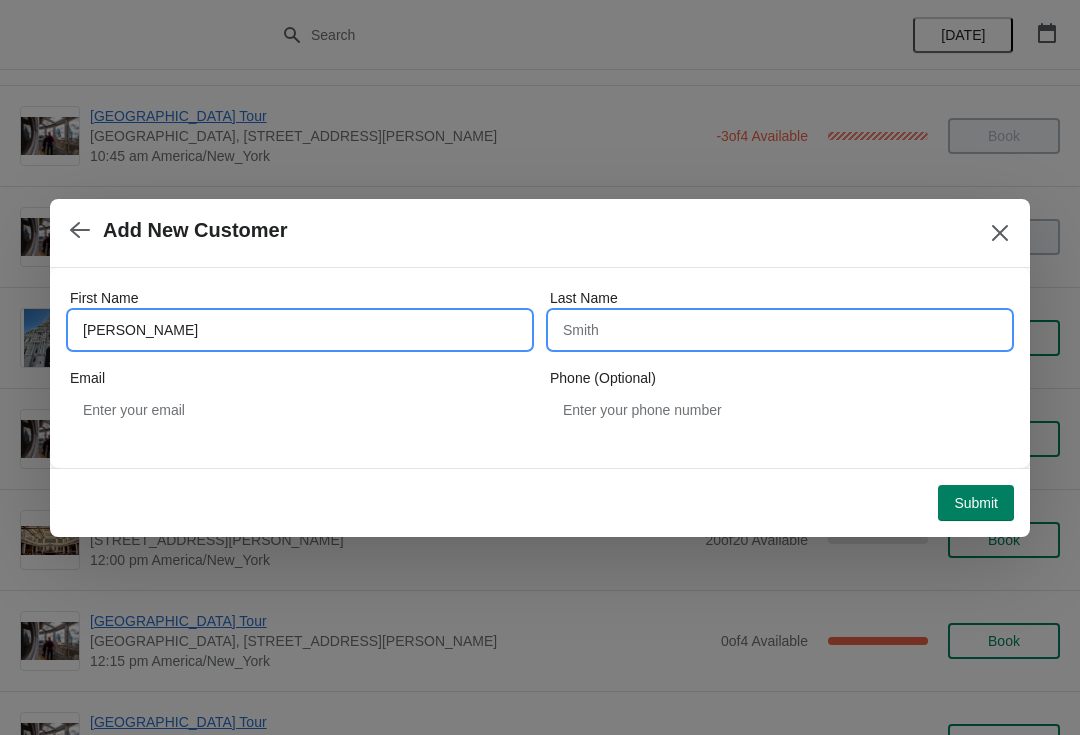 click on "Last Name" at bounding box center [780, 330] 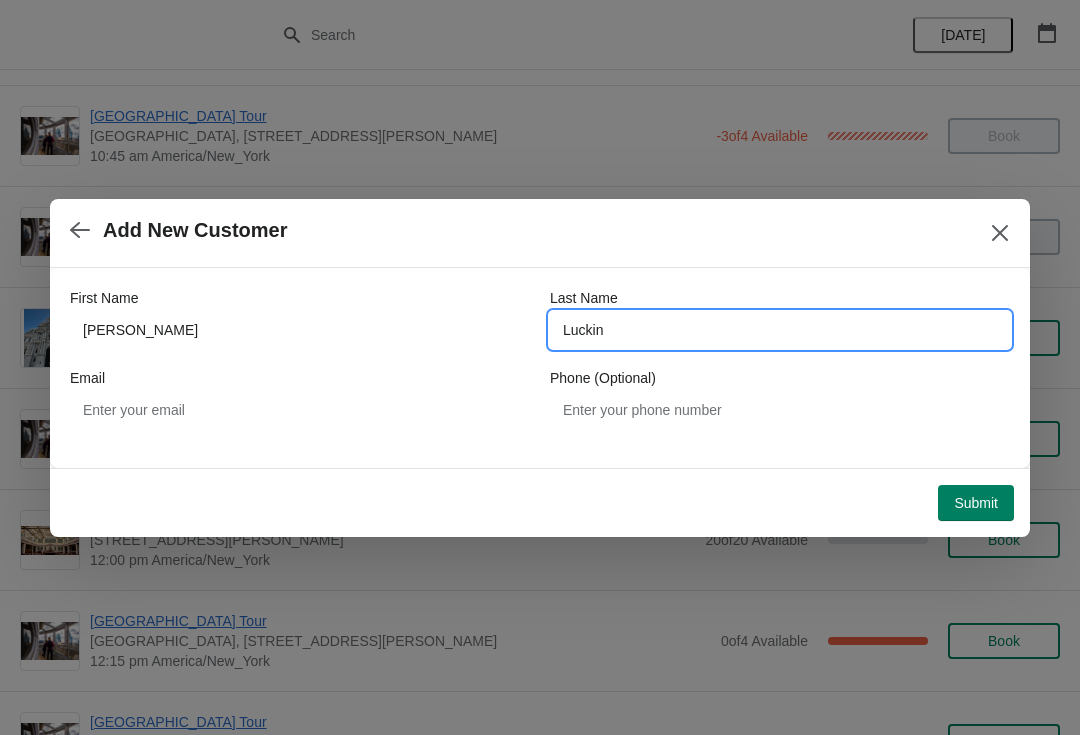 type on "Luckin" 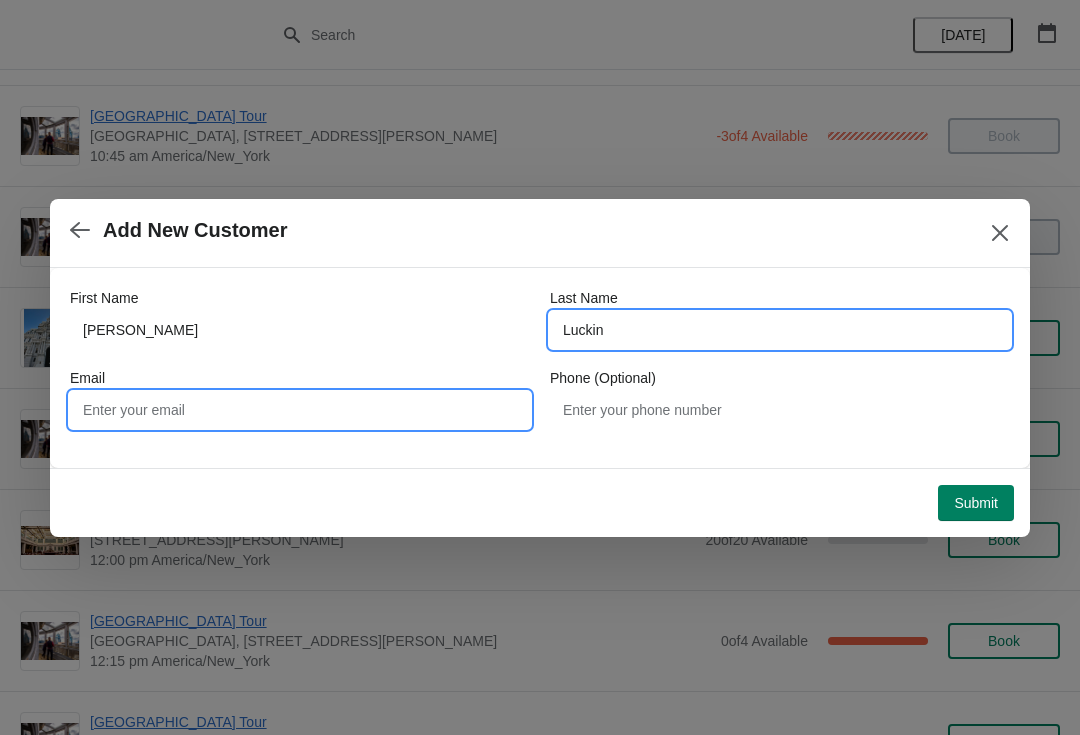 click on "Email" at bounding box center (300, 410) 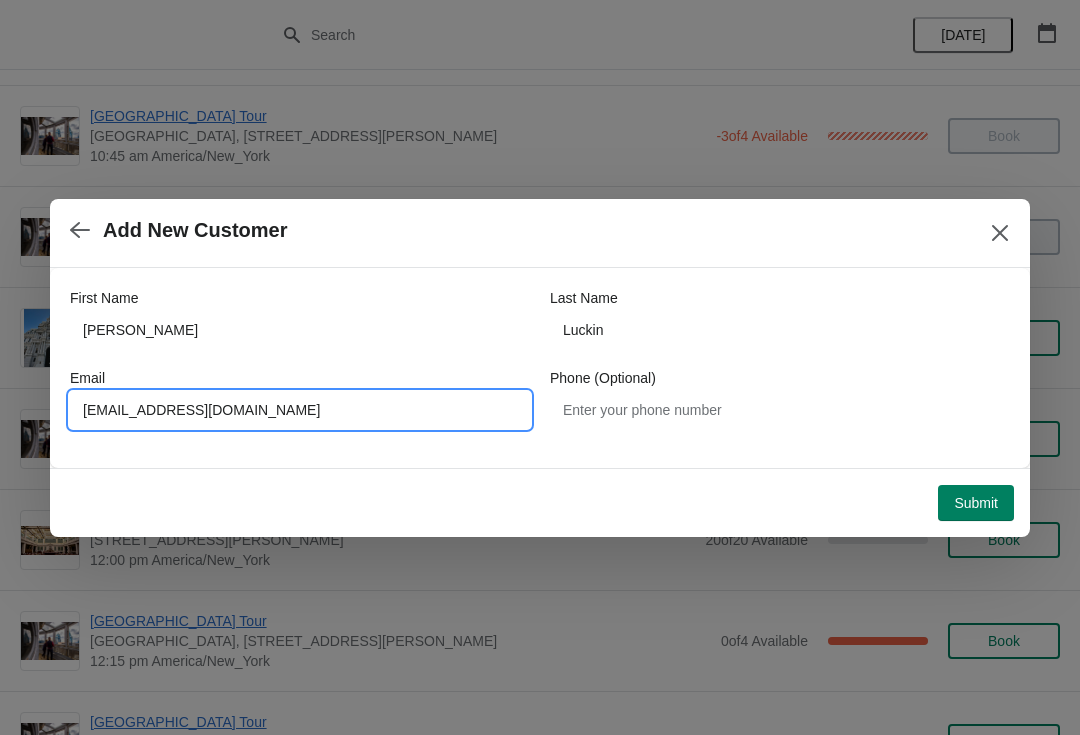 type on "jamesluckin@calamander.net" 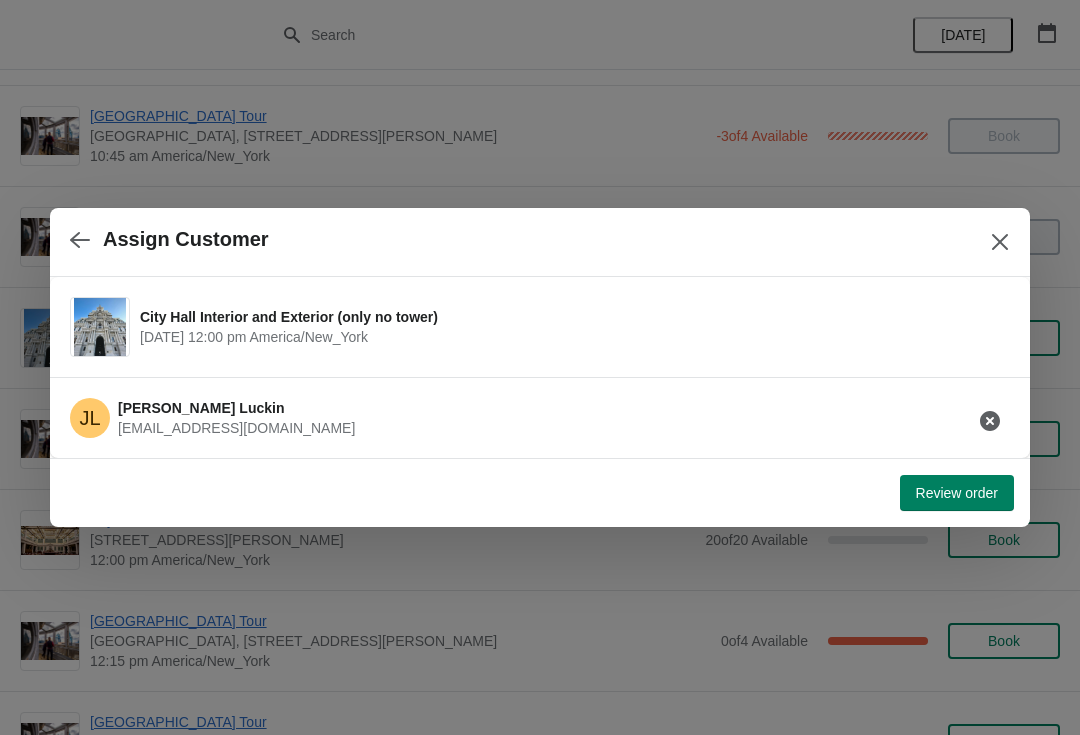 click on "Review order" at bounding box center (957, 493) 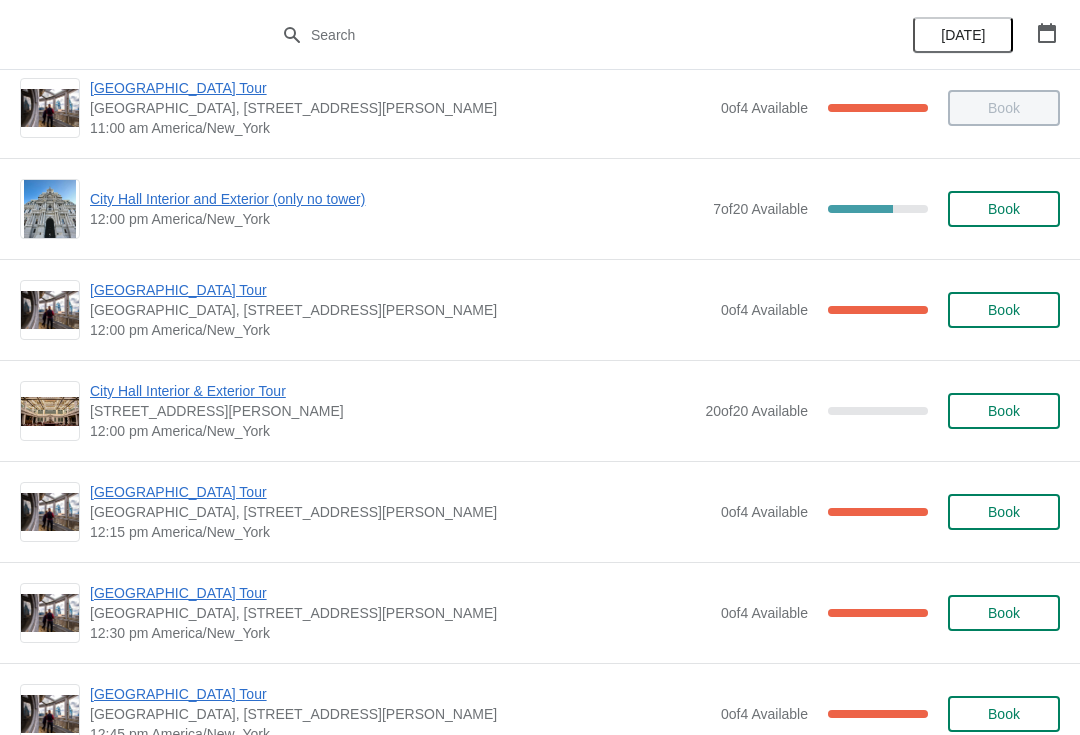 scroll, scrollTop: 739, scrollLeft: 0, axis: vertical 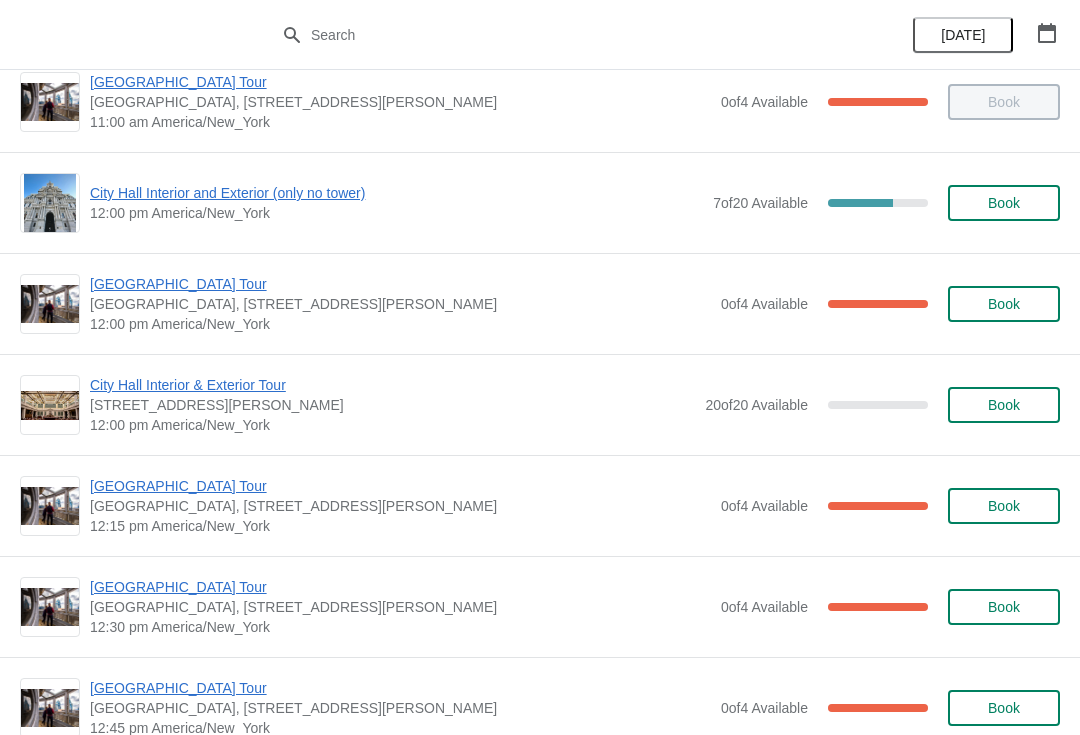 click on "[GEOGRAPHIC_DATA] Tour" at bounding box center (400, 284) 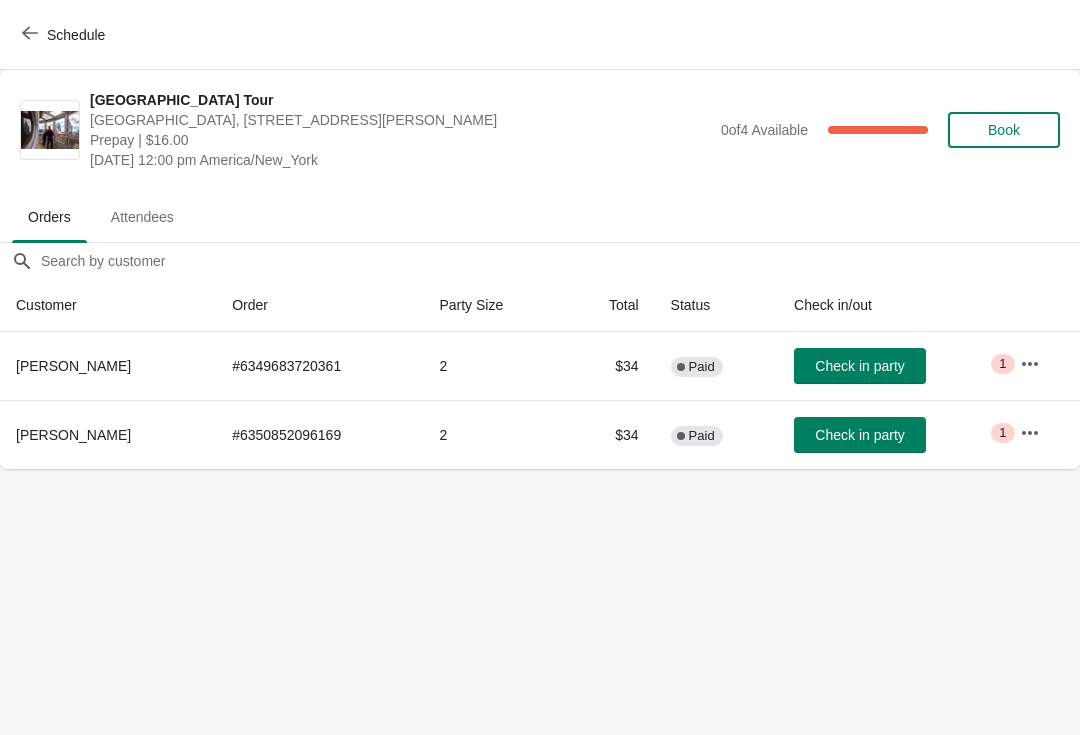 click on "Check in party" at bounding box center [859, 366] 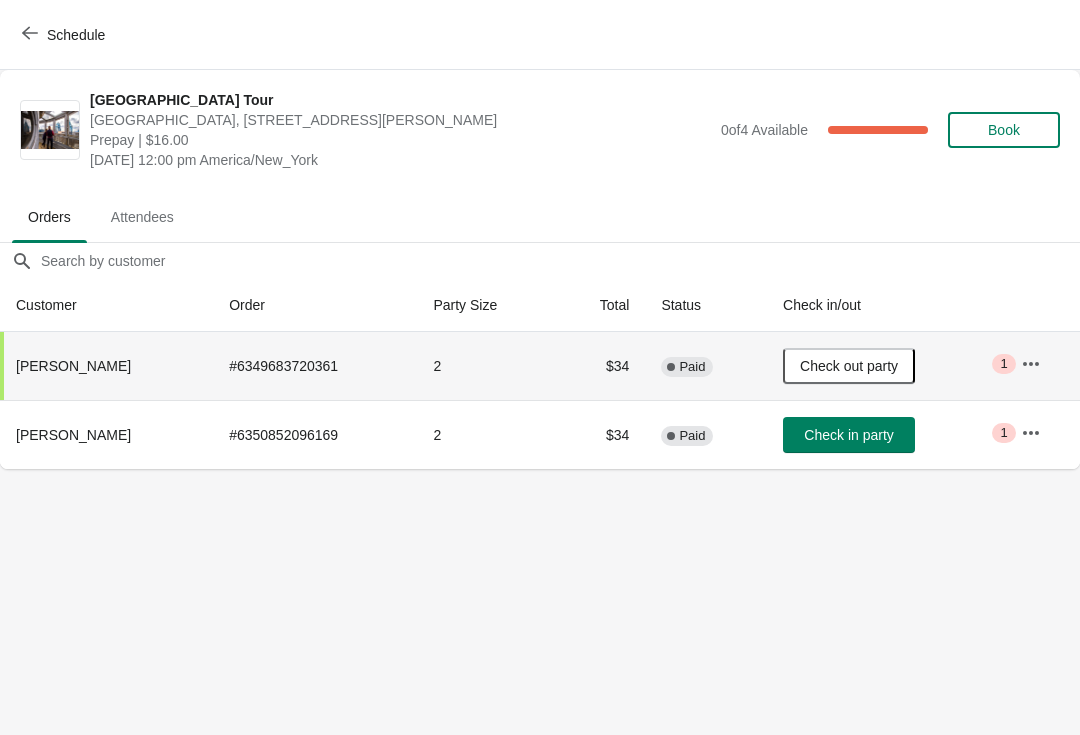 click 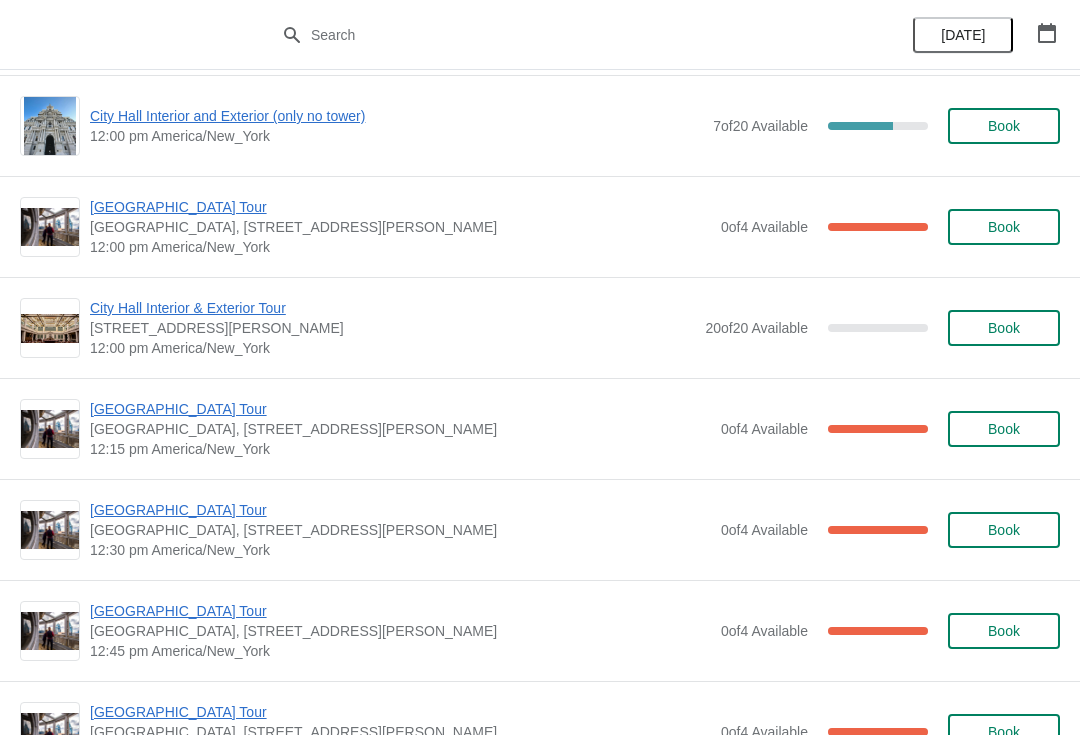 scroll, scrollTop: 814, scrollLeft: 0, axis: vertical 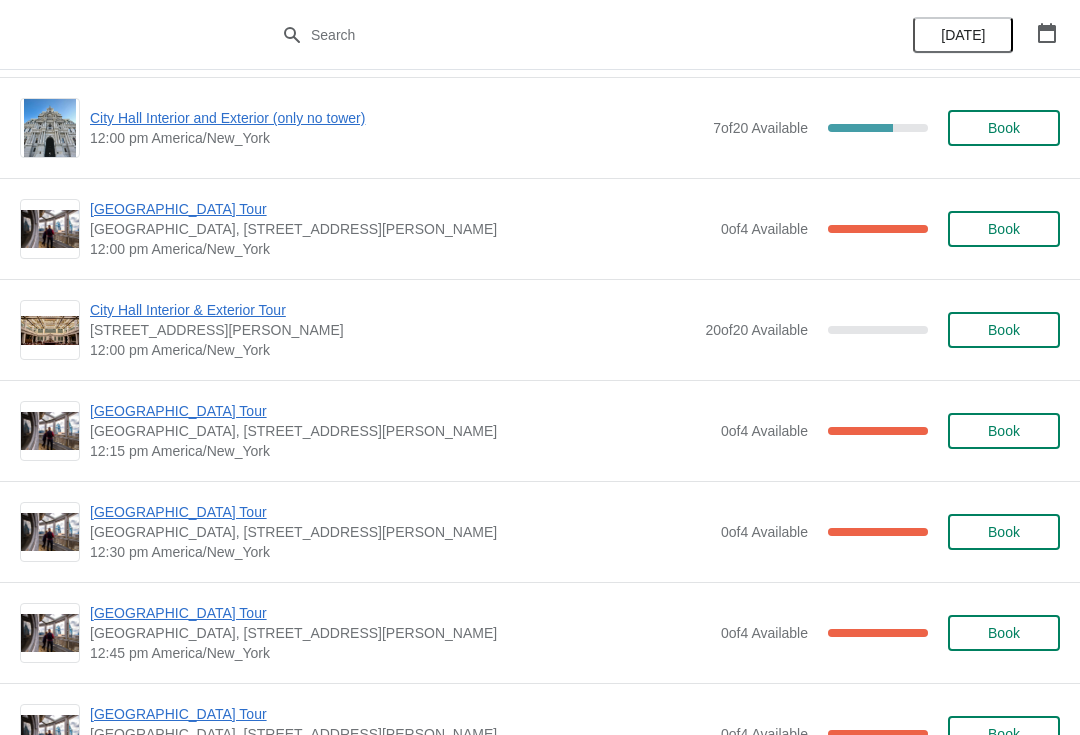 click on "[GEOGRAPHIC_DATA] Tour" at bounding box center [400, 411] 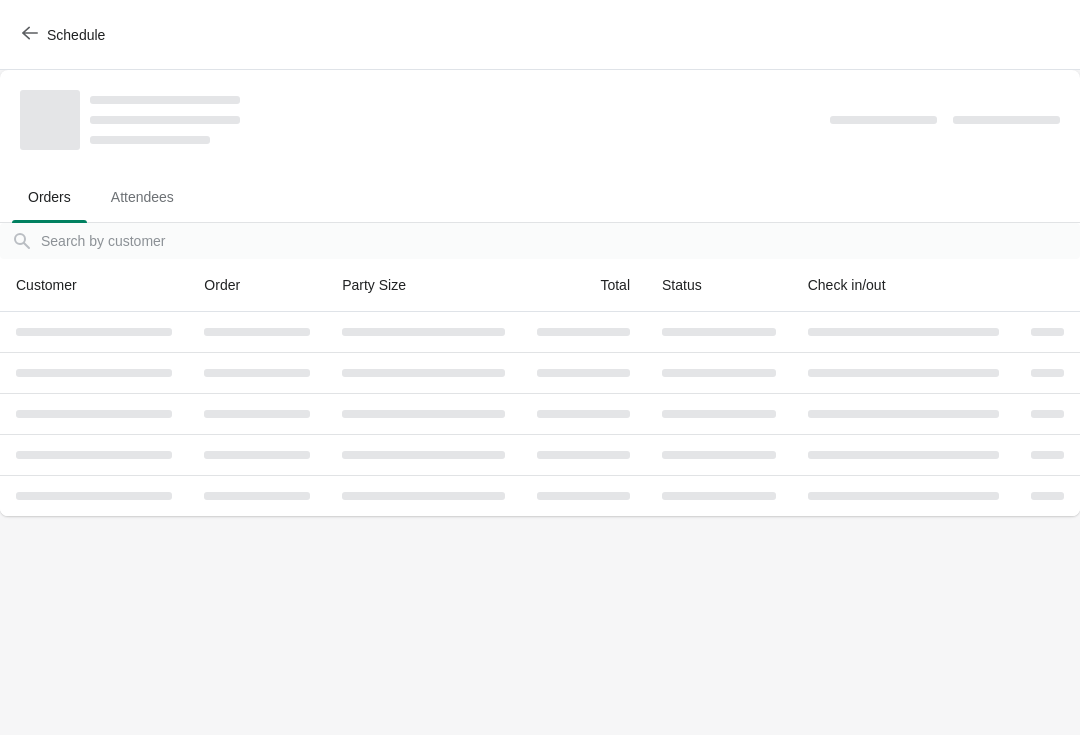 scroll, scrollTop: 0, scrollLeft: 0, axis: both 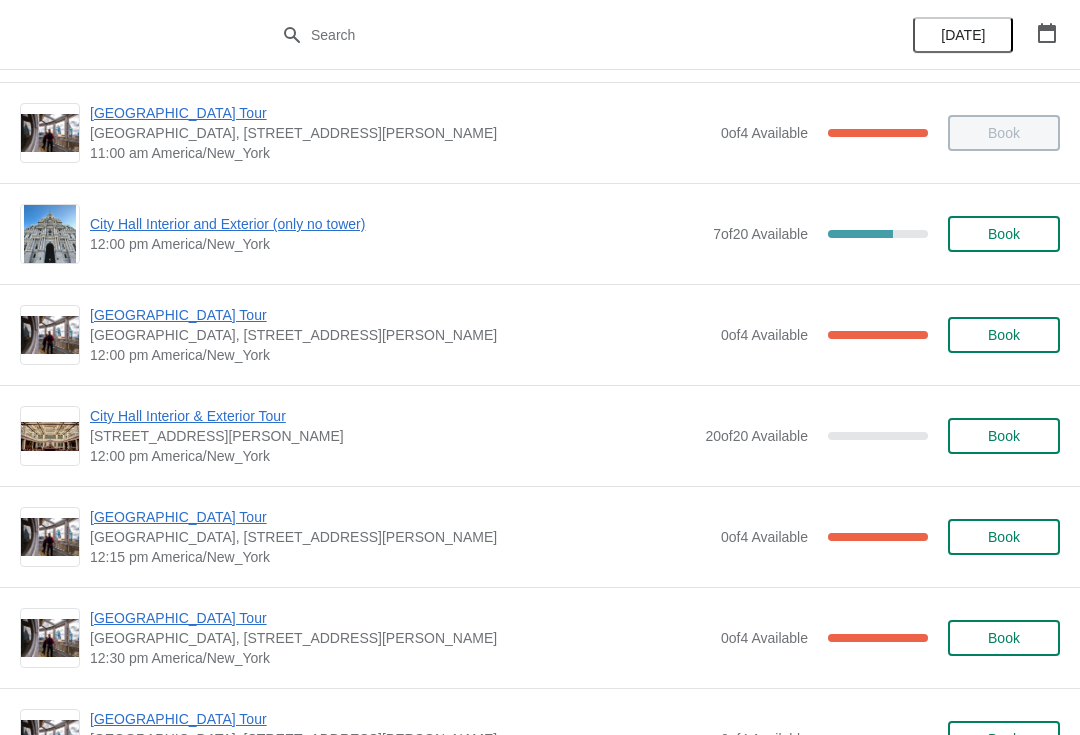 click on "City Hall Interior and Exterior (only no tower)" at bounding box center [396, 224] 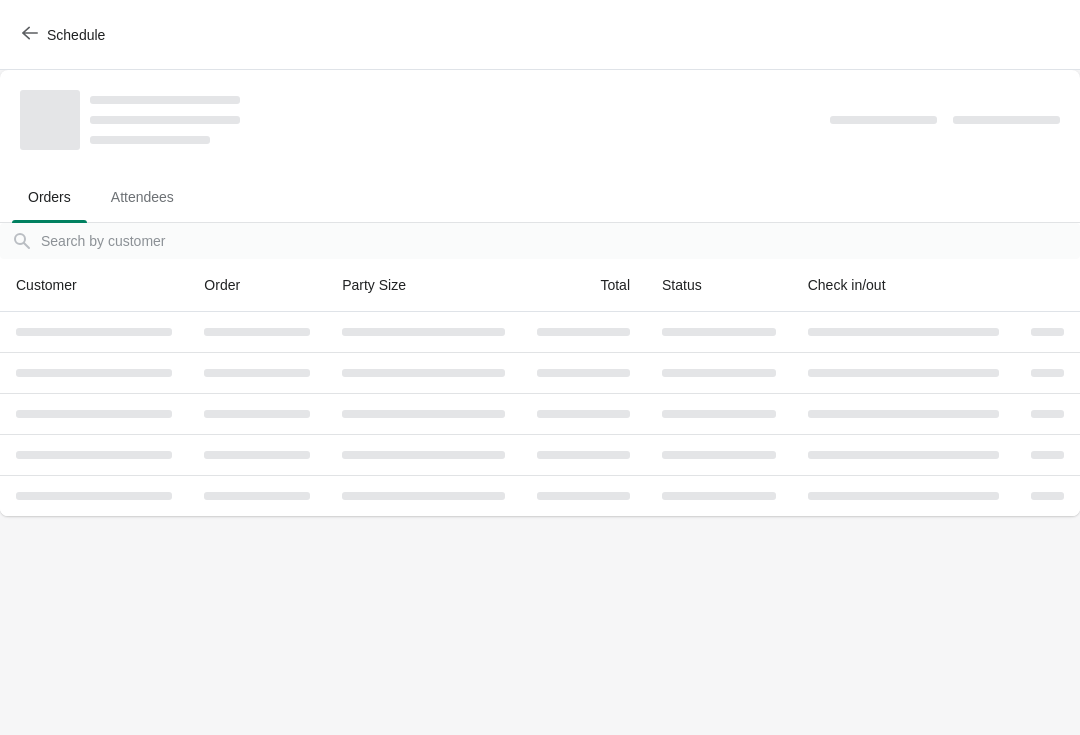 scroll, scrollTop: 0, scrollLeft: 0, axis: both 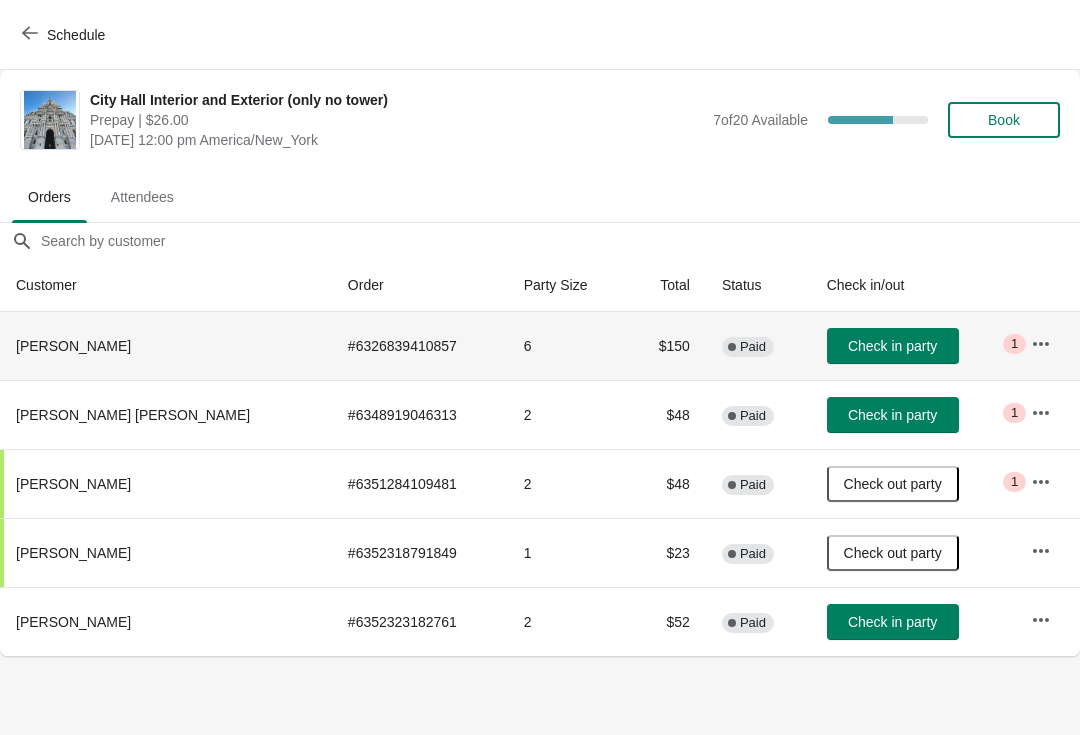 click on "Check in party" at bounding box center [893, 346] 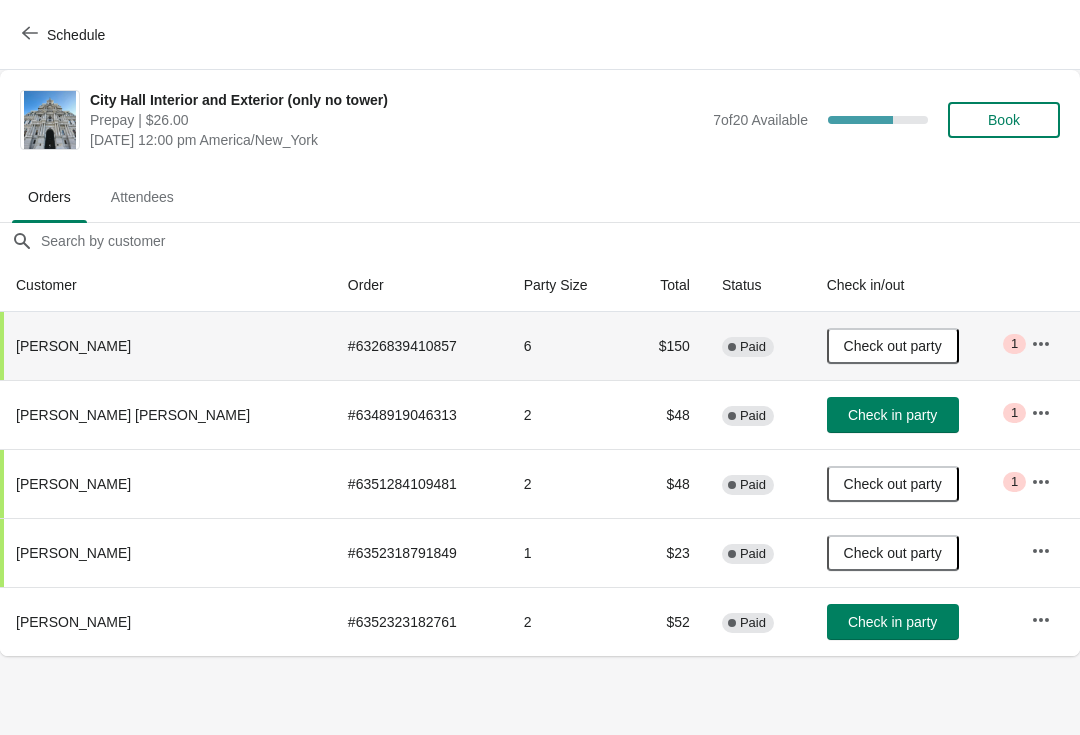 click on "Check in party" at bounding box center (892, 622) 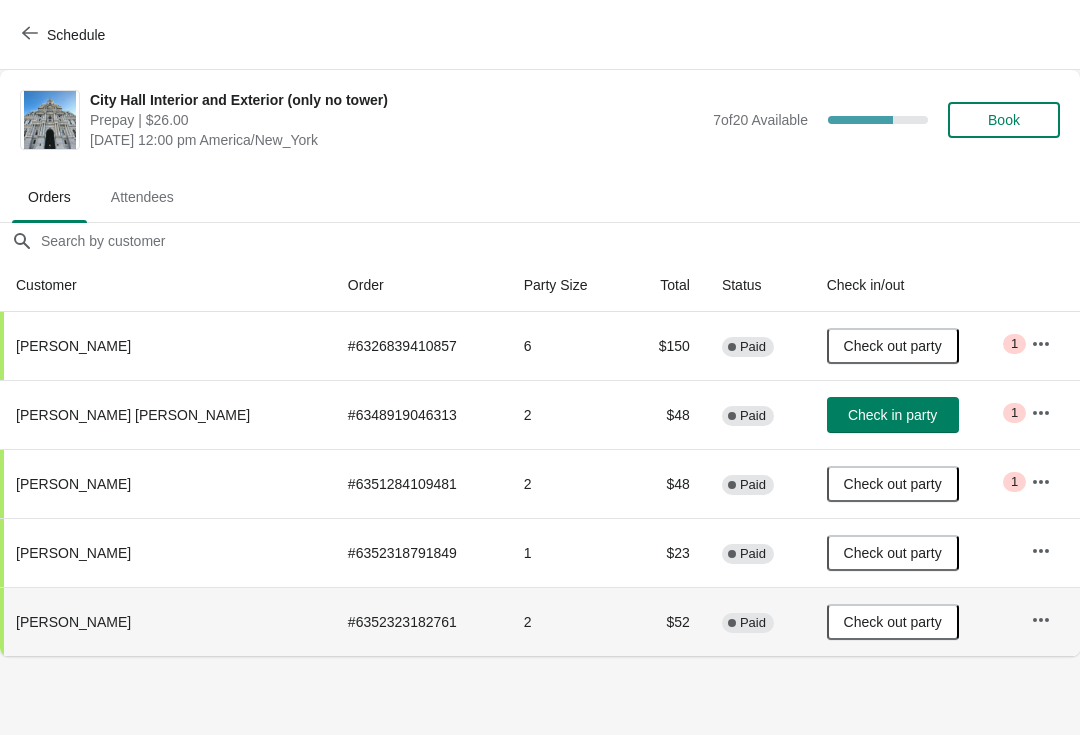 click on "# 6352323182761" at bounding box center (420, 621) 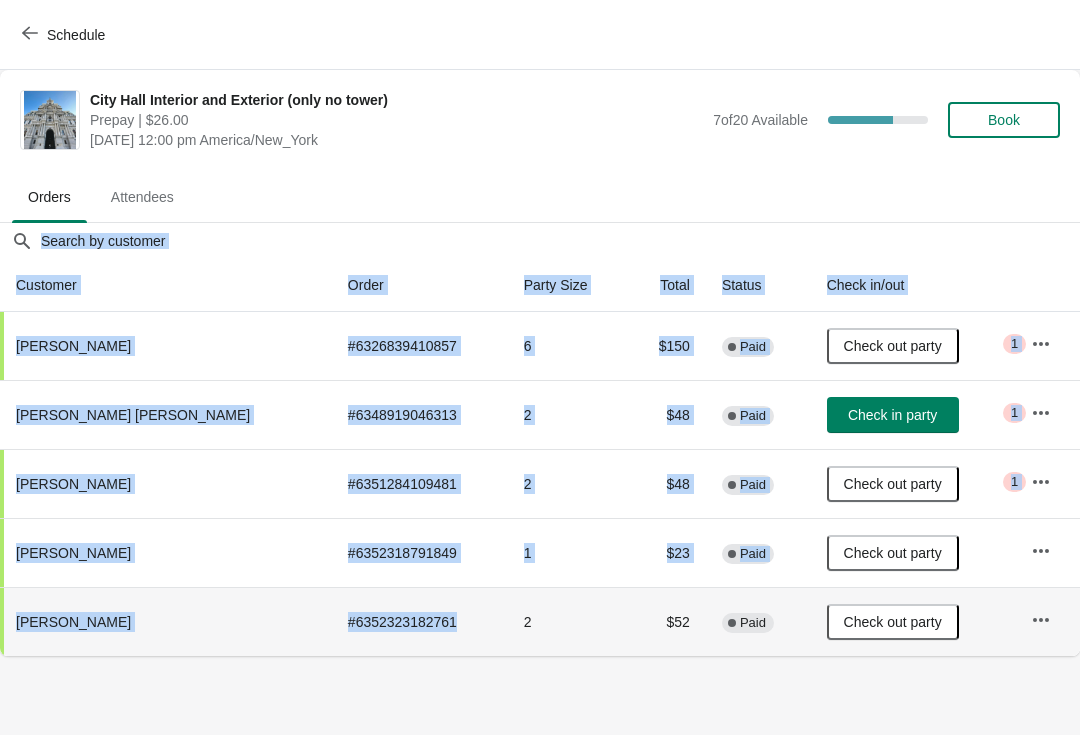 click on "Schedule City Hall Interior and Exterior (only no tower) Prepay | $26.00 Tuesday, July 8, 2025 | 12:00 pm America/New_York 7  of  20   Available 65 % Book Orders Attendees Orders Attendees Orders filter search Customer Order Party Size Total Status Check in/out Luca Cammisa # 6326839410857 6 $150 Complete Paid Check out party Critical 1 Yuen Kwan Elizabeth Cheng # 6348919046313 2 $48 Complete Paid Check in party Critical 1 Robert Wilshere # 6351284109481 2 $48 Complete Paid Check out party Critical 1 Patrck whitcome # 6352318791849 1 $23 Complete Paid Check out party James Luckin # 6352323182761 2 $52 Complete Paid Check out party Order Details Actions Transfer Restock 4  /  5  Checked in Close" at bounding box center (540, 367) 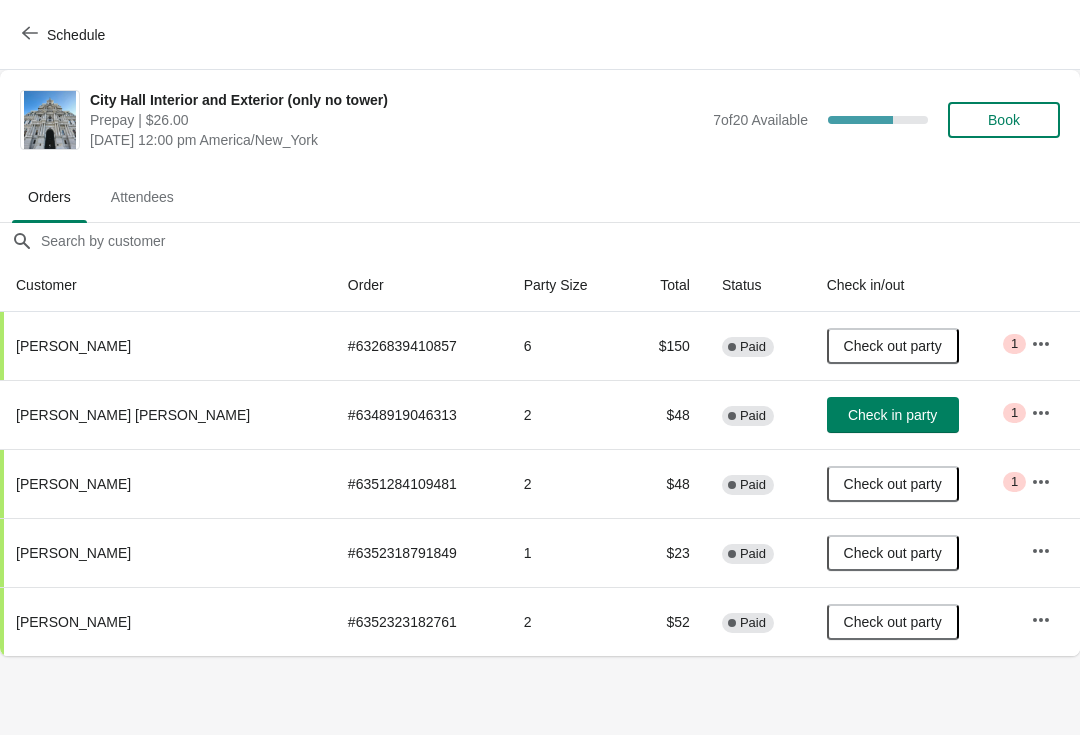 scroll, scrollTop: 0, scrollLeft: 0, axis: both 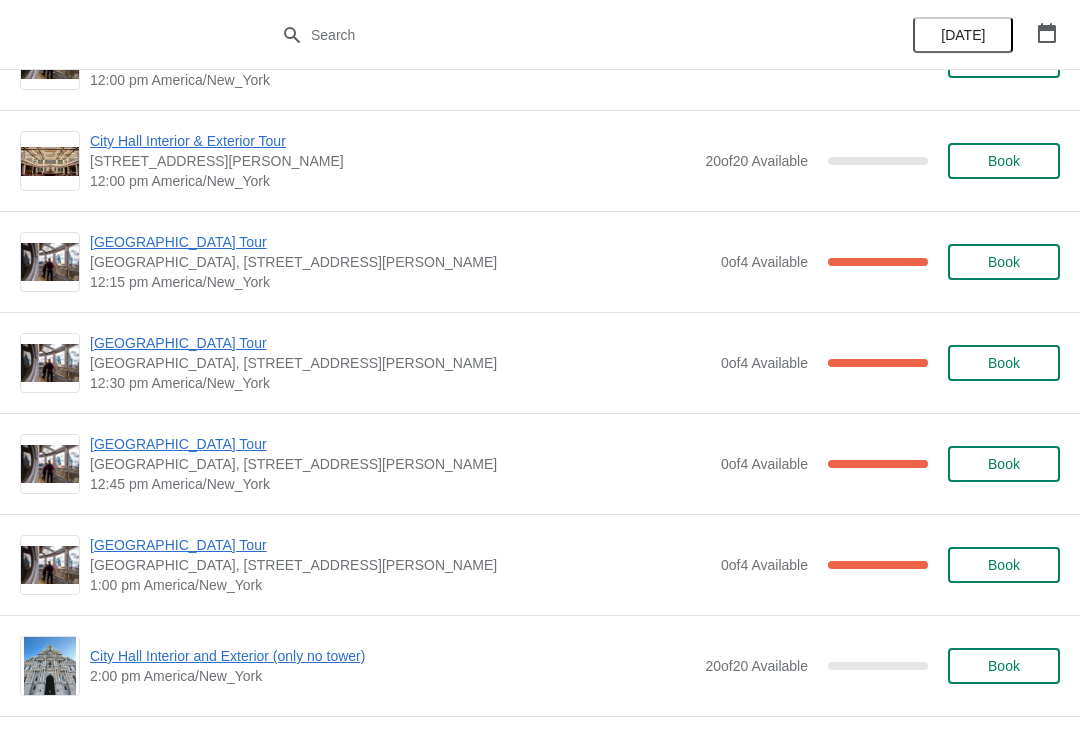 click on "[GEOGRAPHIC_DATA] Tour" at bounding box center [400, 242] 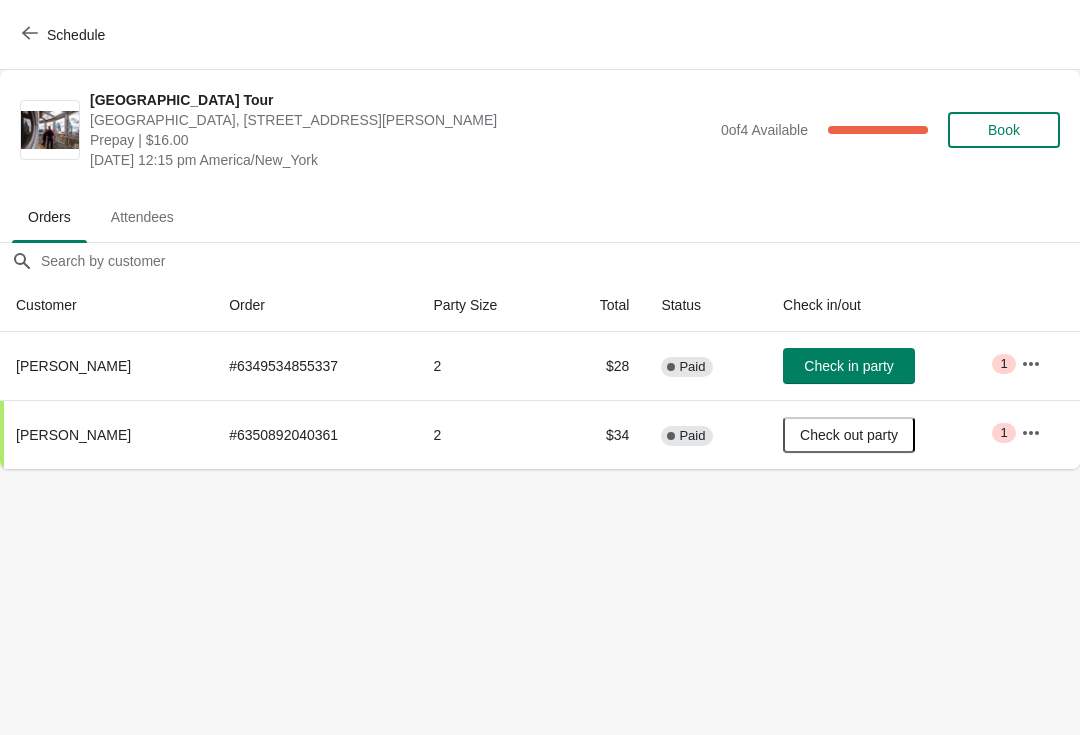 click on "Check in party" at bounding box center [848, 366] 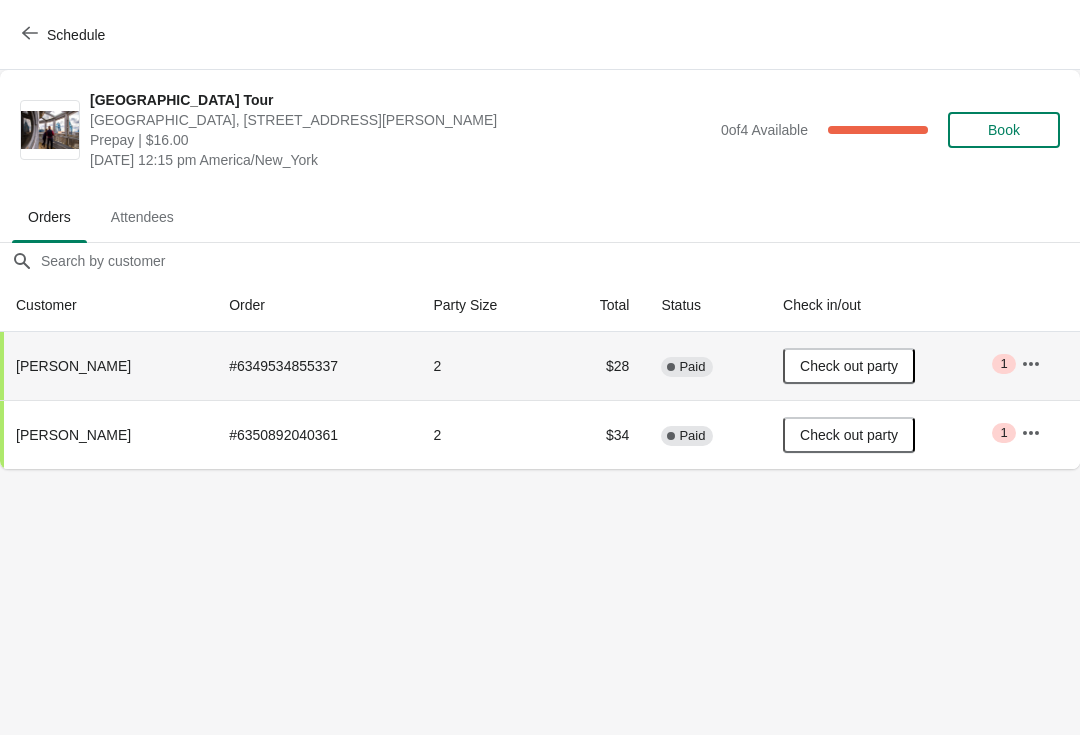 click on "Schedule" at bounding box center [65, 35] 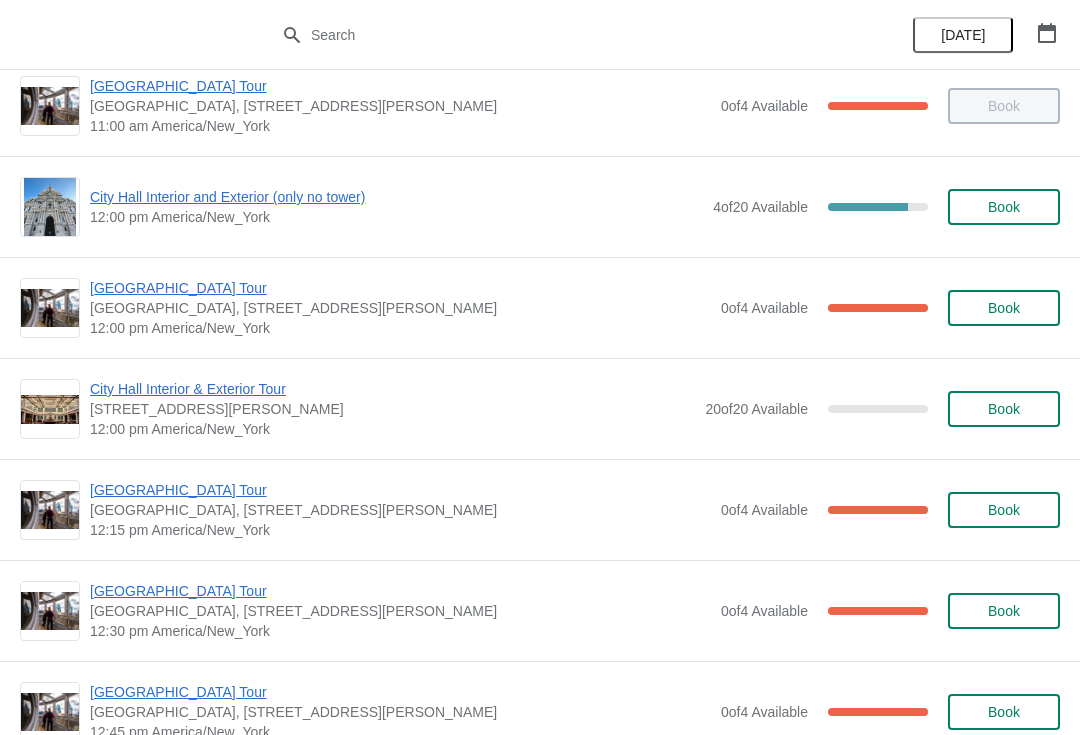 scroll, scrollTop: 729, scrollLeft: 0, axis: vertical 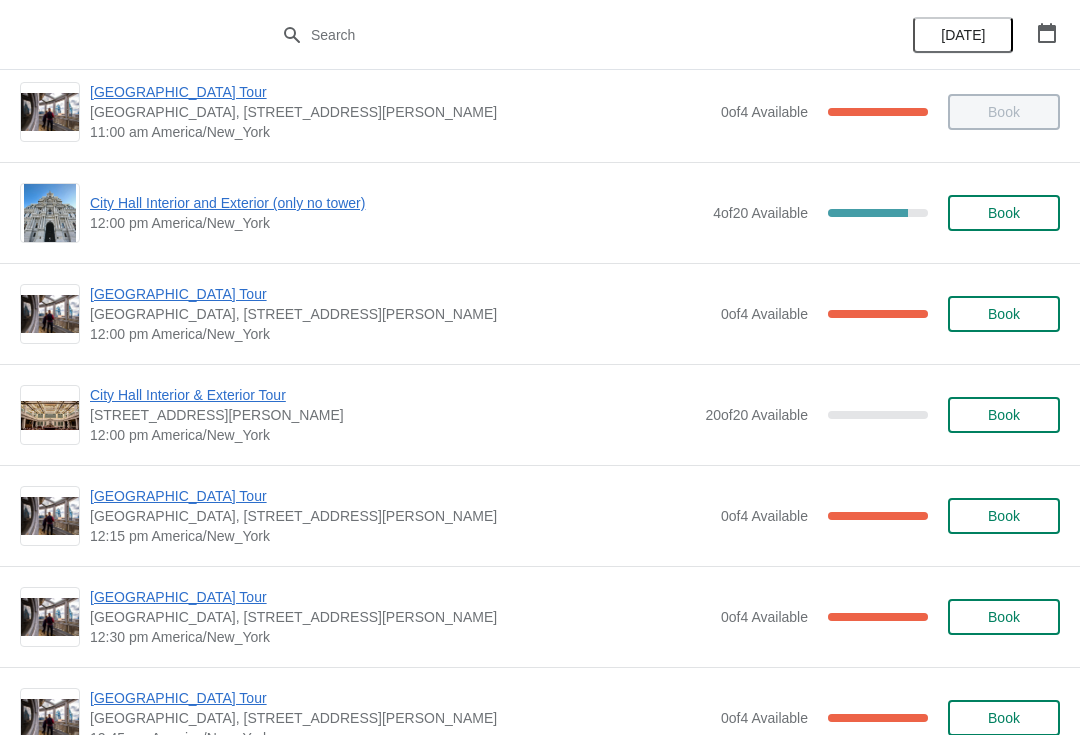 click on "[GEOGRAPHIC_DATA] Tour" at bounding box center [400, 294] 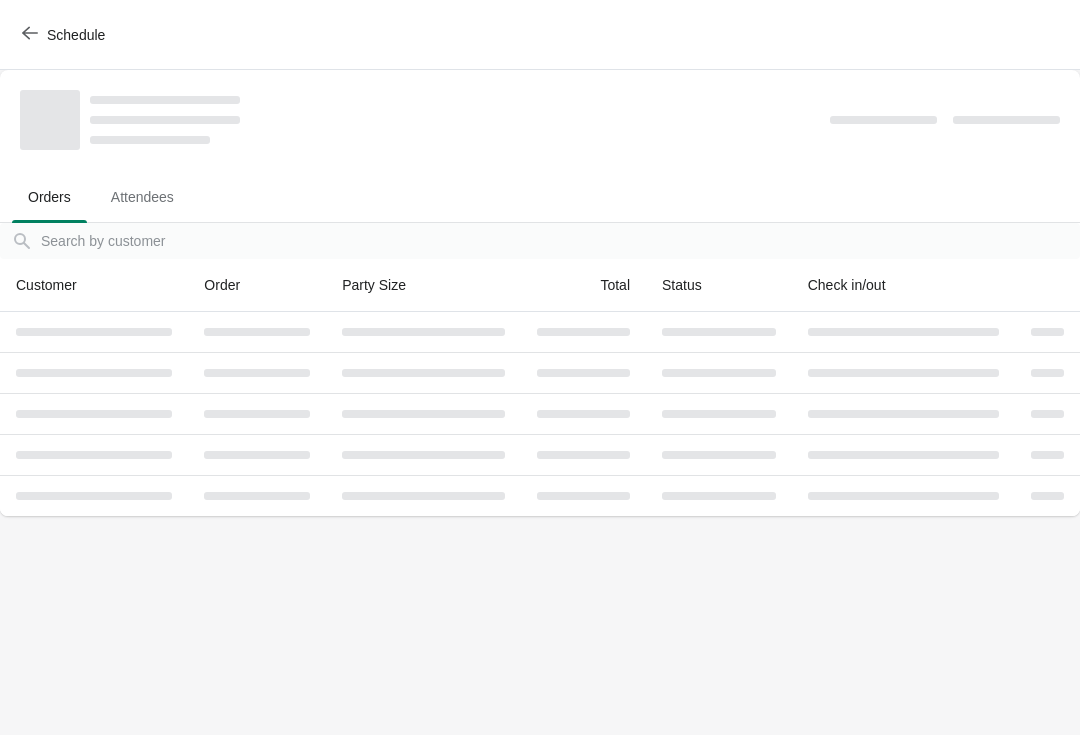 scroll, scrollTop: 0, scrollLeft: 0, axis: both 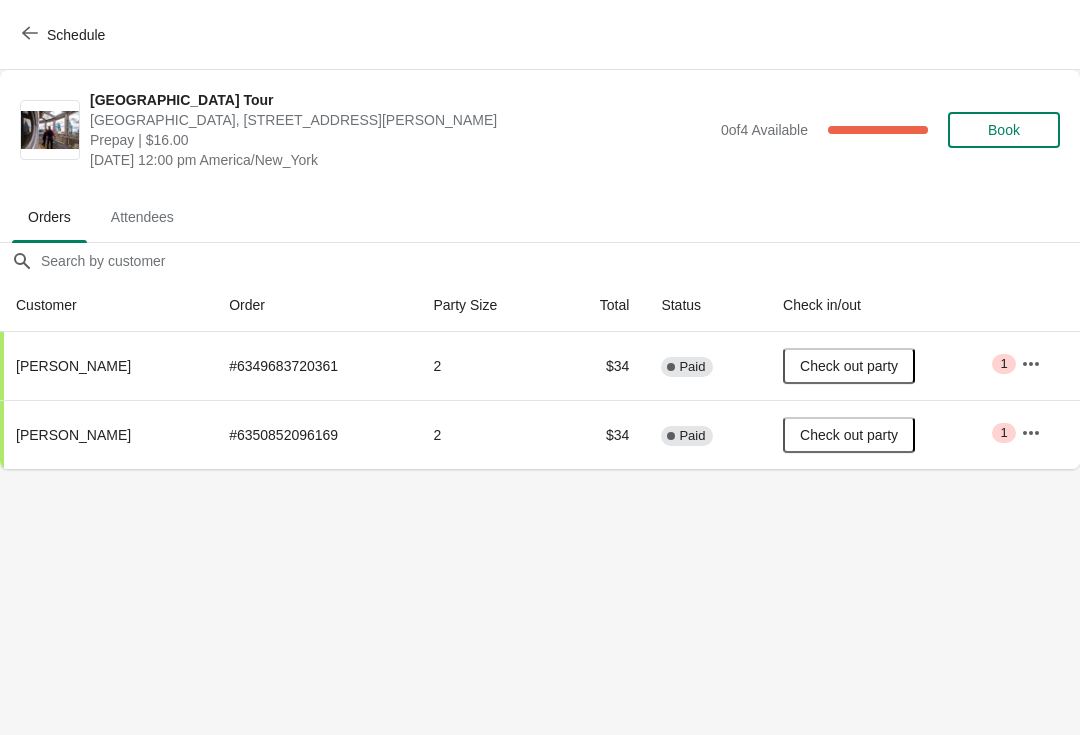 click 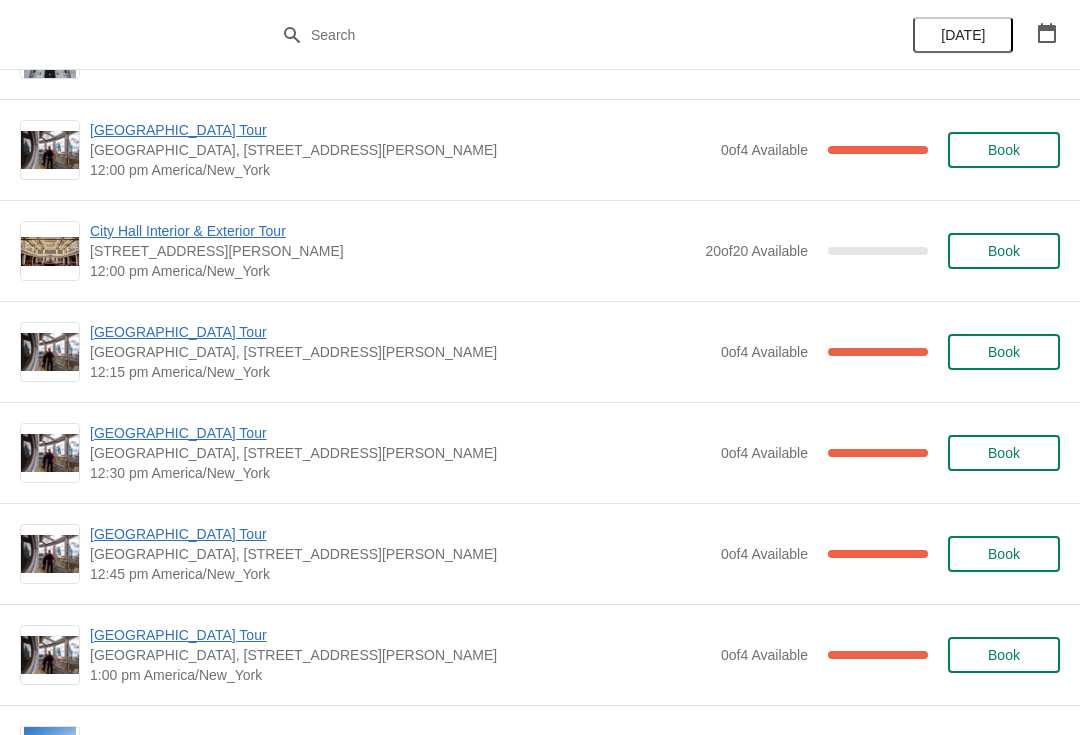 scroll, scrollTop: 894, scrollLeft: 0, axis: vertical 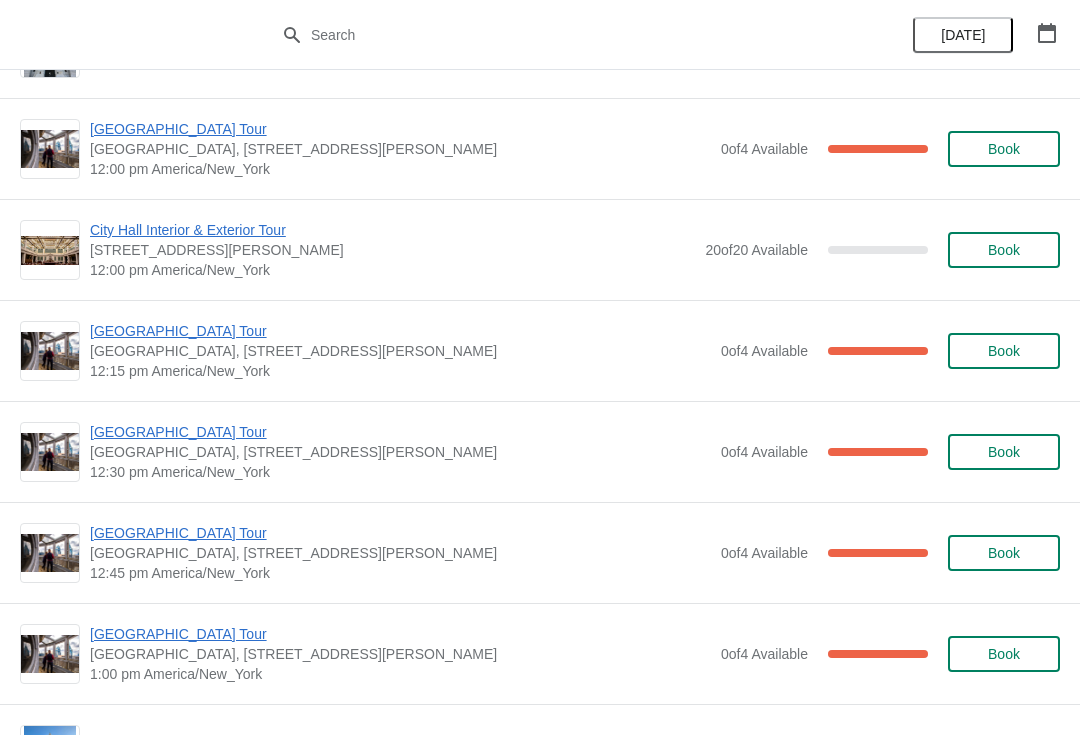 click on "[GEOGRAPHIC_DATA] Tour" at bounding box center [400, 432] 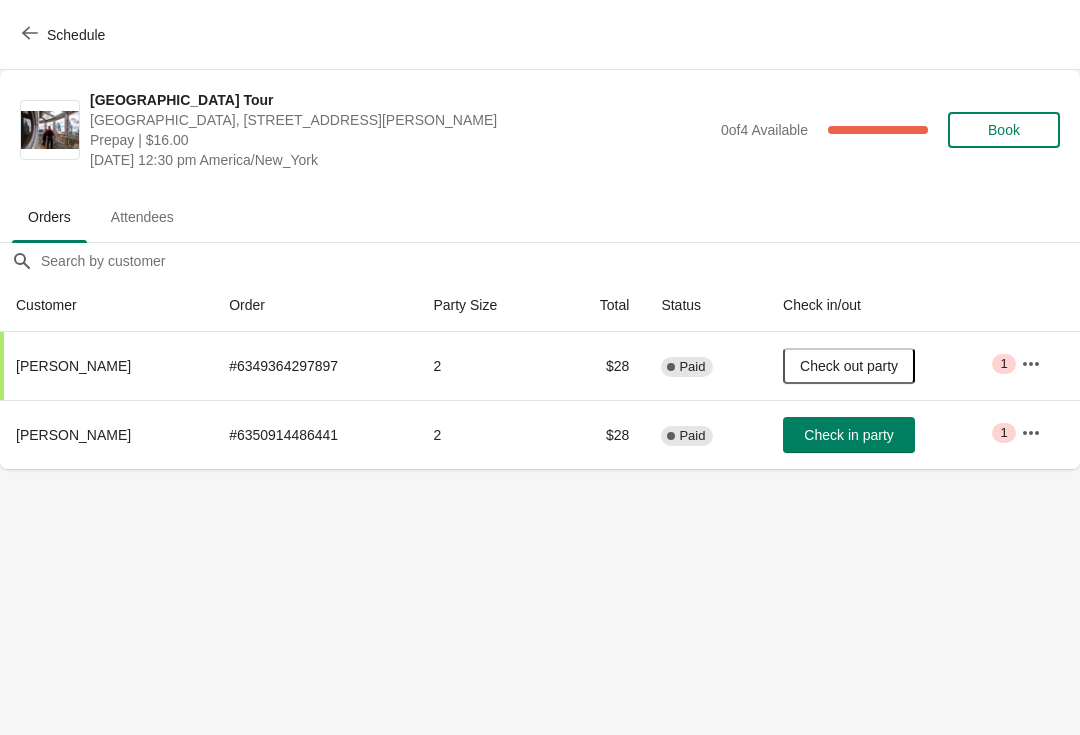 click on "Schedule" at bounding box center (65, 34) 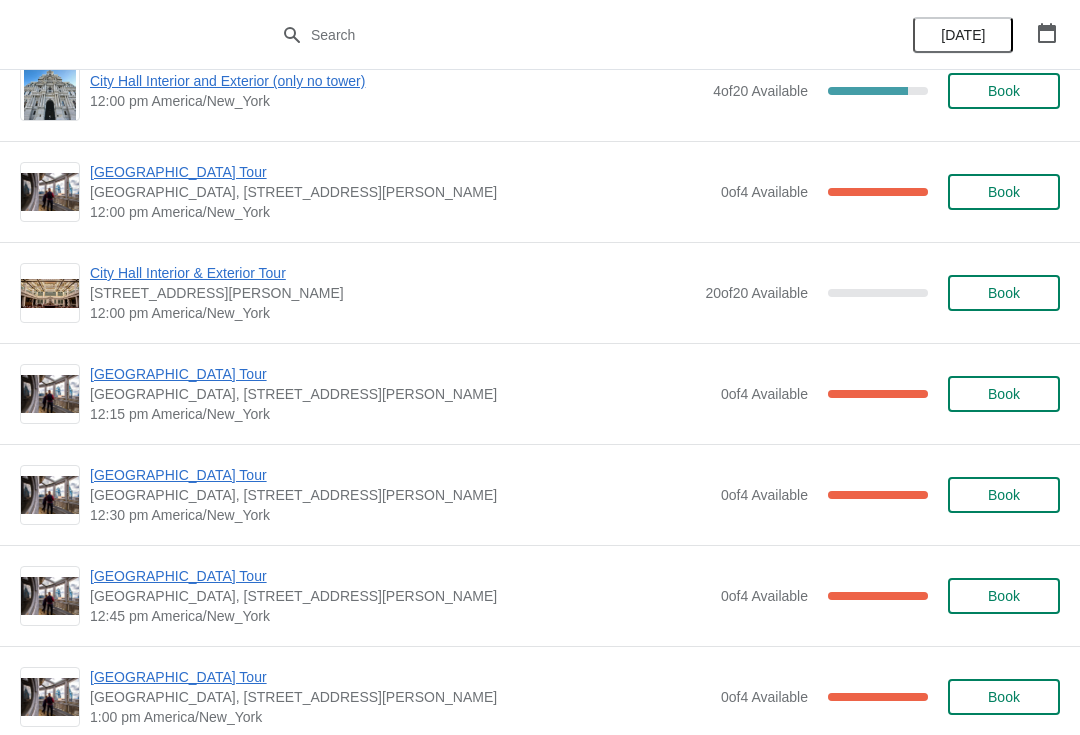 scroll, scrollTop: 843, scrollLeft: 0, axis: vertical 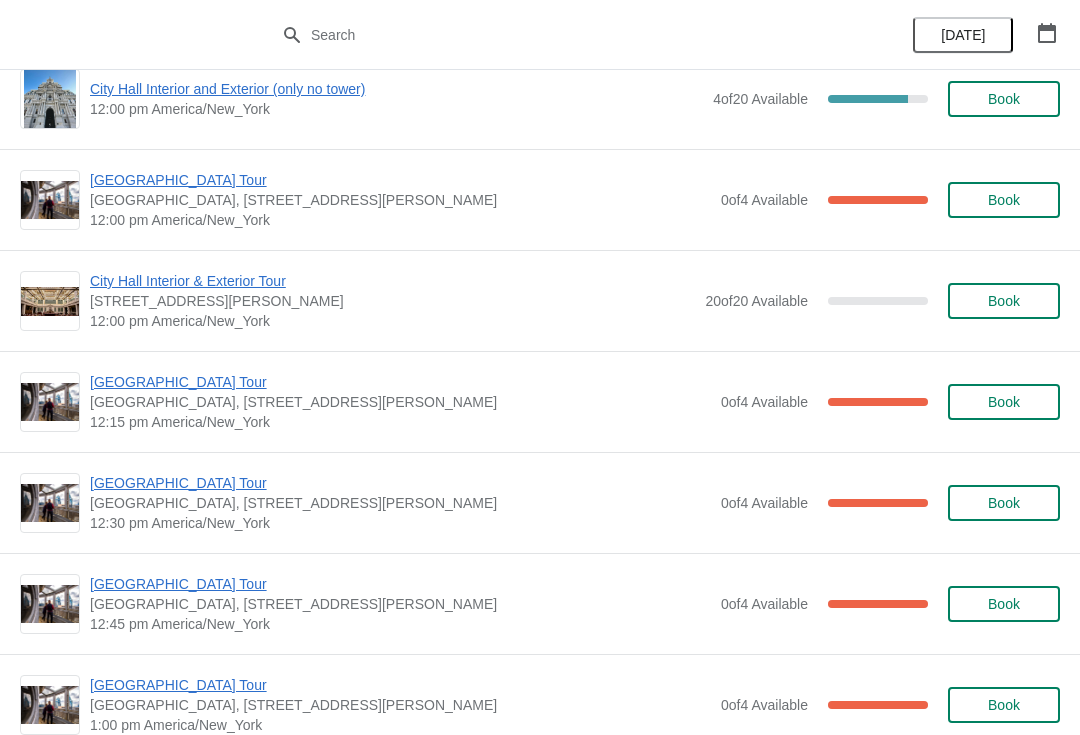 click on "[GEOGRAPHIC_DATA] Tour" at bounding box center [400, 180] 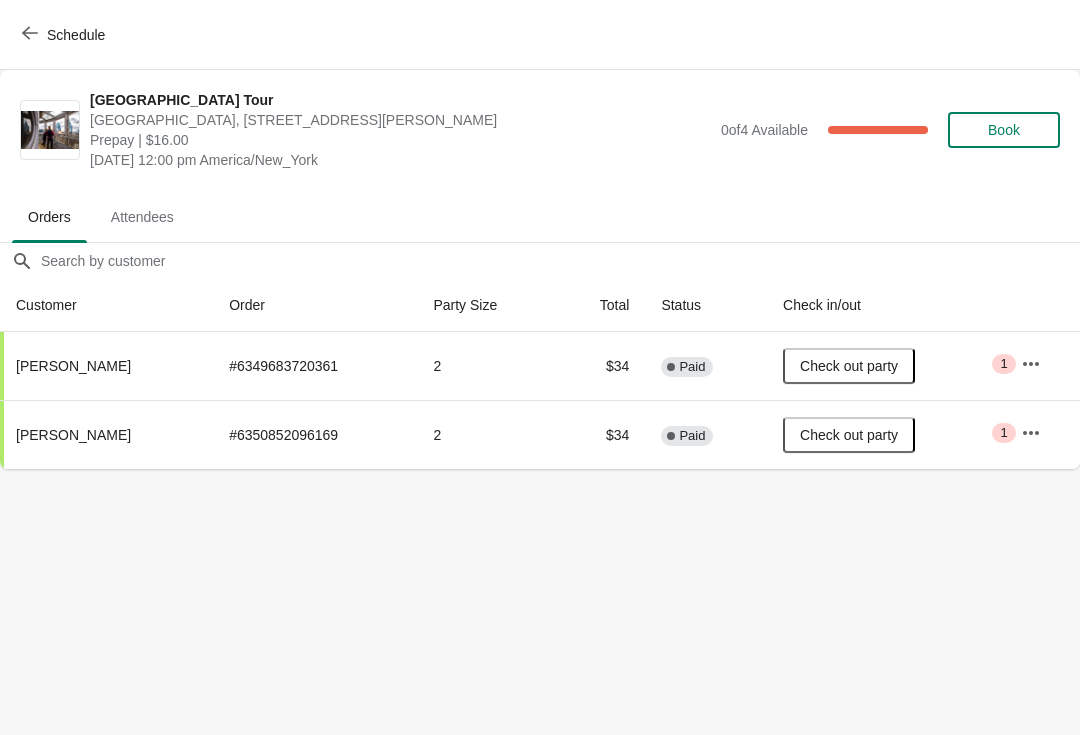 click 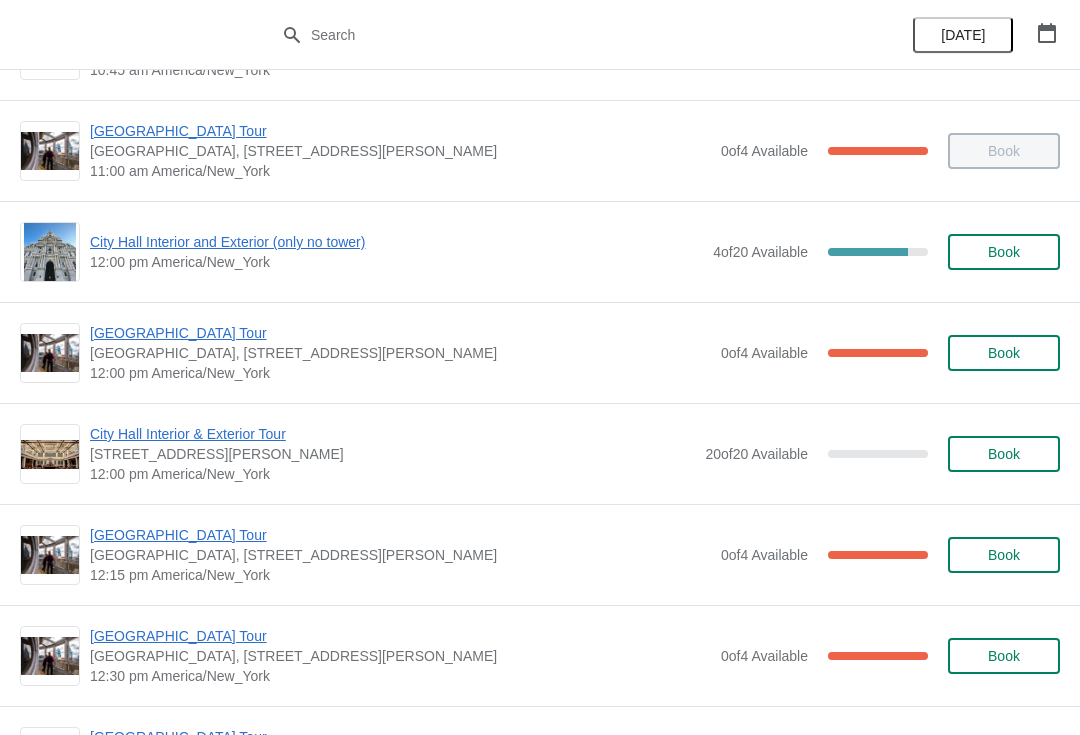scroll, scrollTop: 689, scrollLeft: 0, axis: vertical 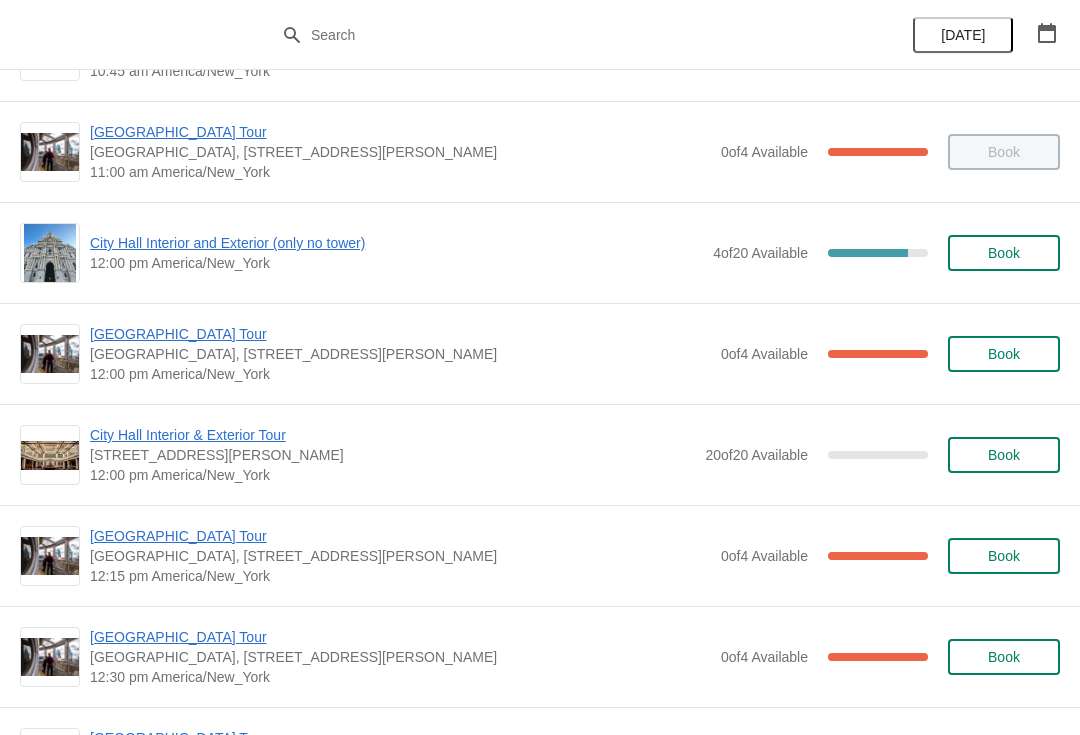 click on "[GEOGRAPHIC_DATA] Tour" at bounding box center (400, 536) 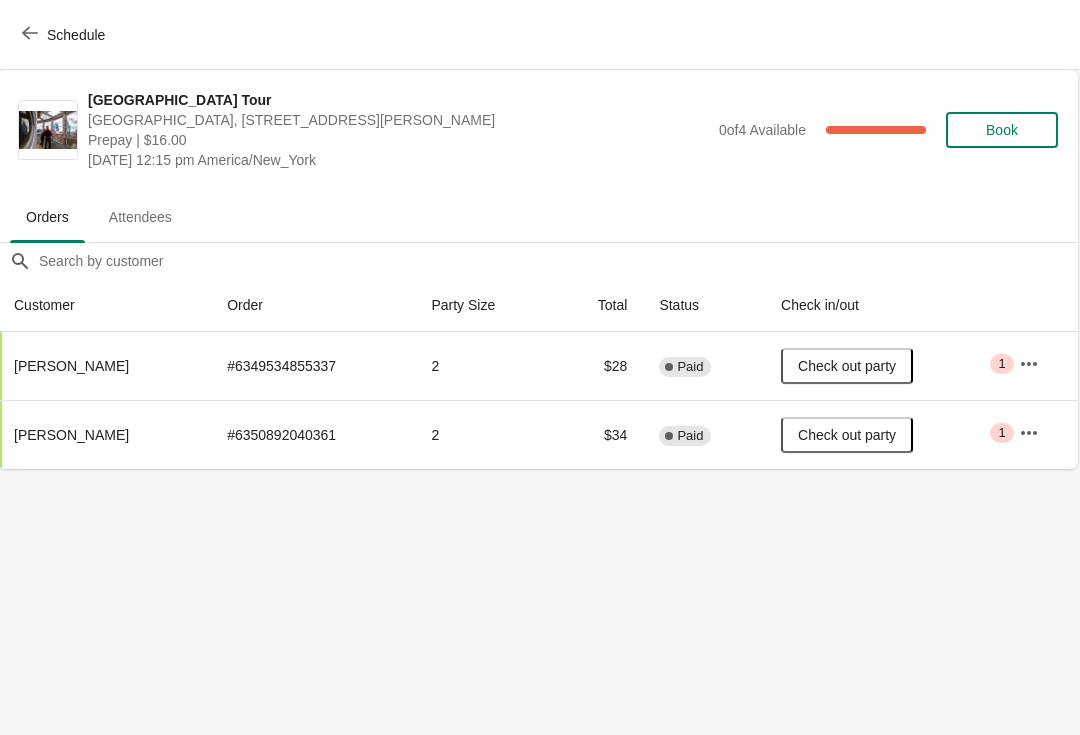 scroll, scrollTop: 0, scrollLeft: 2, axis: horizontal 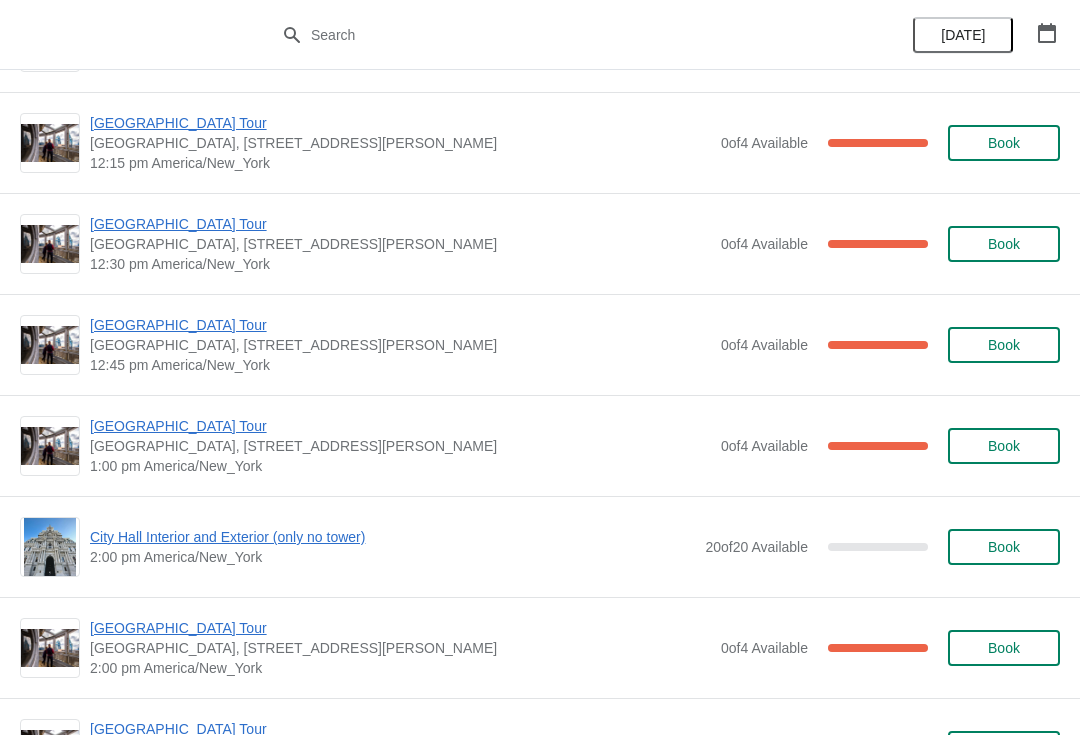 click on "[GEOGRAPHIC_DATA] Tour" at bounding box center [400, 325] 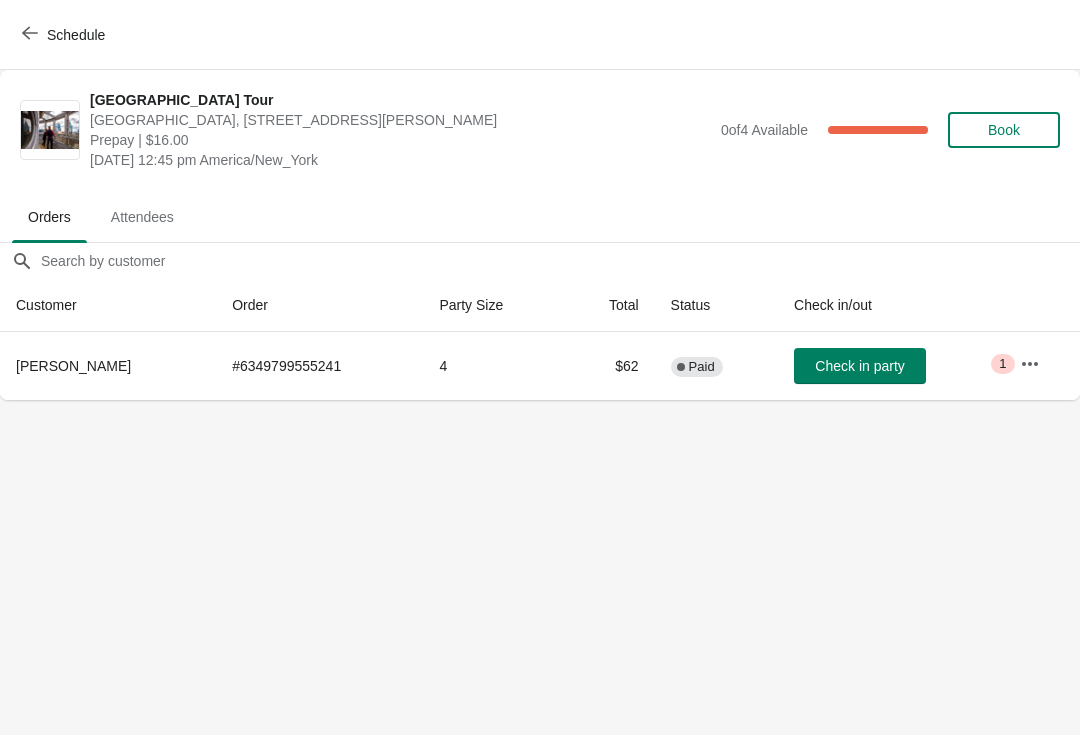 click on "Check in party" at bounding box center [859, 366] 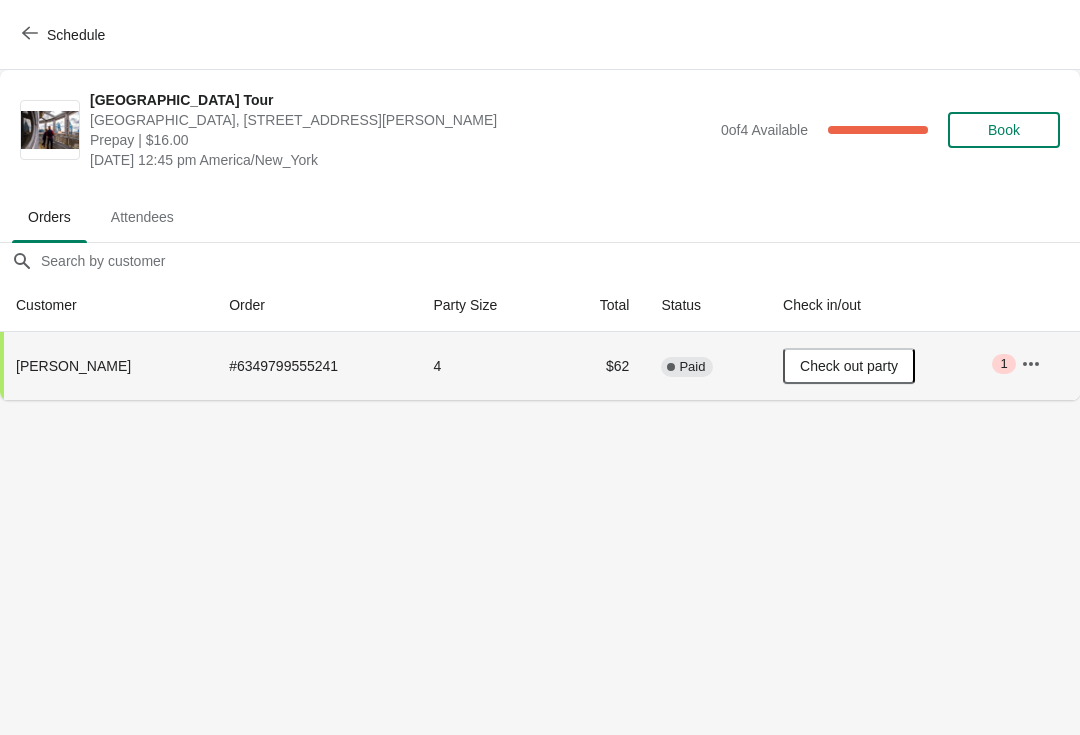 click on "Schedule" at bounding box center [65, 35] 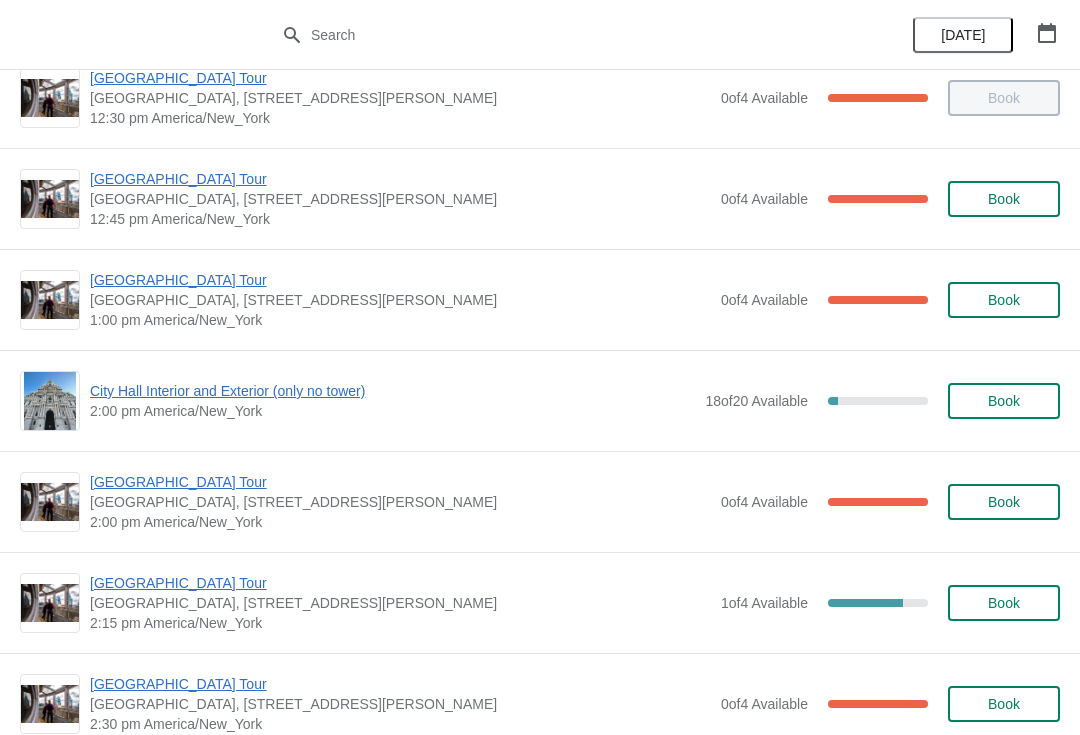scroll, scrollTop: 1249, scrollLeft: 0, axis: vertical 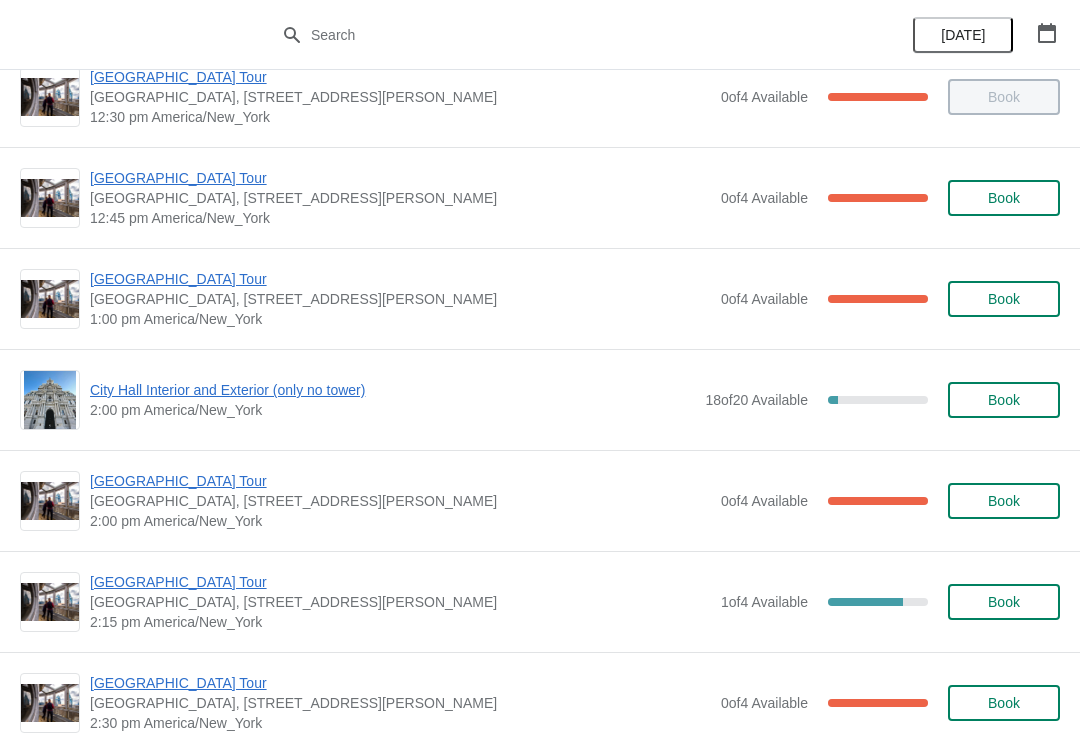 click on "[GEOGRAPHIC_DATA] Tour" at bounding box center (400, 279) 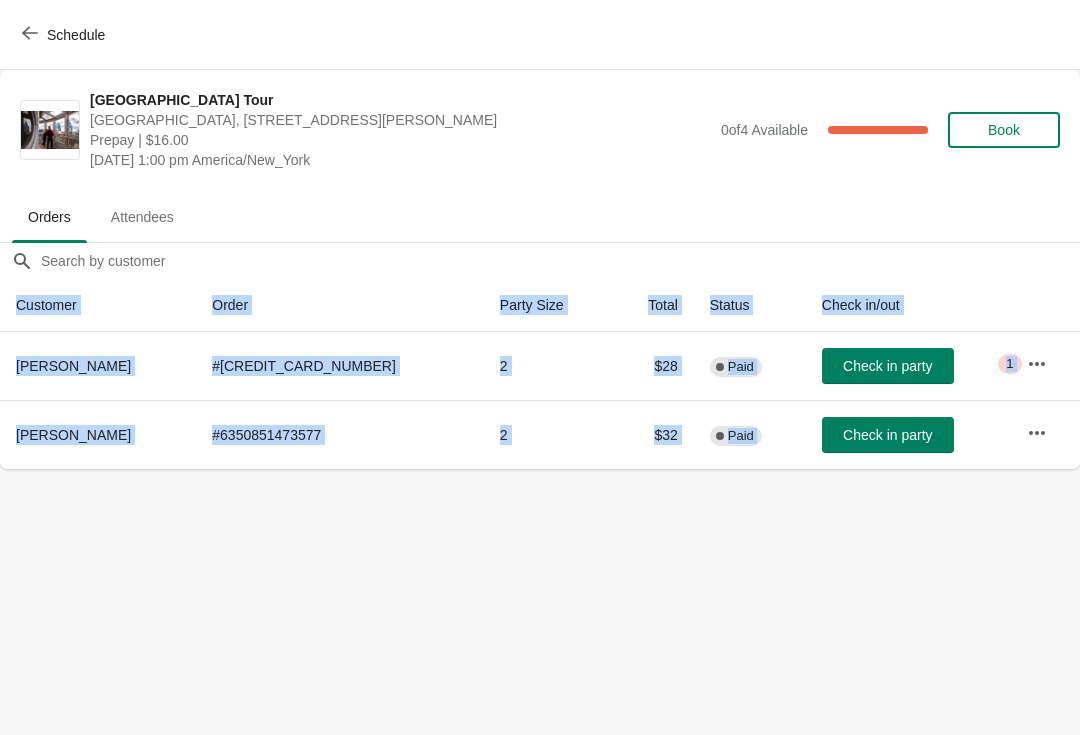 click on "Schedule" at bounding box center (65, 34) 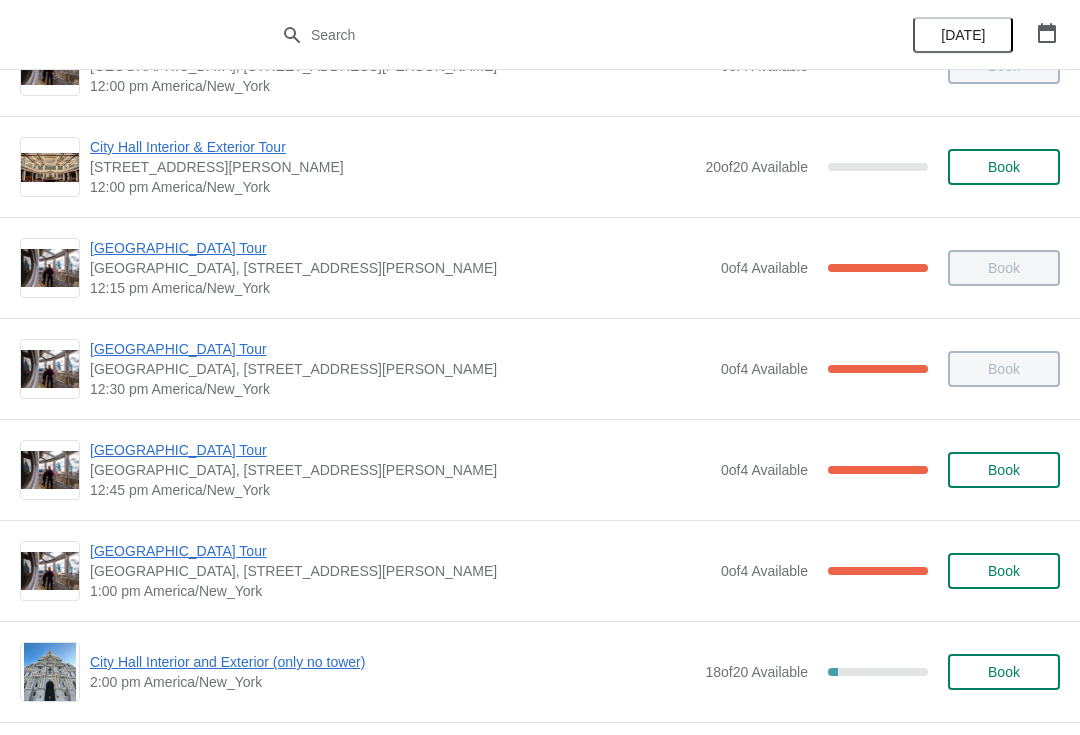 scroll, scrollTop: 978, scrollLeft: 0, axis: vertical 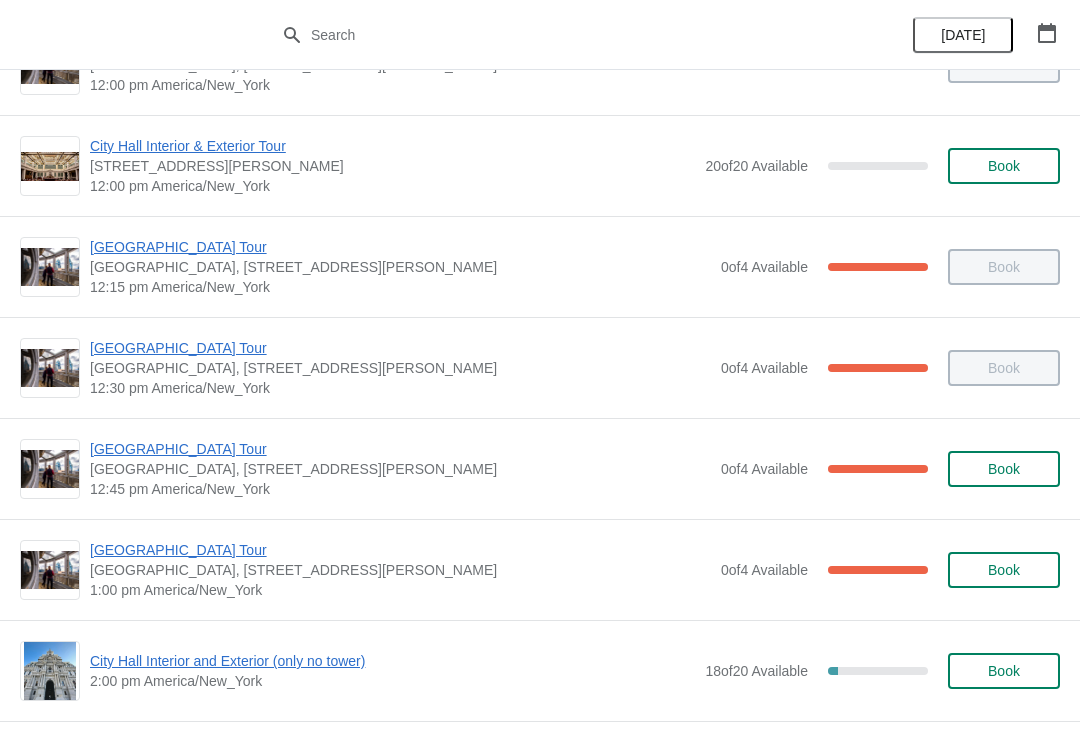 click on "[GEOGRAPHIC_DATA] Tour" at bounding box center (400, 449) 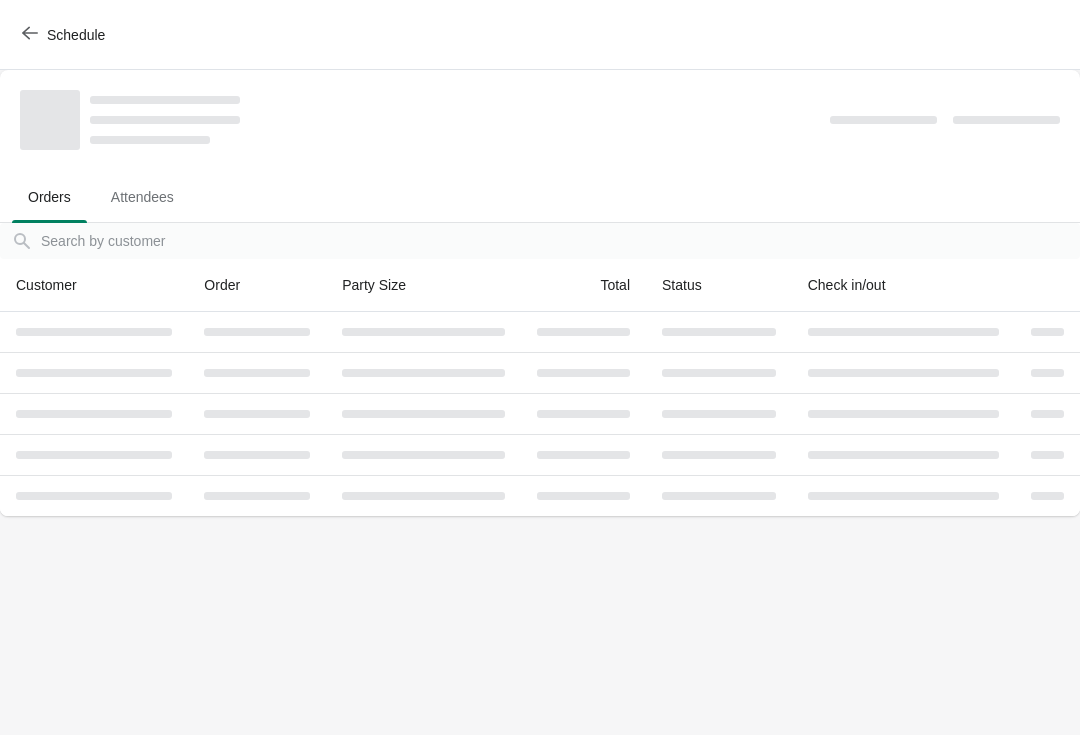 scroll, scrollTop: 0, scrollLeft: 0, axis: both 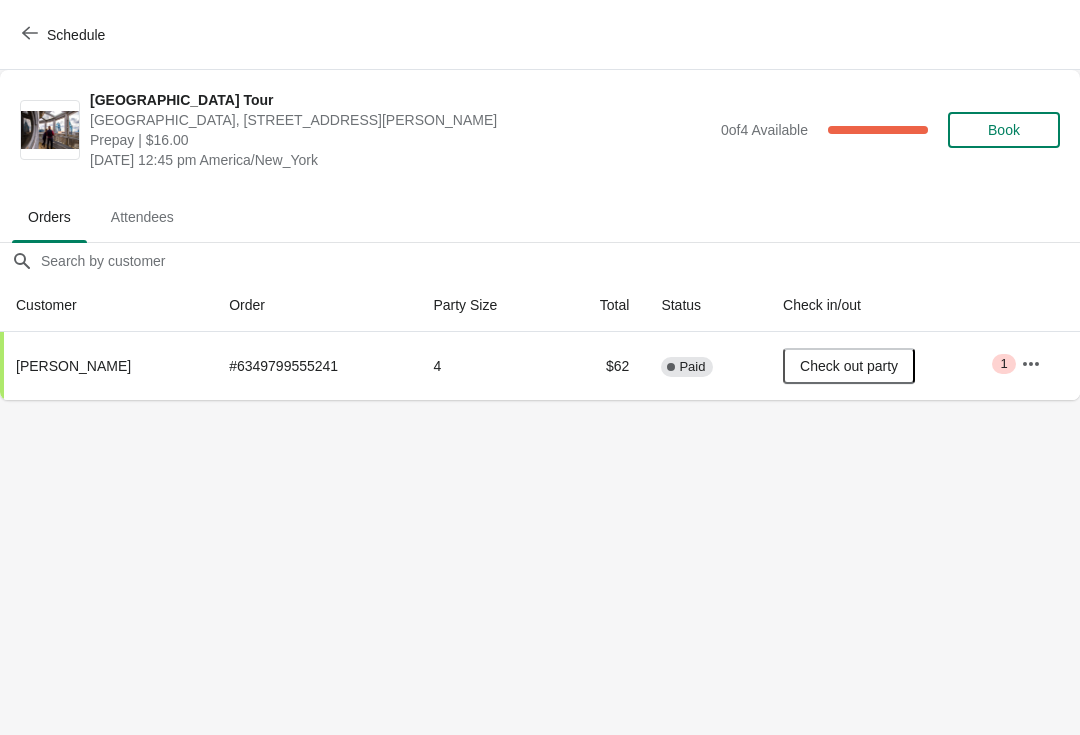 click 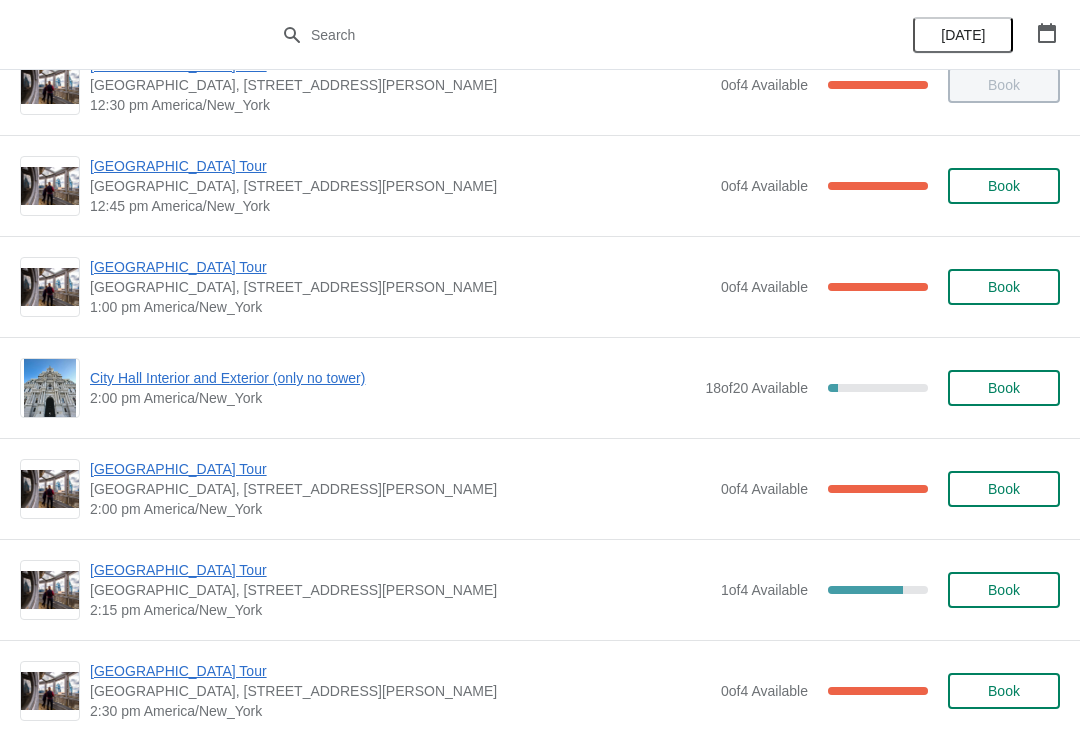 scroll, scrollTop: 1259, scrollLeft: 0, axis: vertical 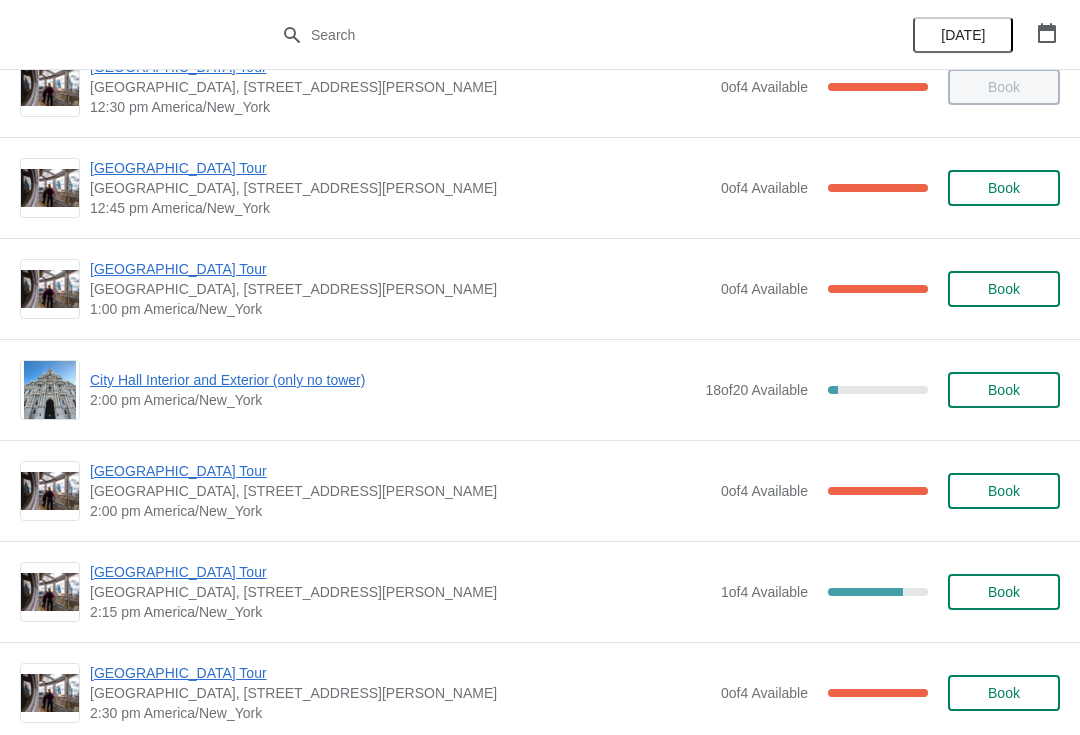 click on "[GEOGRAPHIC_DATA] Tour" at bounding box center [400, 269] 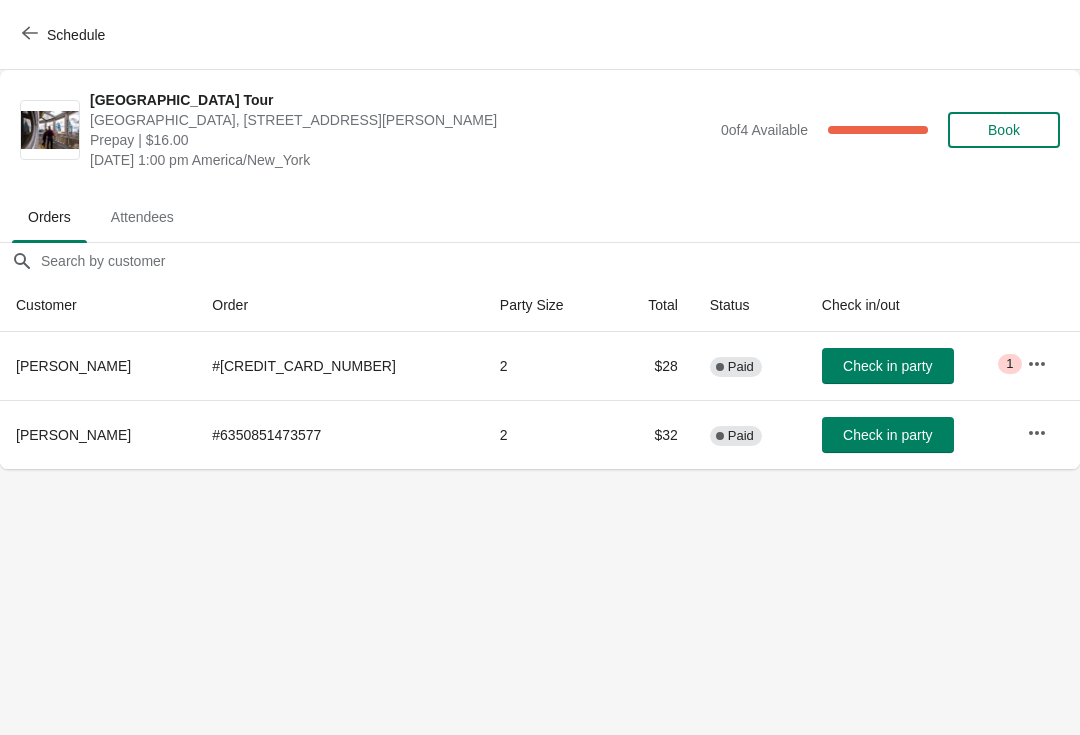 scroll, scrollTop: 0, scrollLeft: 0, axis: both 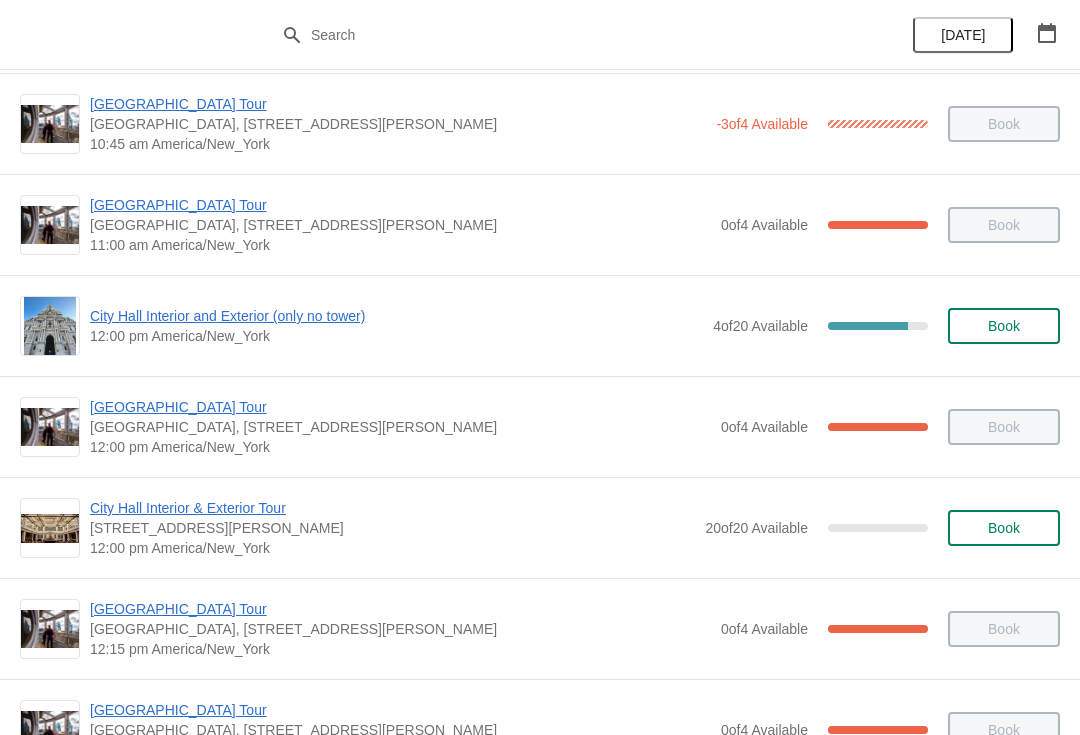 click on "[GEOGRAPHIC_DATA] Tour" at bounding box center [400, 407] 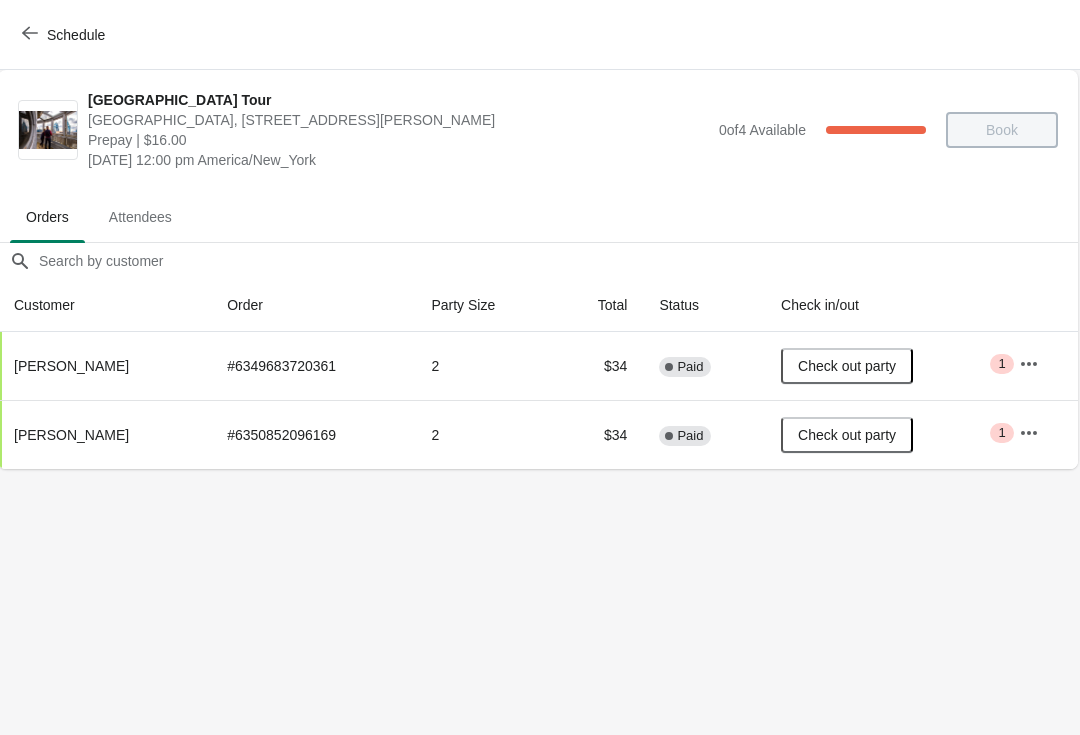 scroll, scrollTop: 0, scrollLeft: 1, axis: horizontal 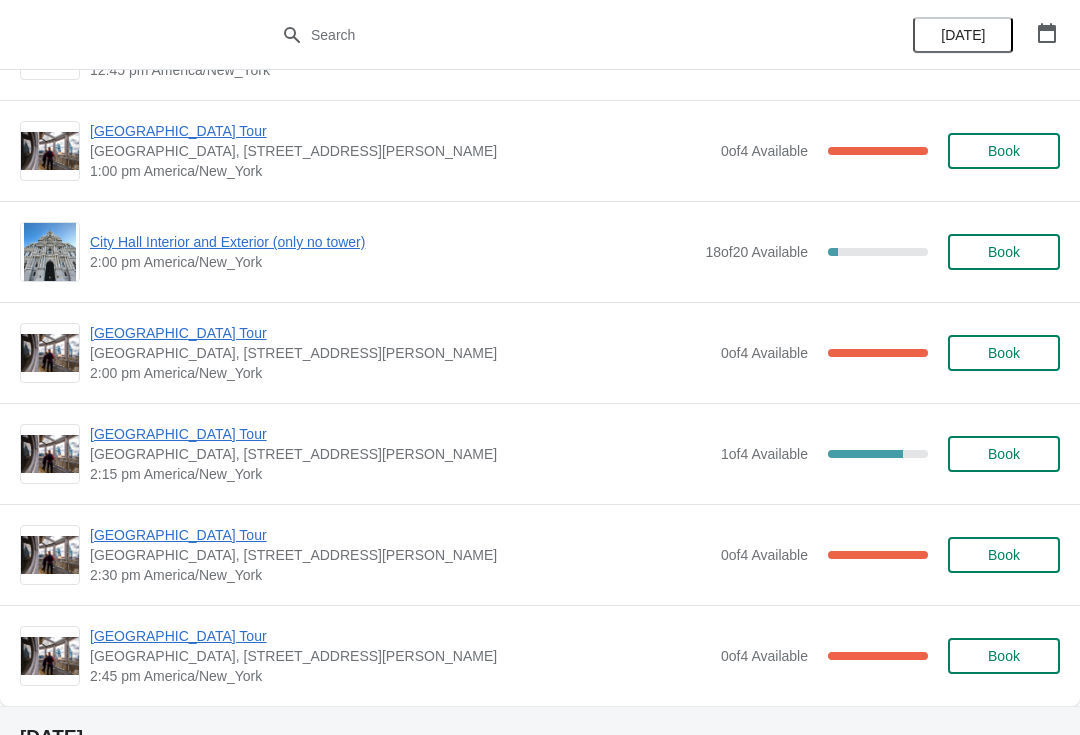 click on "Book" at bounding box center (1004, 353) 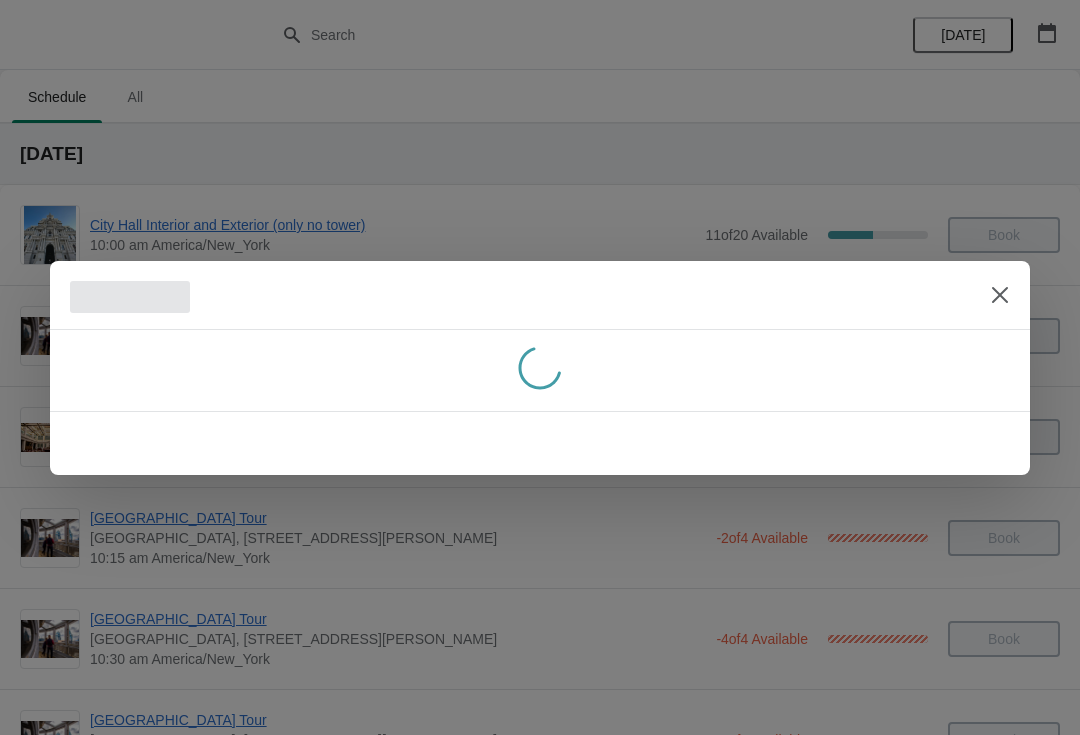 scroll, scrollTop: 0, scrollLeft: 0, axis: both 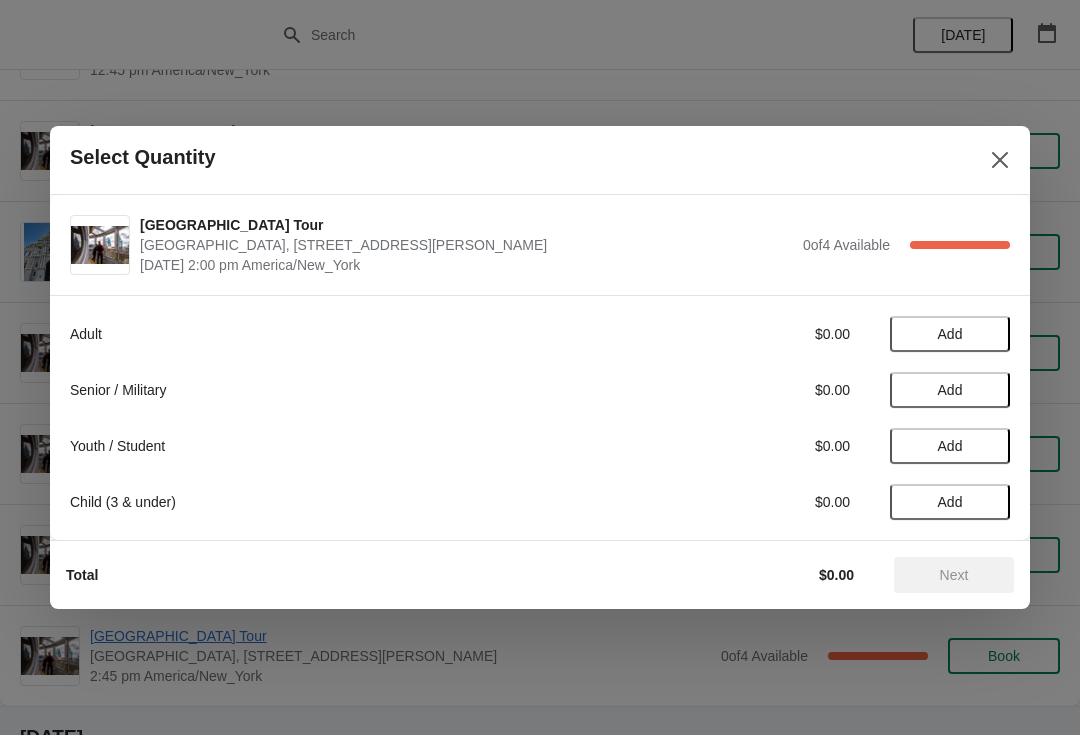 click on "Add" at bounding box center (950, 334) 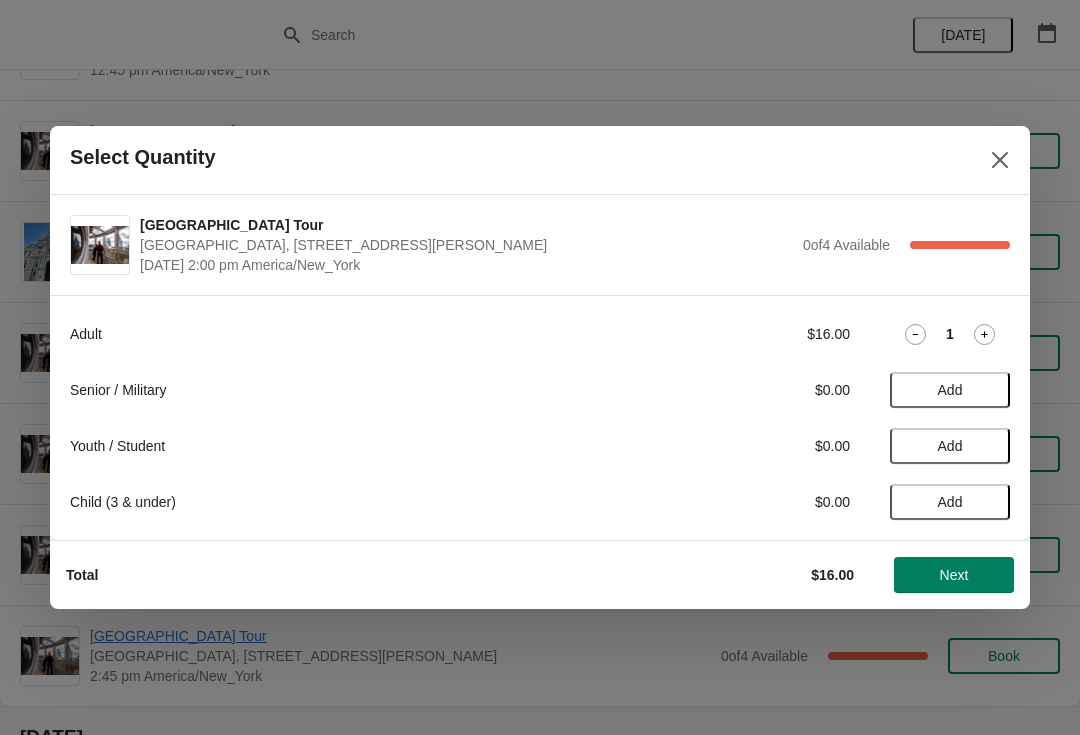 click at bounding box center (1000, 160) 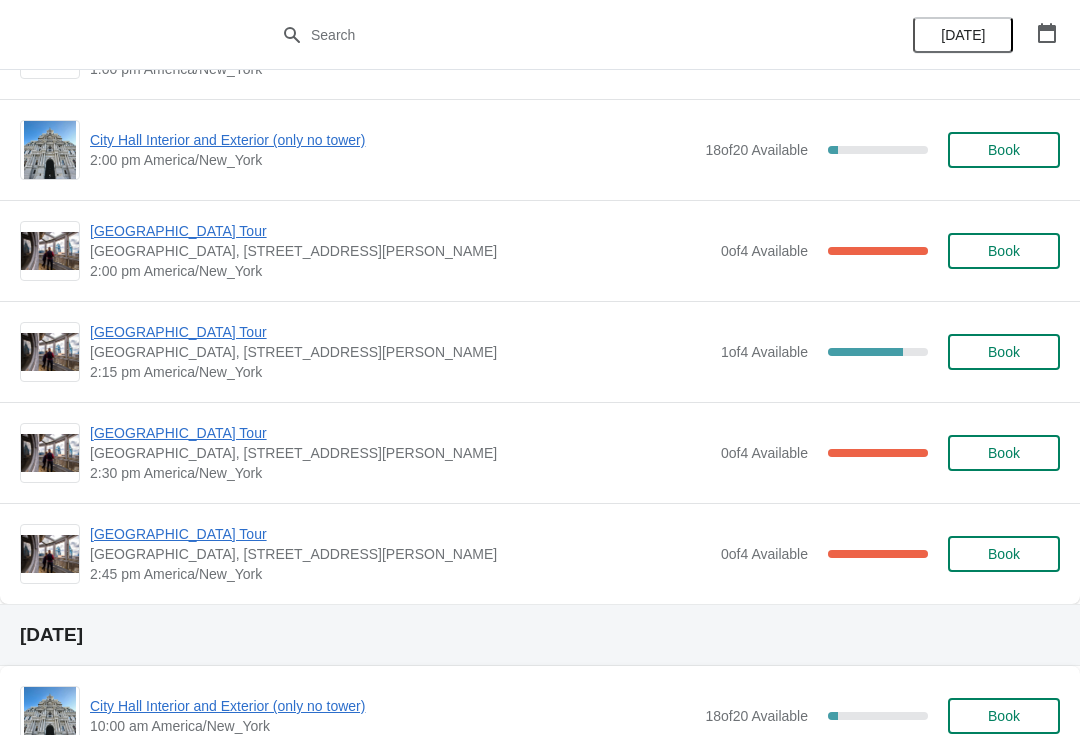scroll, scrollTop: 1500, scrollLeft: 0, axis: vertical 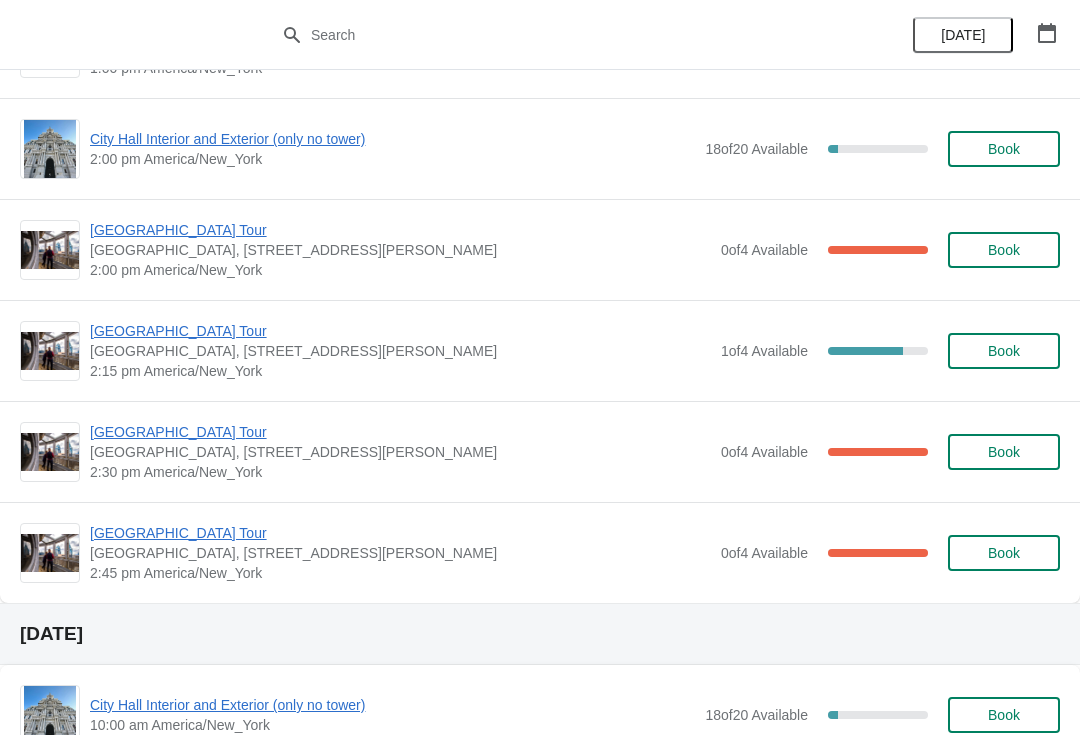 click on "[GEOGRAPHIC_DATA] Tour" at bounding box center (400, 331) 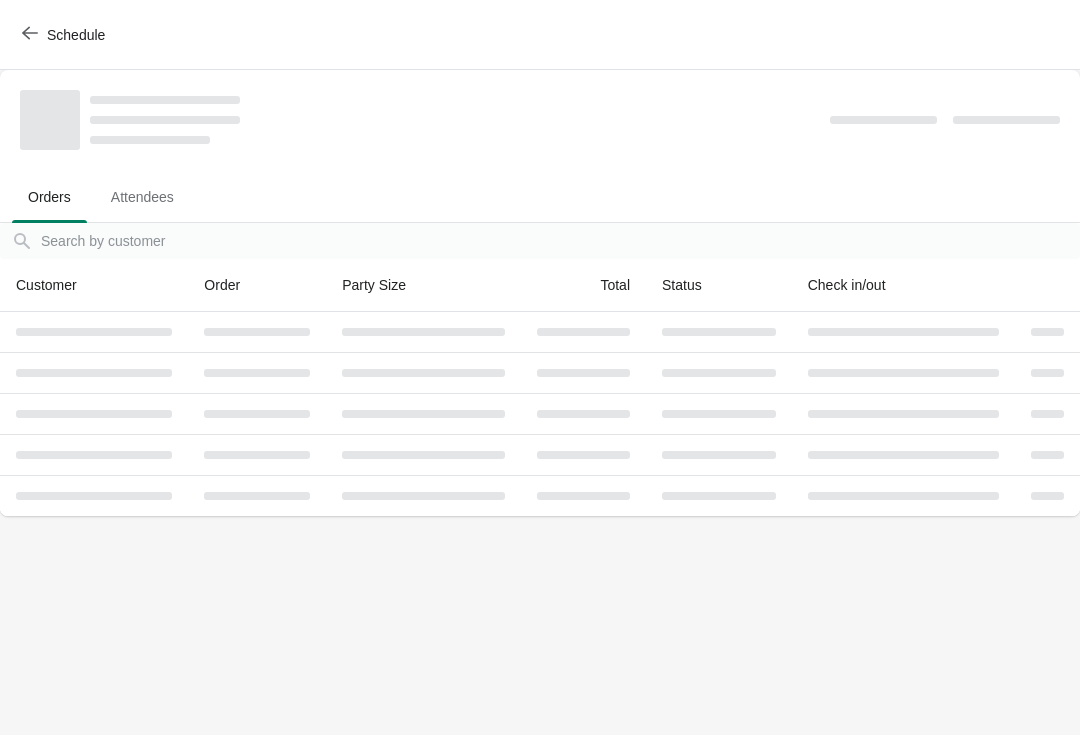 scroll, scrollTop: 0, scrollLeft: 0, axis: both 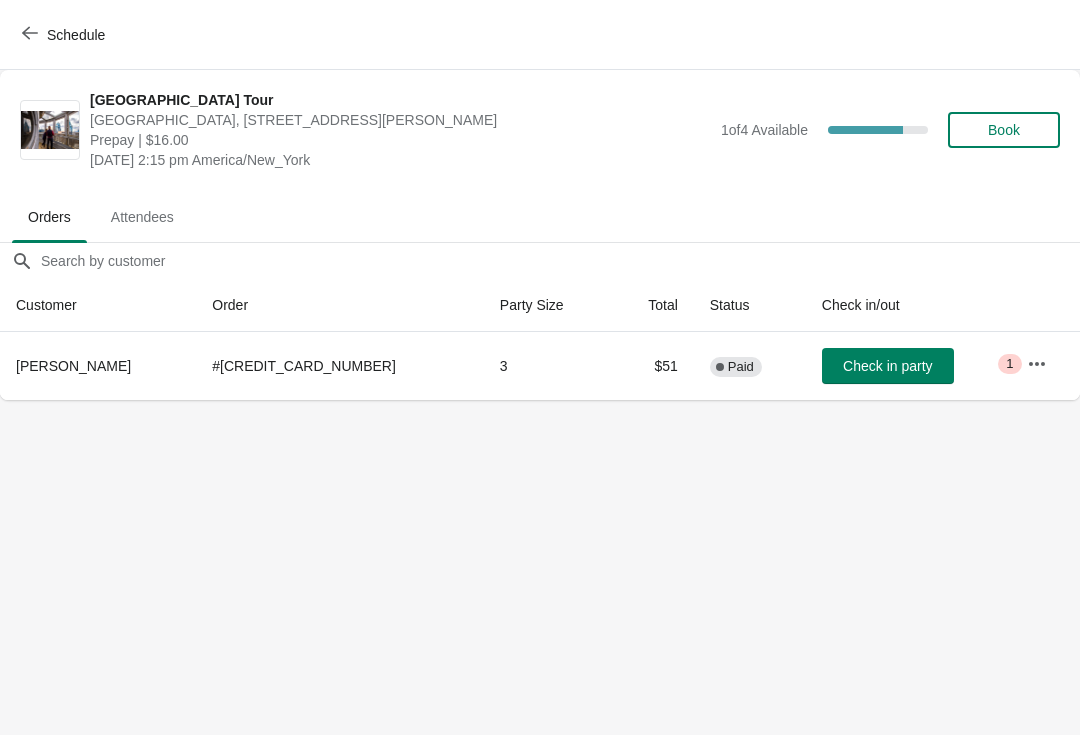 click on "Schedule" at bounding box center (65, 35) 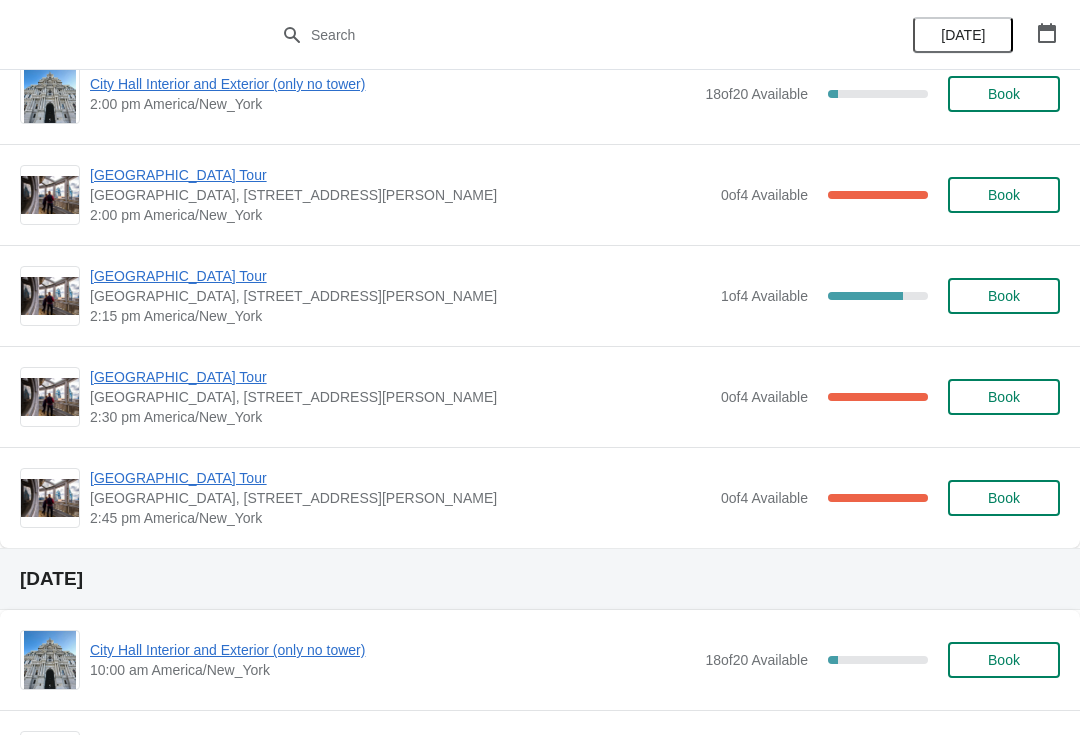 scroll, scrollTop: 1556, scrollLeft: 0, axis: vertical 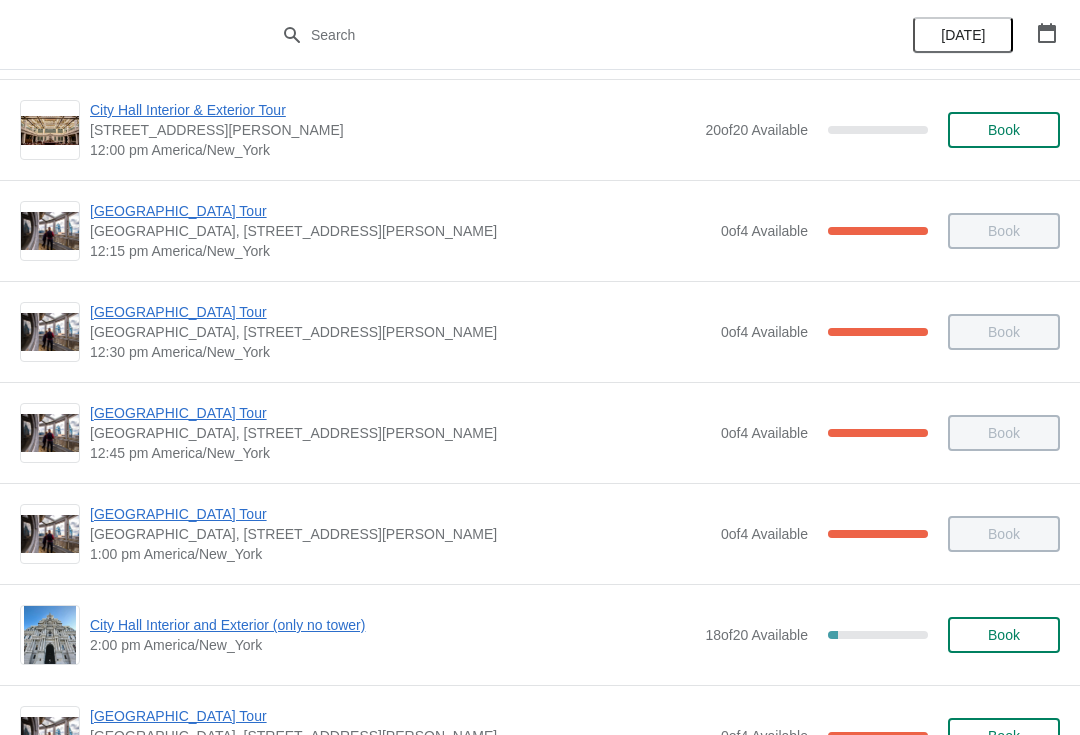 click on "[GEOGRAPHIC_DATA] Tour" at bounding box center (400, 514) 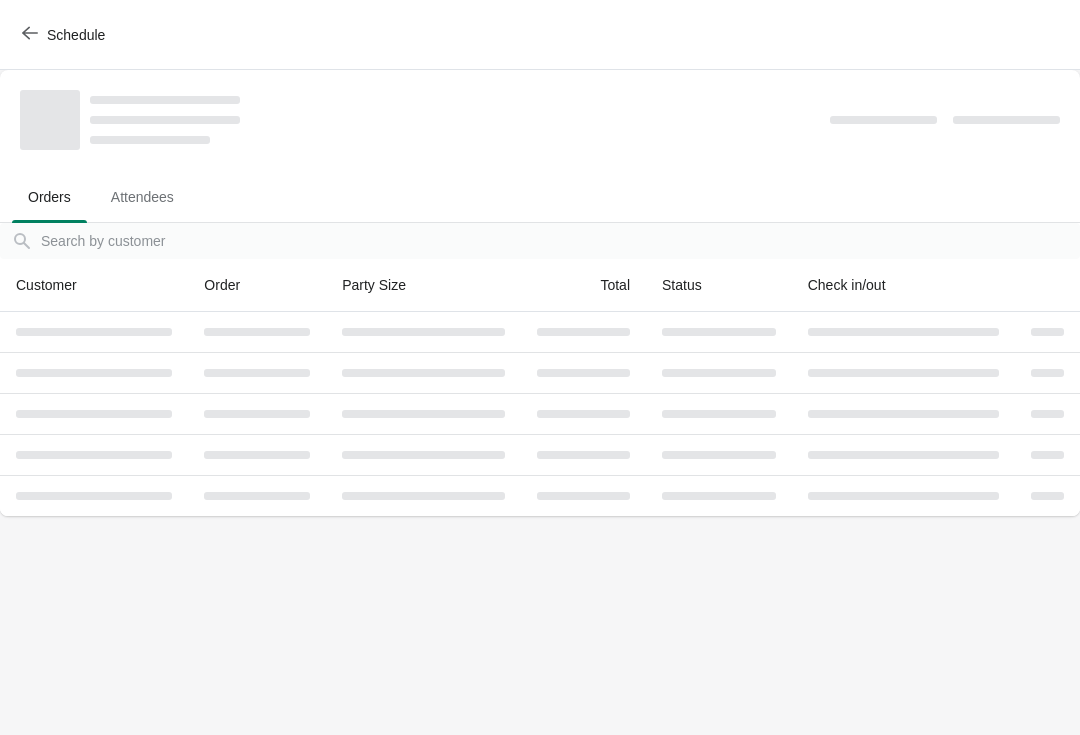 scroll, scrollTop: 0, scrollLeft: 0, axis: both 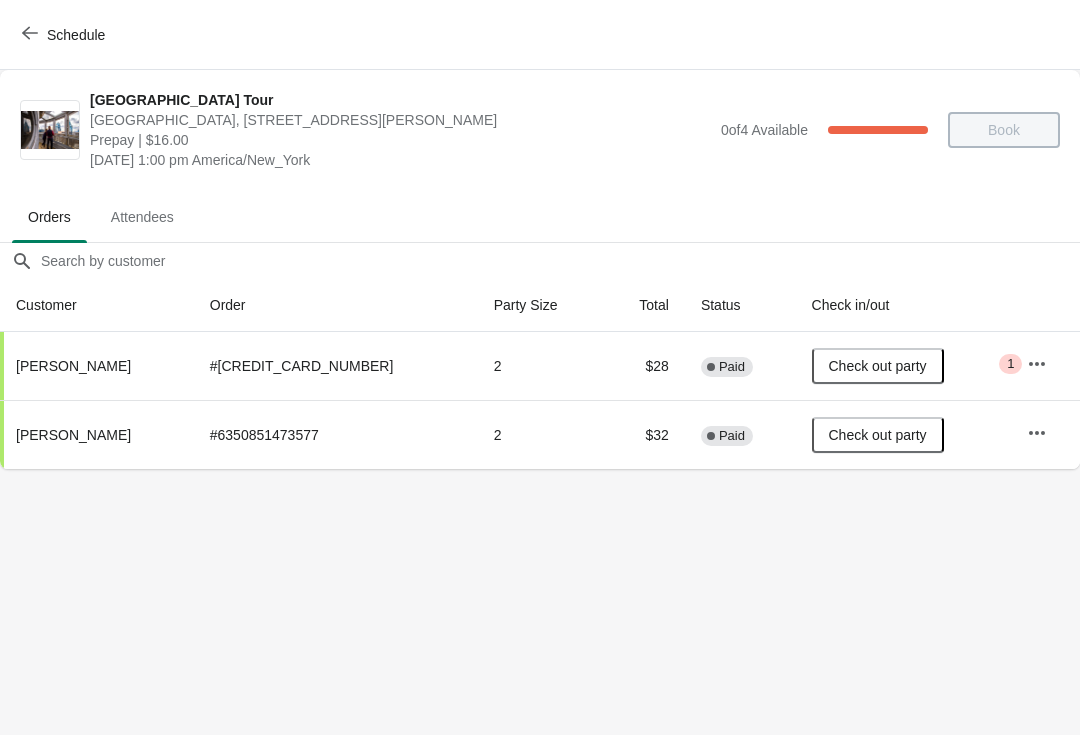 click on "Schedule" at bounding box center [65, 35] 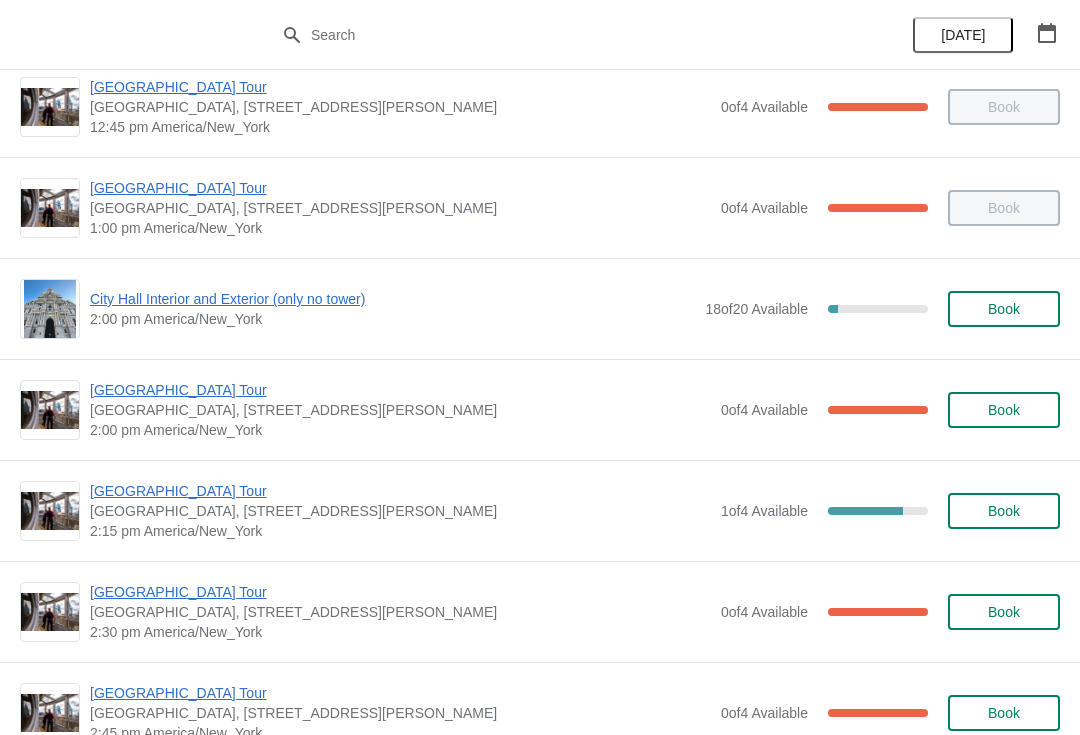 scroll, scrollTop: 1339, scrollLeft: 0, axis: vertical 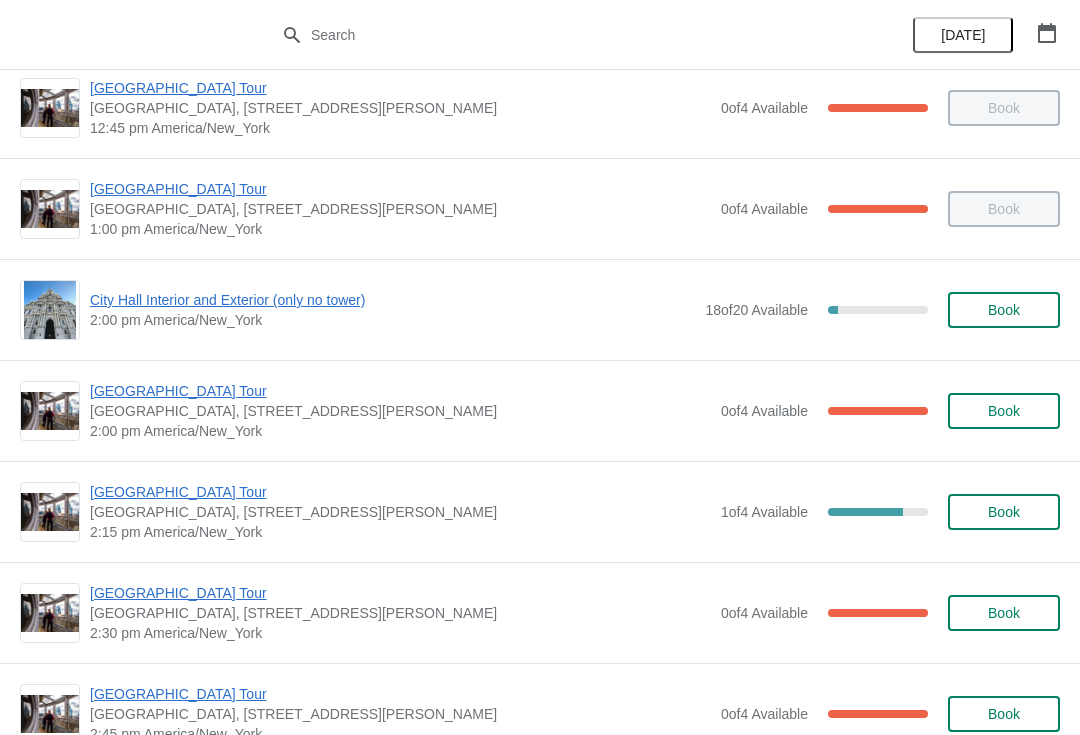 click on "[GEOGRAPHIC_DATA] Tour" at bounding box center [400, 492] 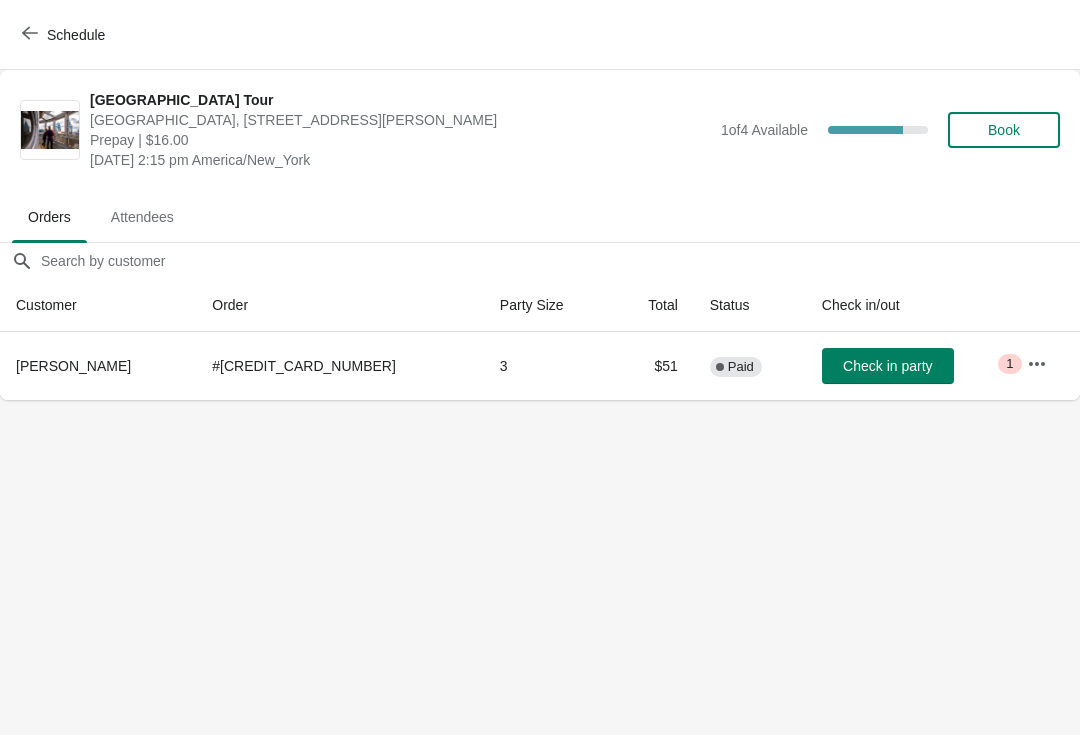 click 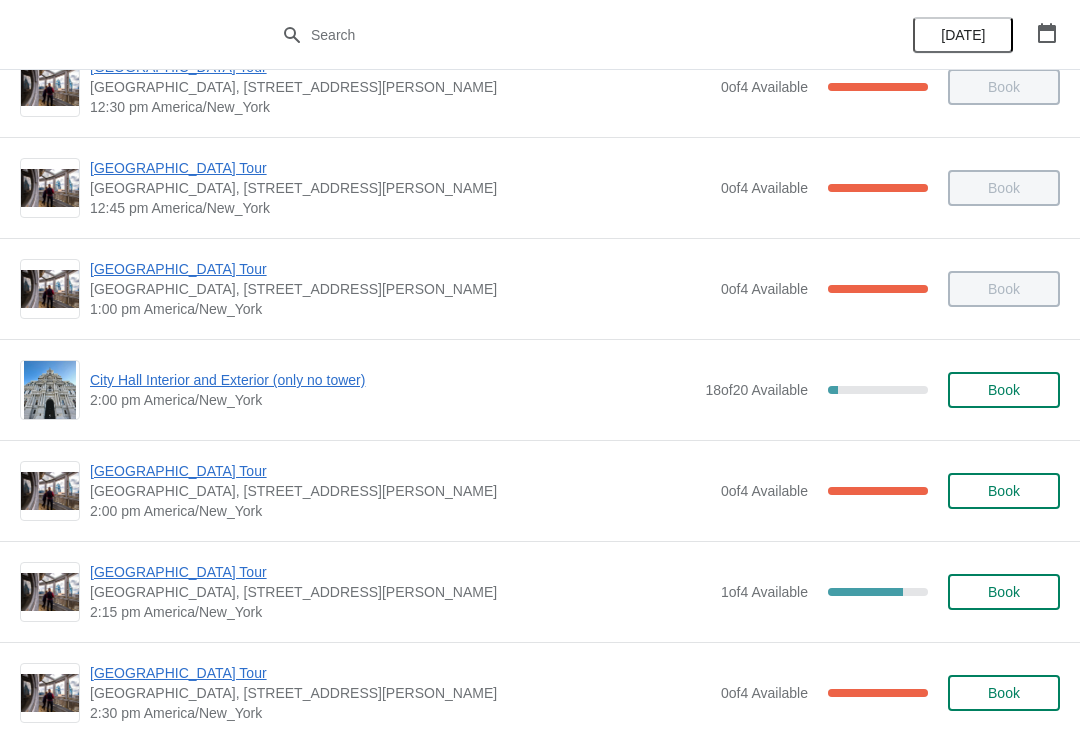 scroll, scrollTop: 1258, scrollLeft: 0, axis: vertical 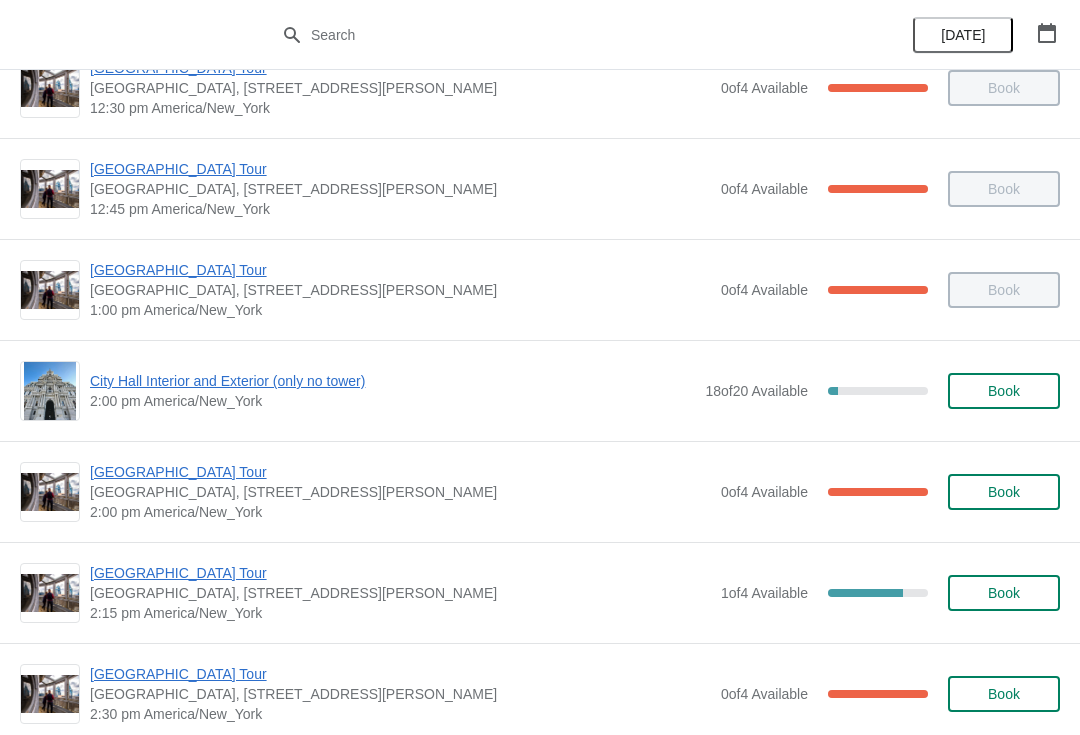 click on "City Hall Interior and Exterior (only no tower)" at bounding box center [392, 381] 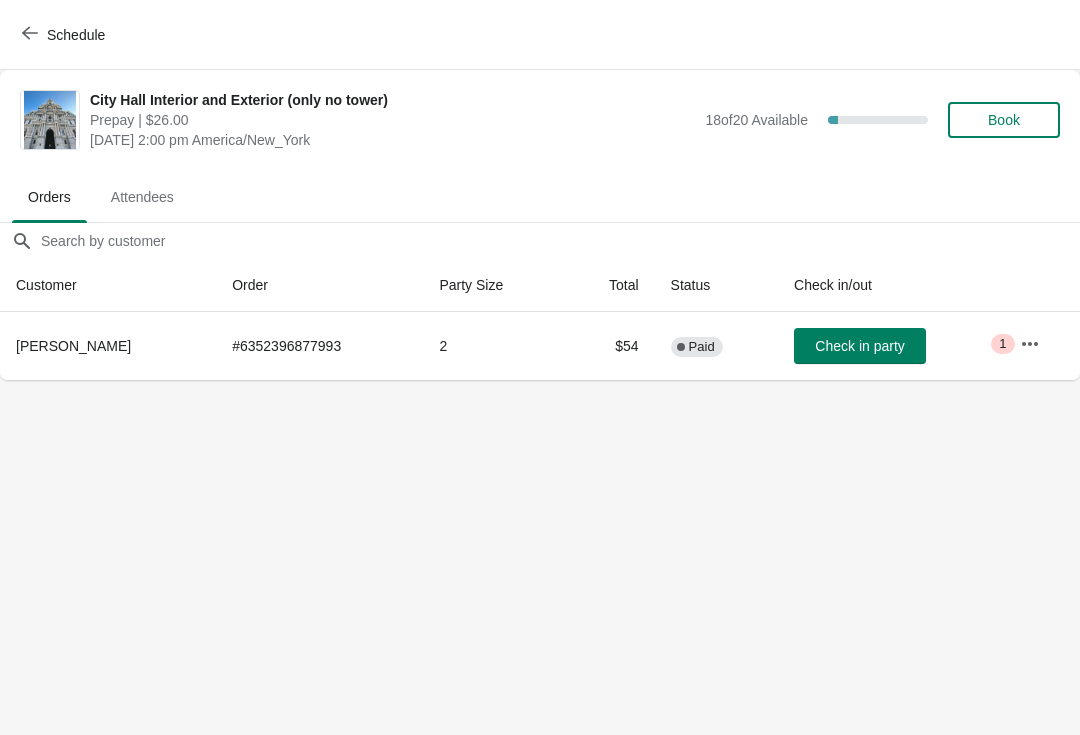 click on "Schedule" at bounding box center [76, 35] 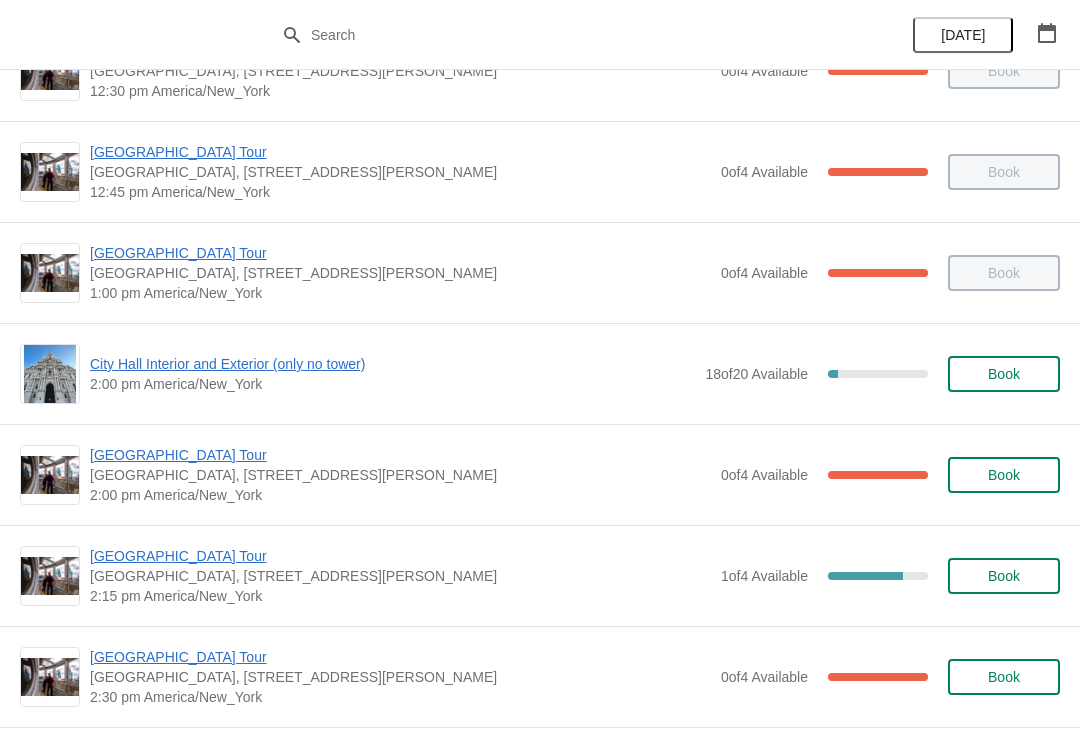 scroll, scrollTop: 1268, scrollLeft: 0, axis: vertical 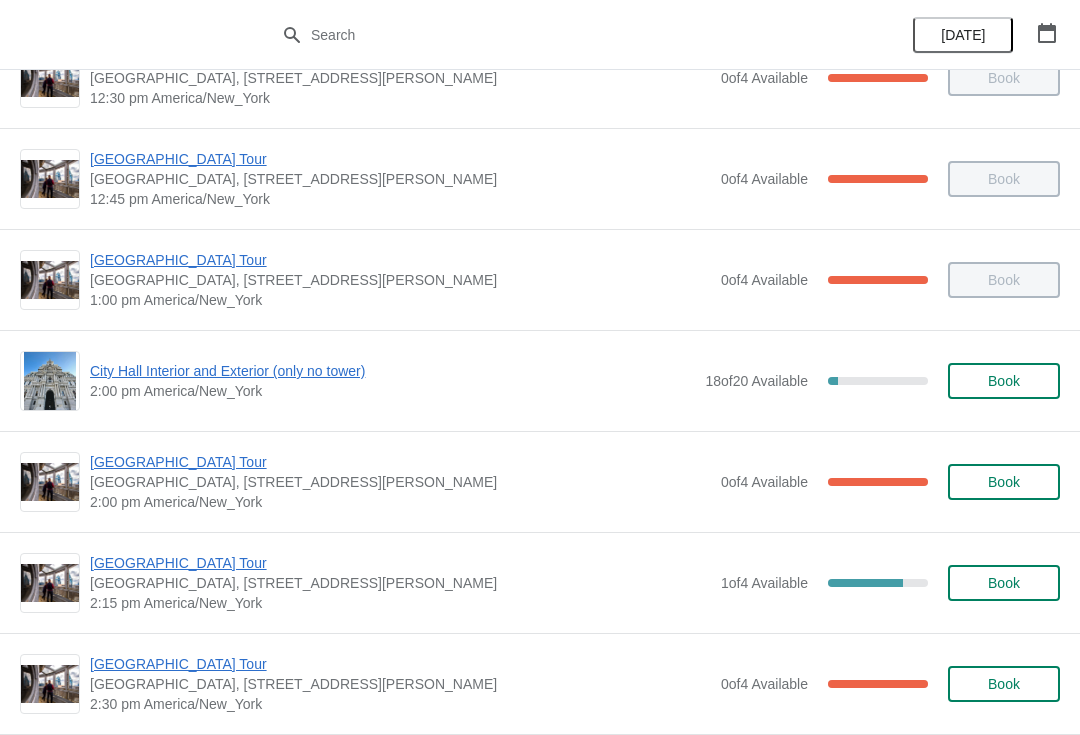 click on "Book" at bounding box center [1004, 381] 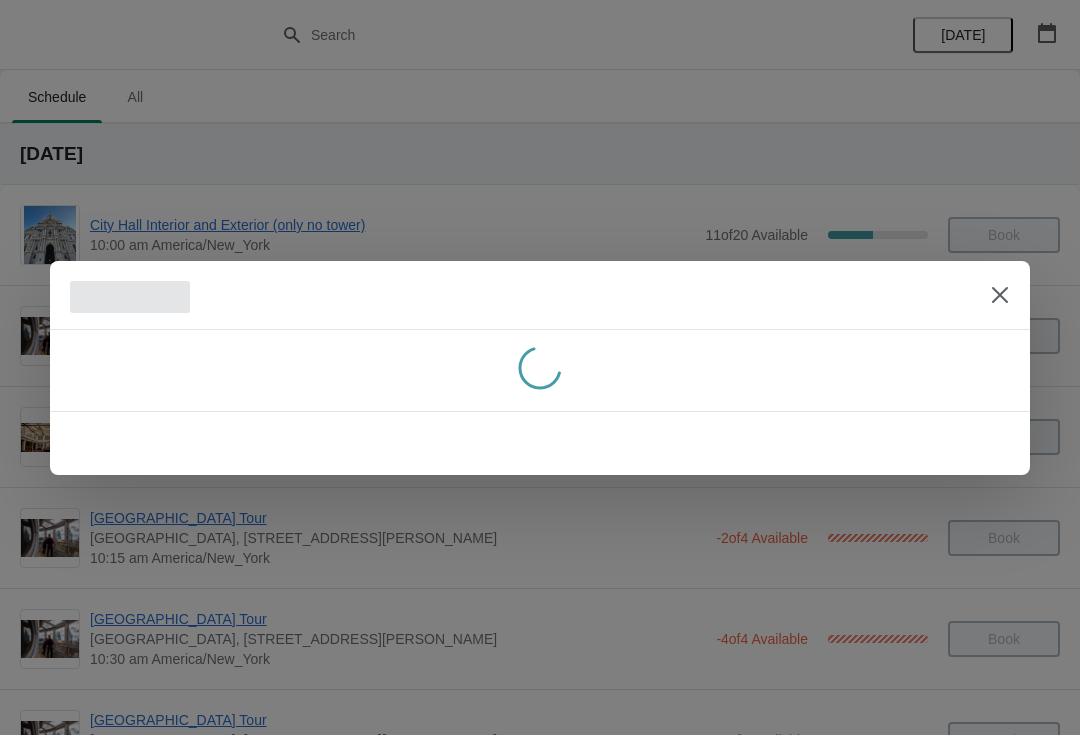 scroll, scrollTop: 0, scrollLeft: 0, axis: both 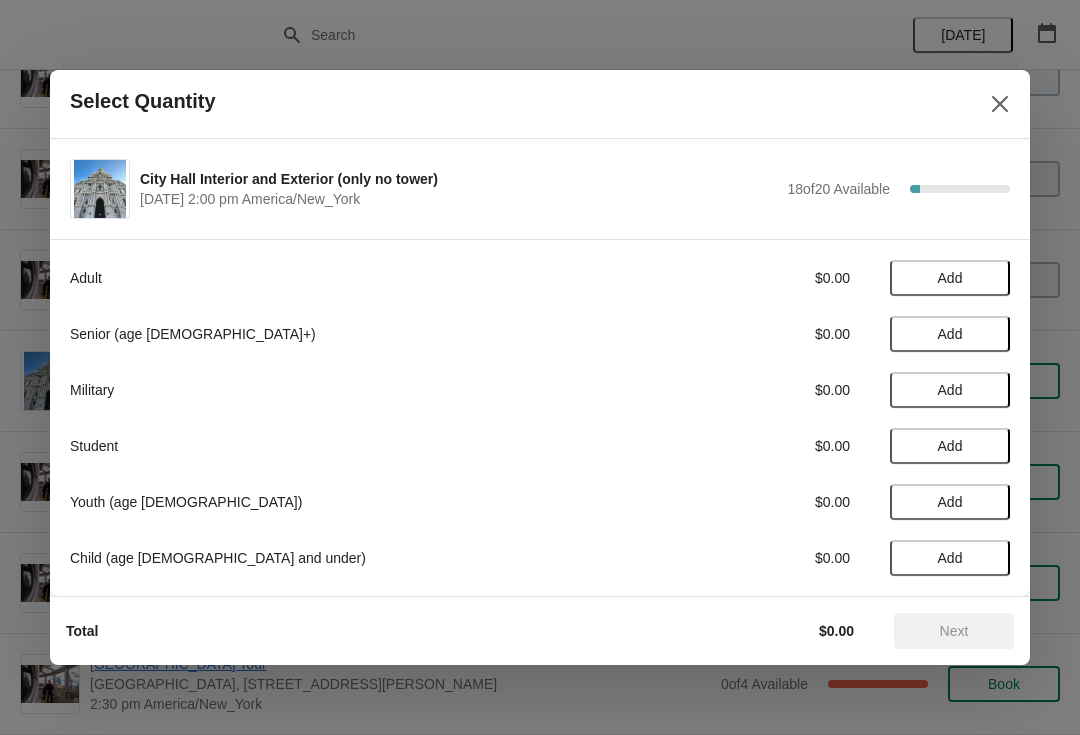 click on "Add" at bounding box center [950, 334] 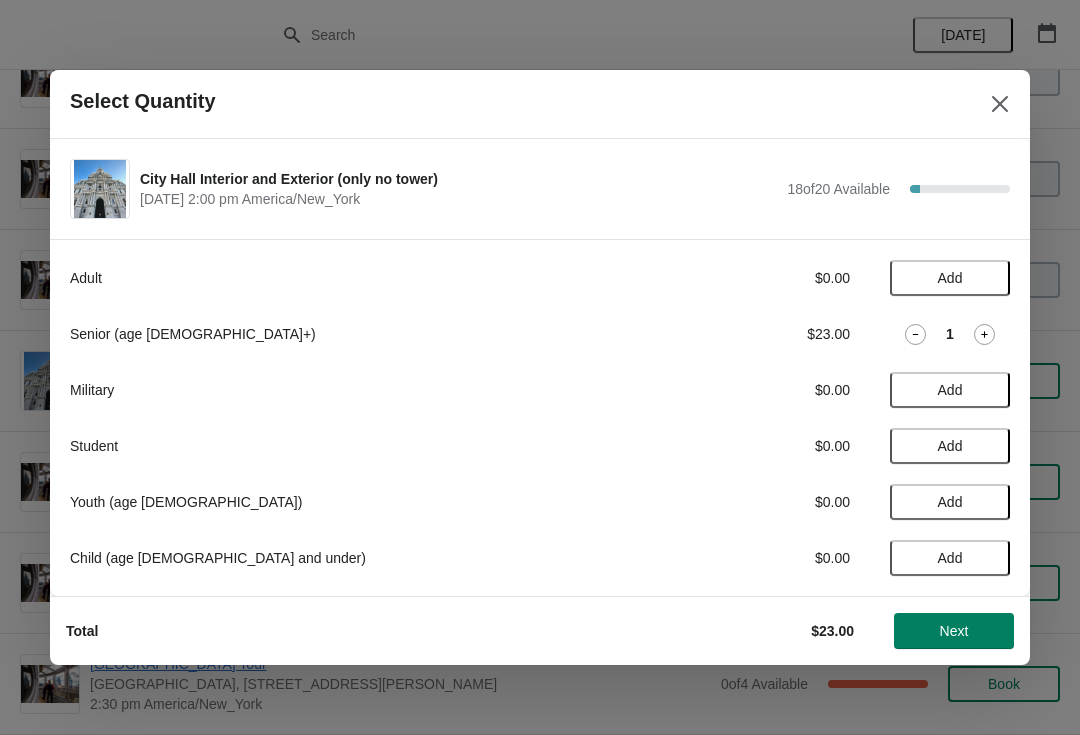 click 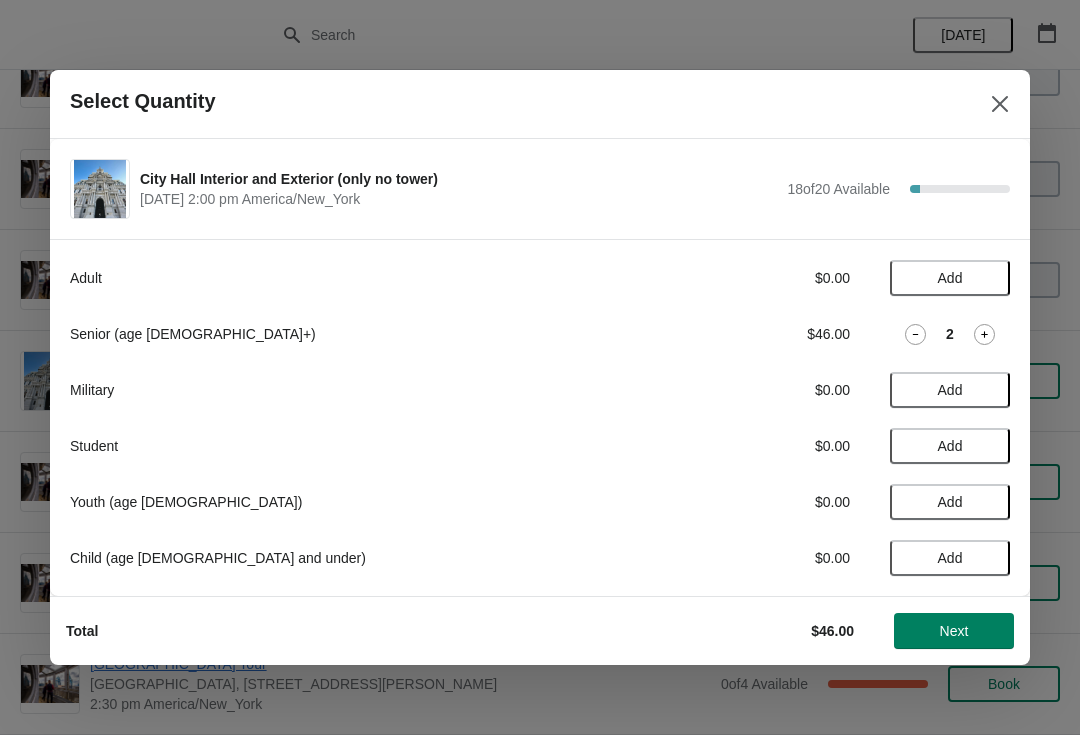 click on "Add" at bounding box center (950, 278) 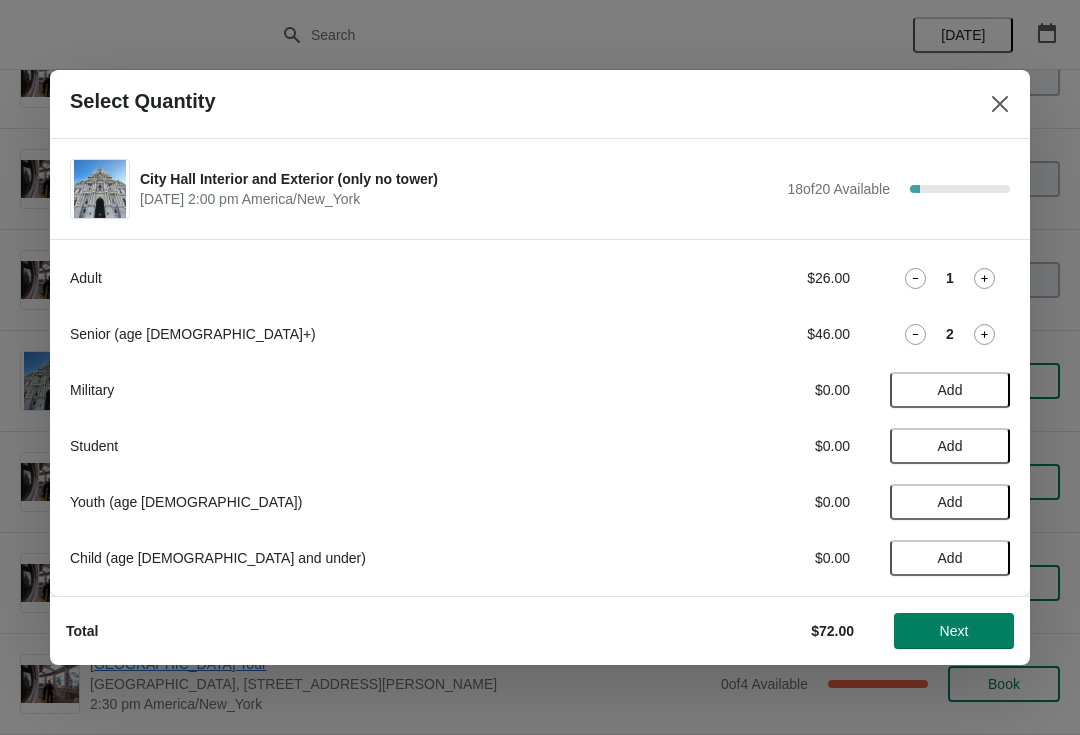 click 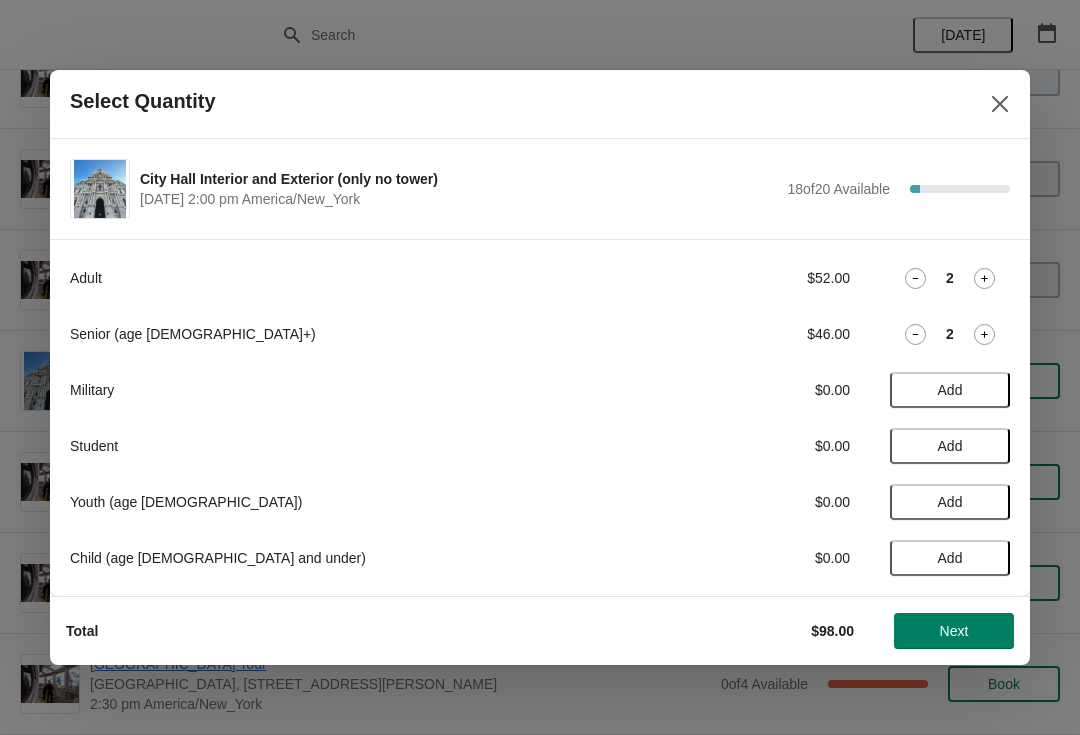 click on "2" at bounding box center [950, 278] 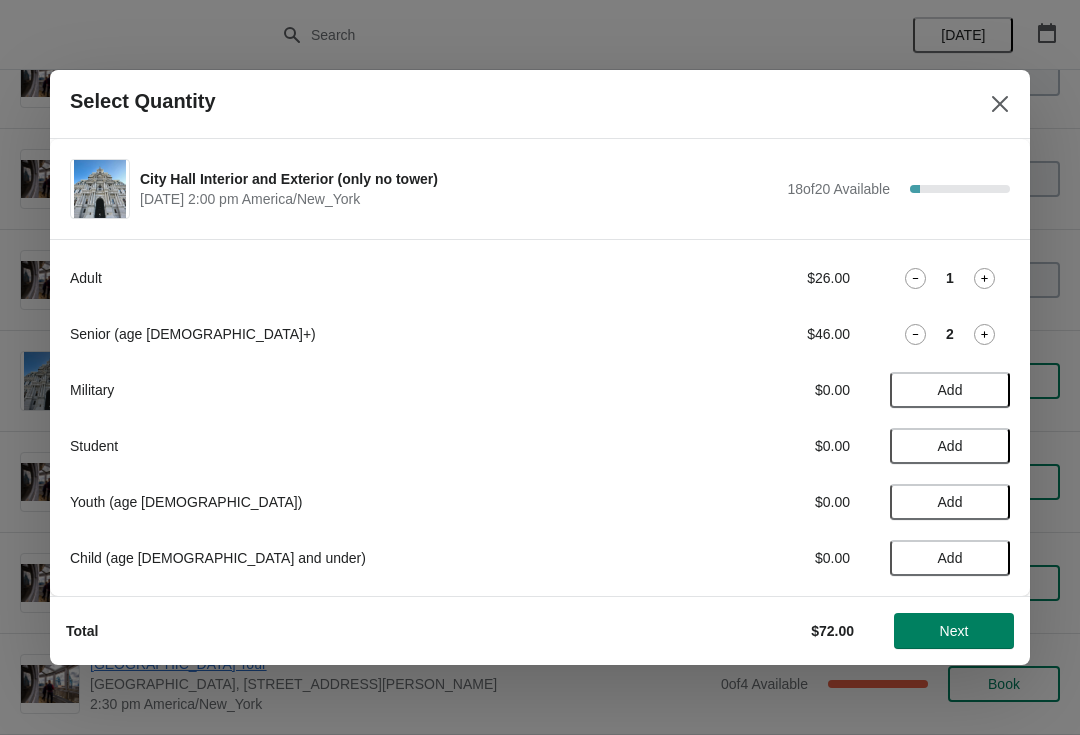 click 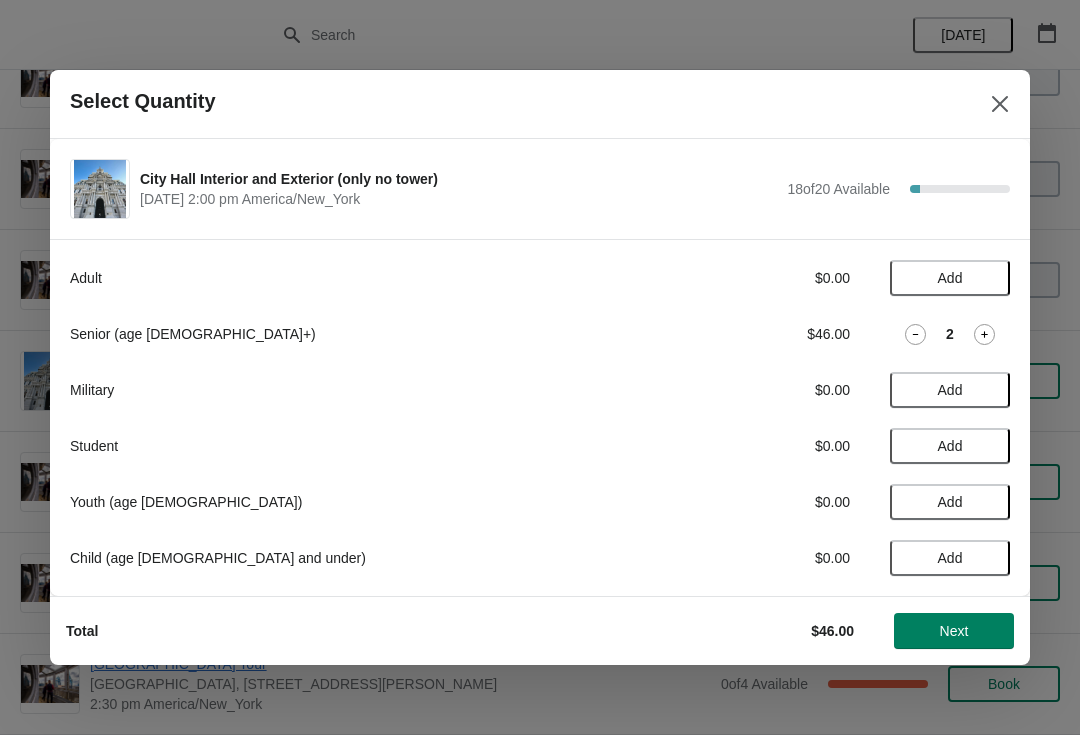 click on "Add" at bounding box center [950, 390] 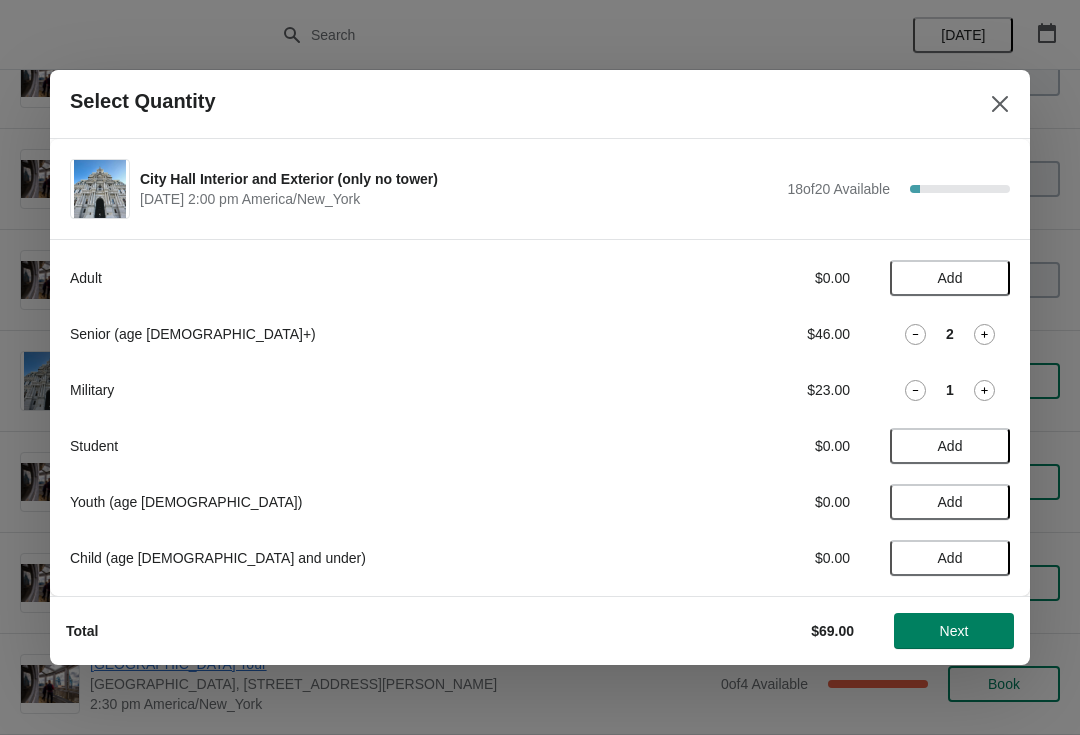 click 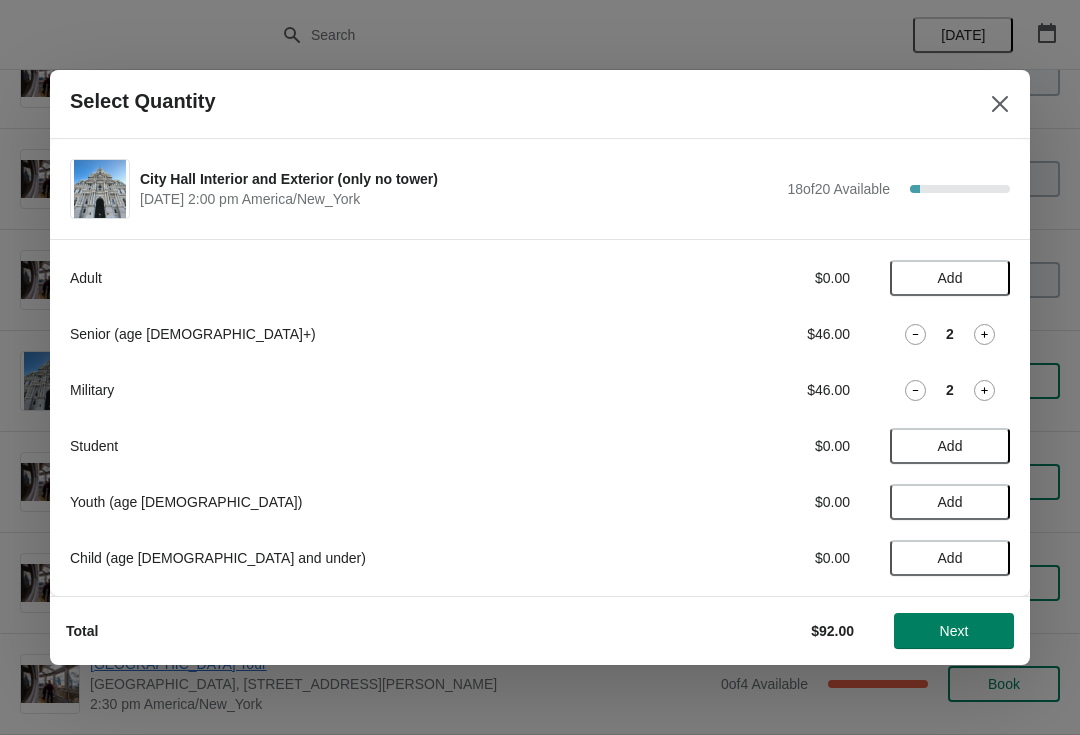click on "Next" at bounding box center [954, 631] 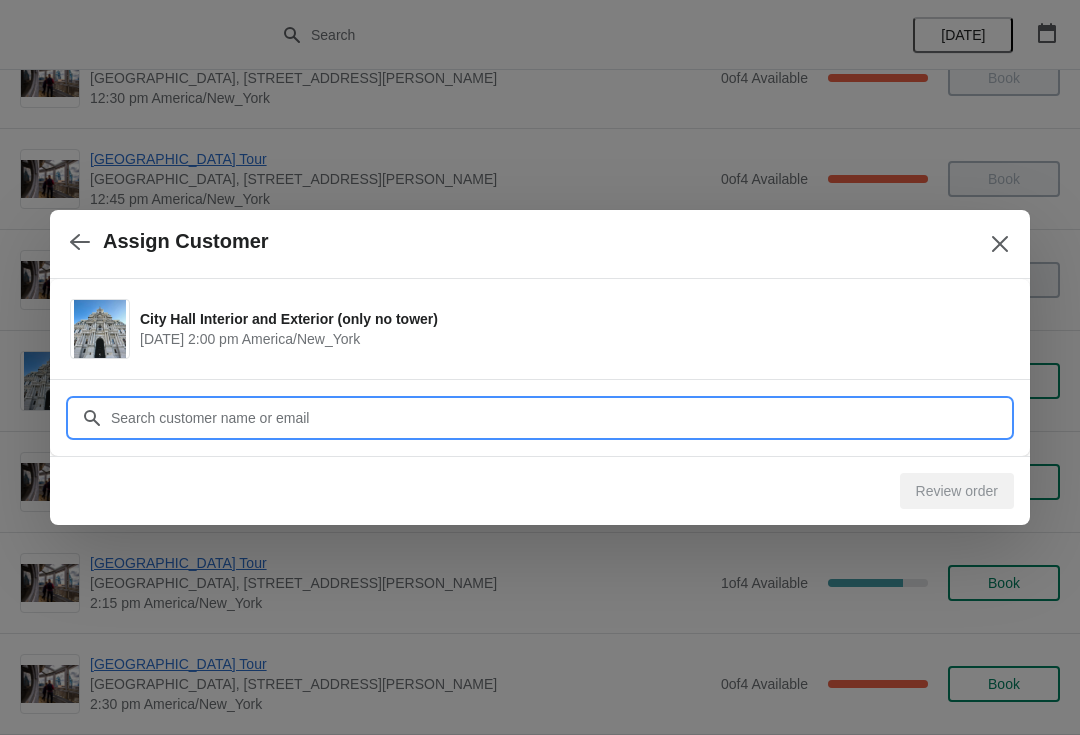 click on "Customer" at bounding box center (560, 418) 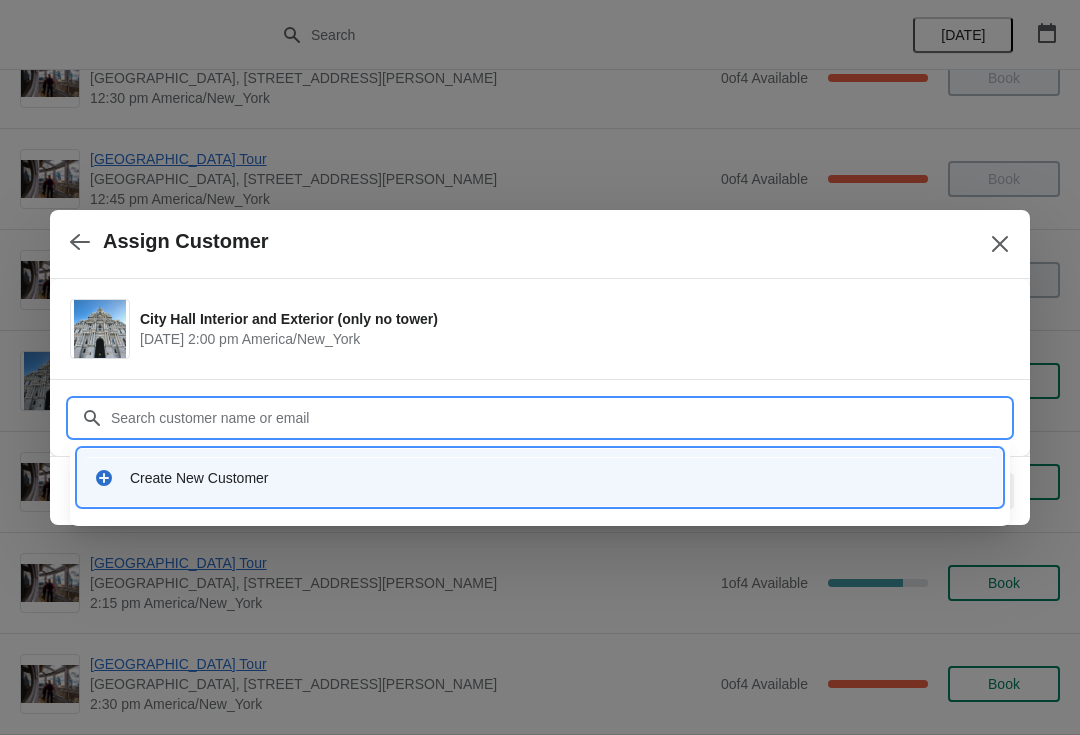 click on "Create New Customer" at bounding box center [558, 478] 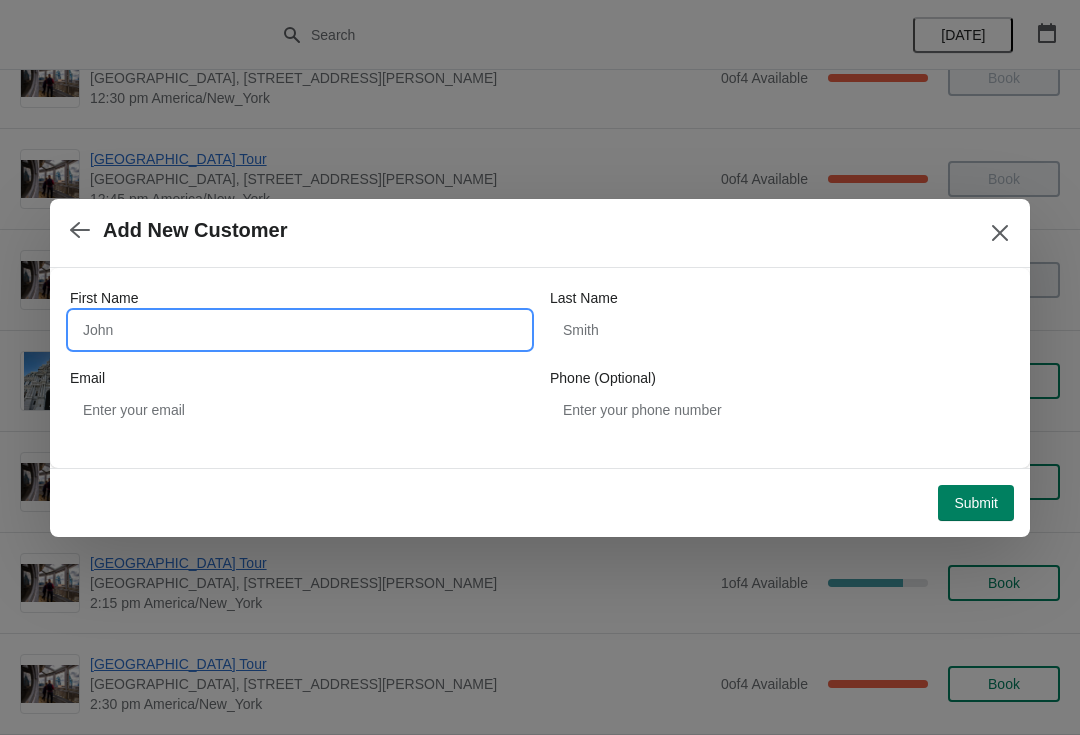 click on "First Name" at bounding box center [300, 330] 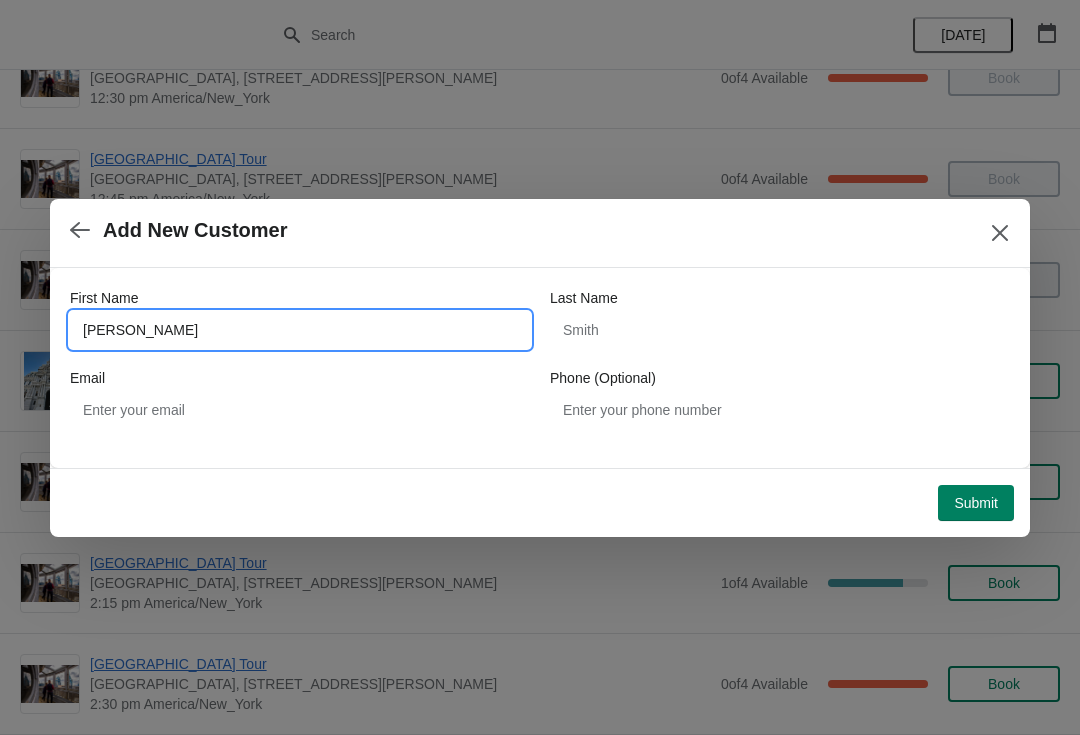 type on "[PERSON_NAME]" 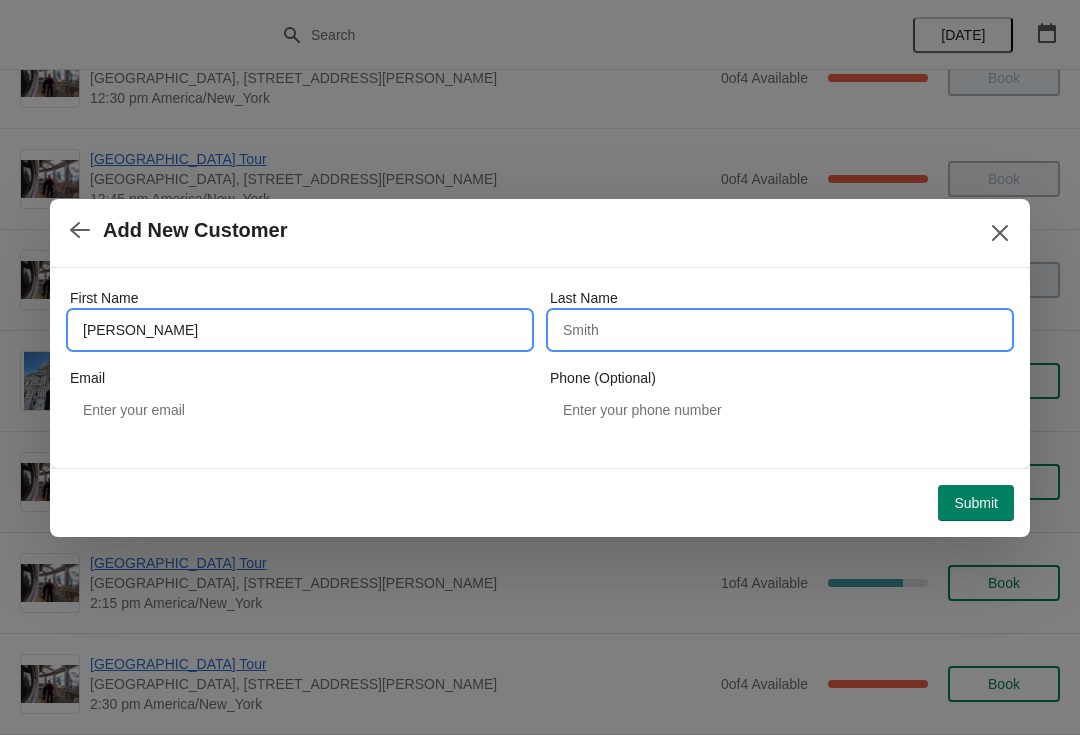 click on "Last Name" at bounding box center (780, 330) 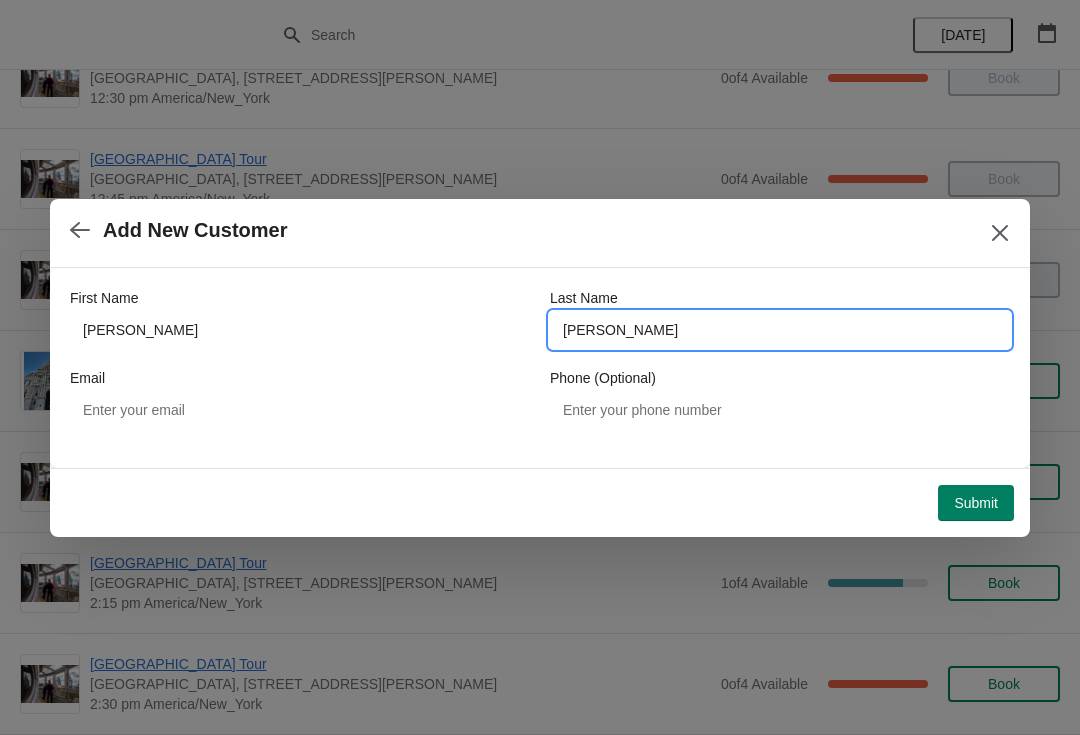 type on "[PERSON_NAME]" 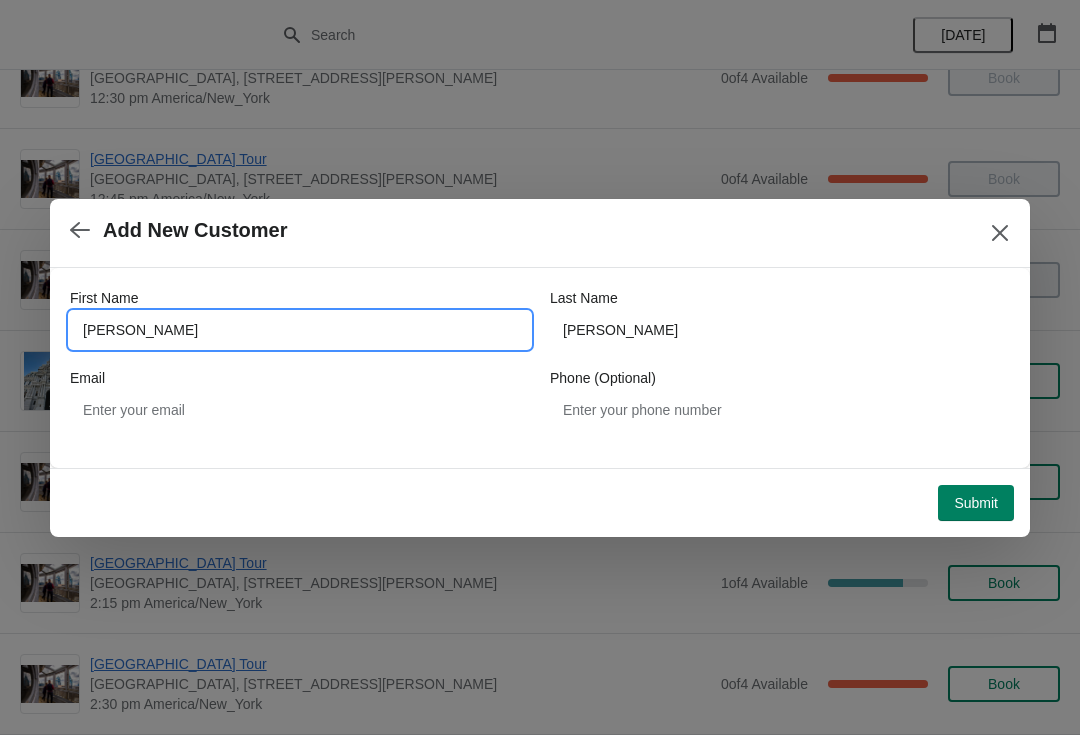 click on "[PERSON_NAME]" at bounding box center (300, 330) 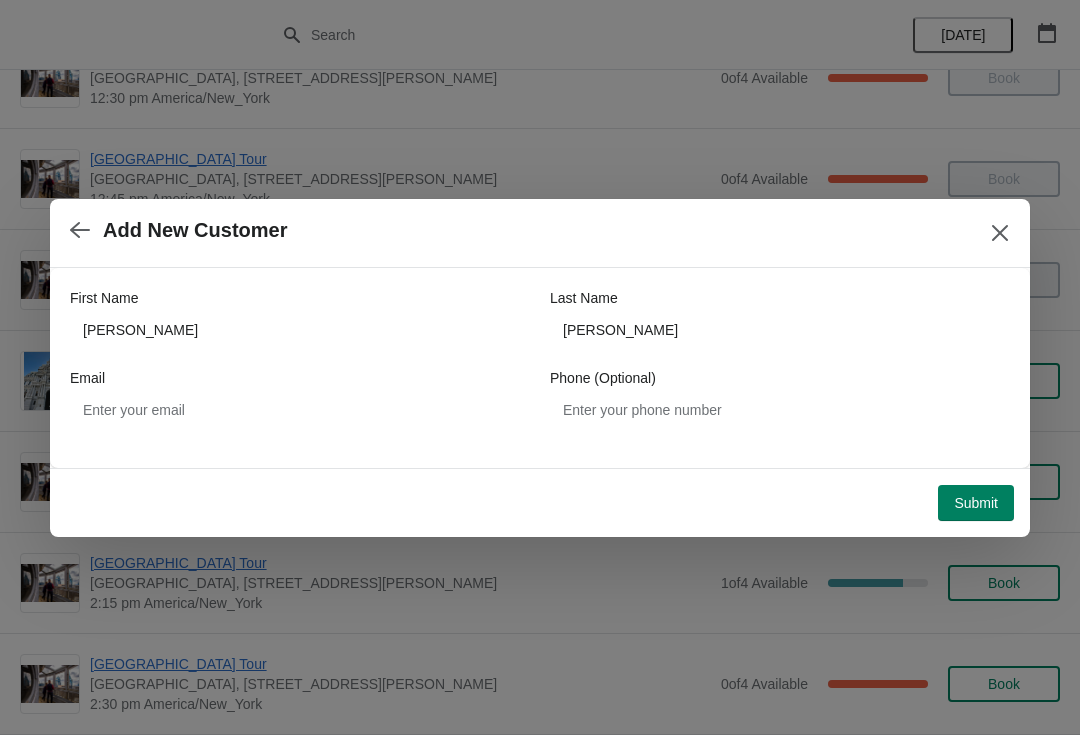 click on "Submit" at bounding box center [976, 503] 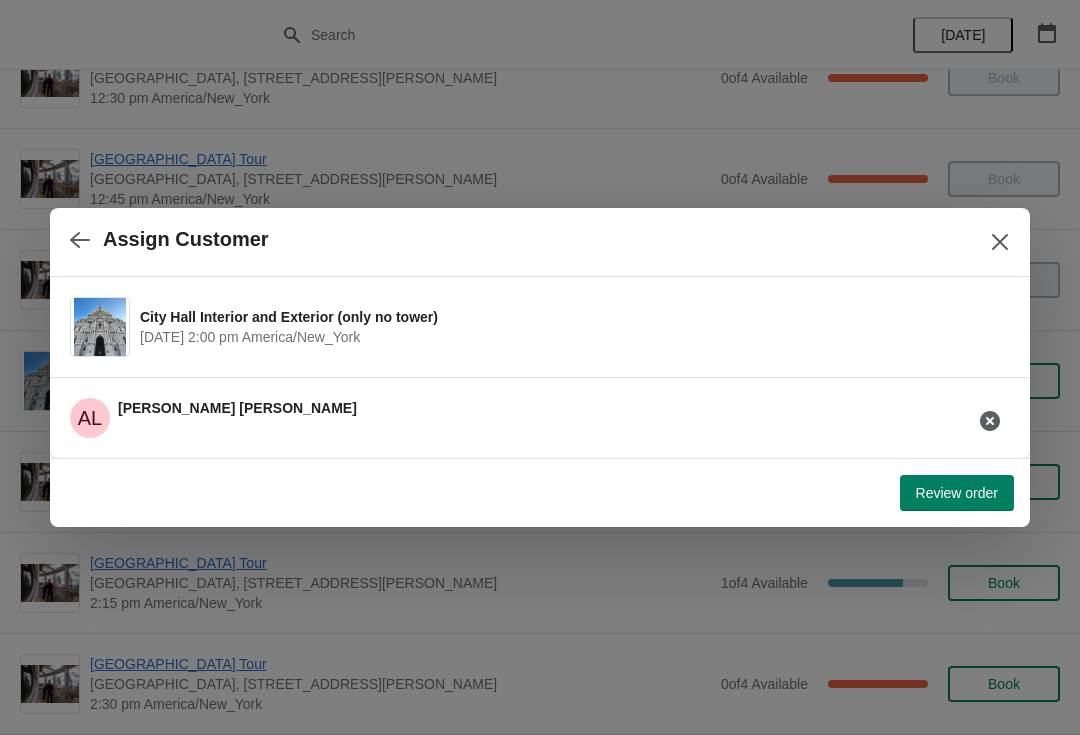 click on "AL [PERSON_NAME]" at bounding box center (532, 410) 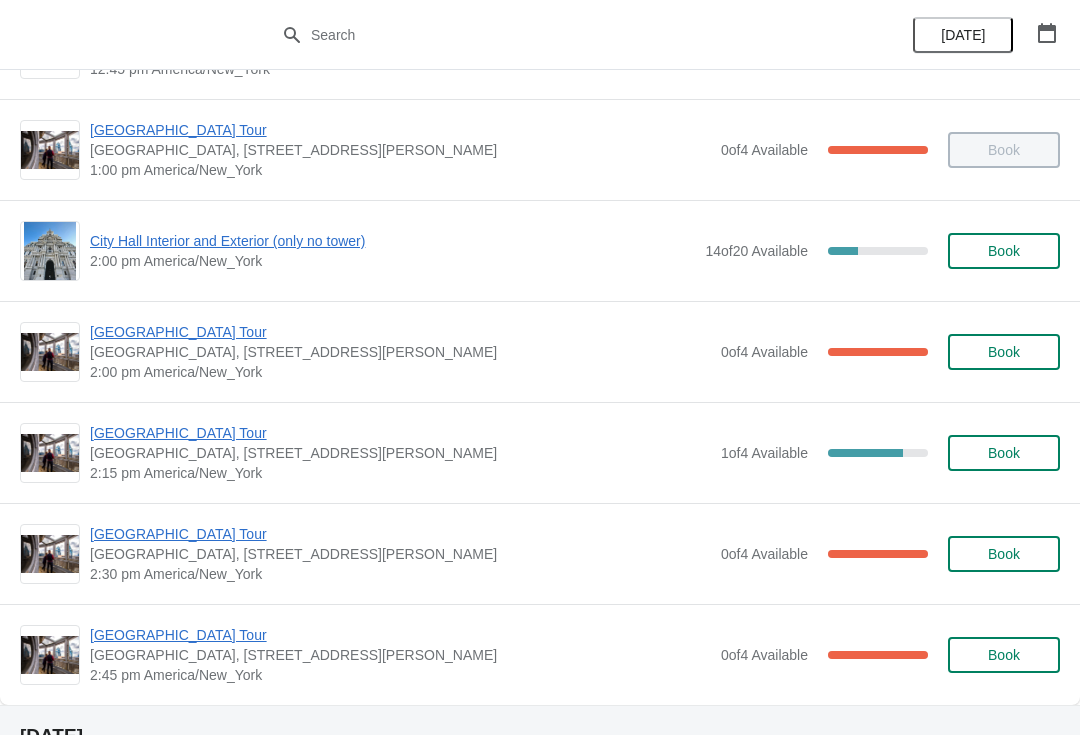 scroll, scrollTop: 1399, scrollLeft: 0, axis: vertical 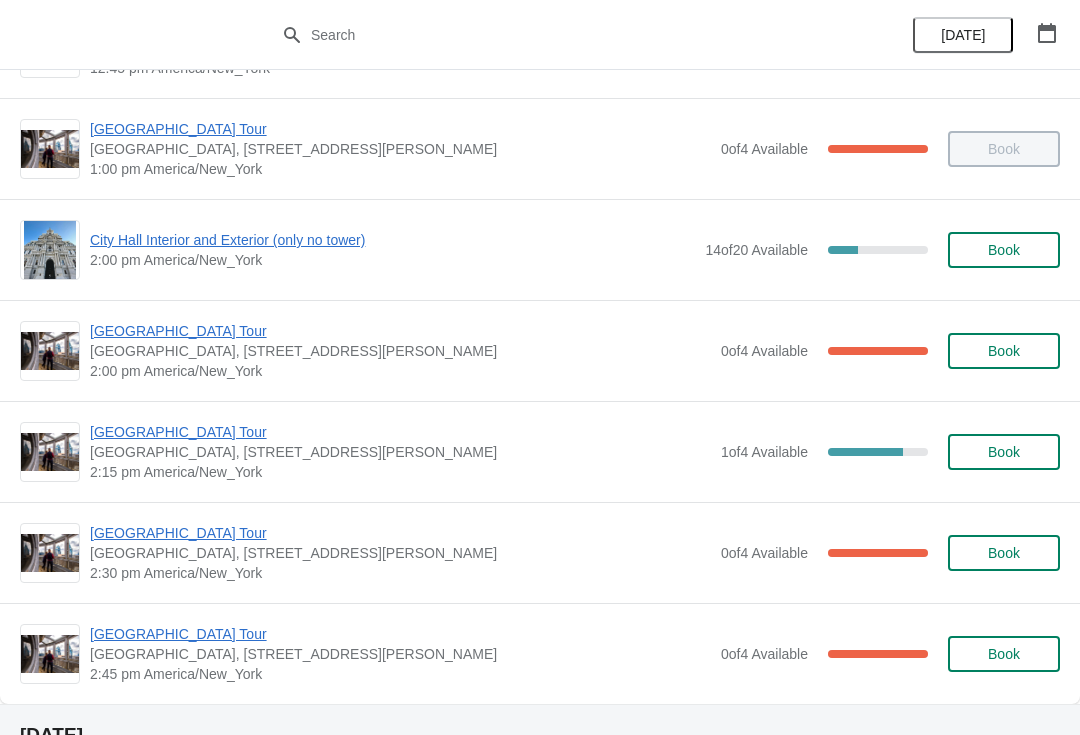 click on "[GEOGRAPHIC_DATA], [STREET_ADDRESS][PERSON_NAME]" at bounding box center [400, 351] 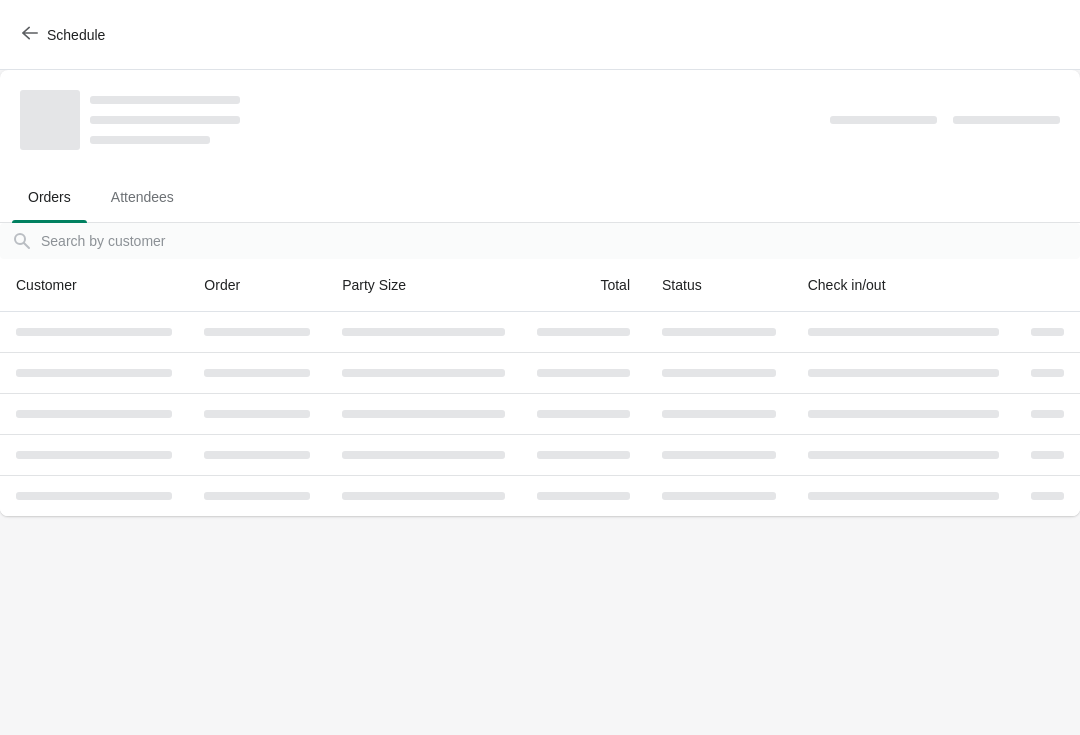 scroll, scrollTop: 0, scrollLeft: 0, axis: both 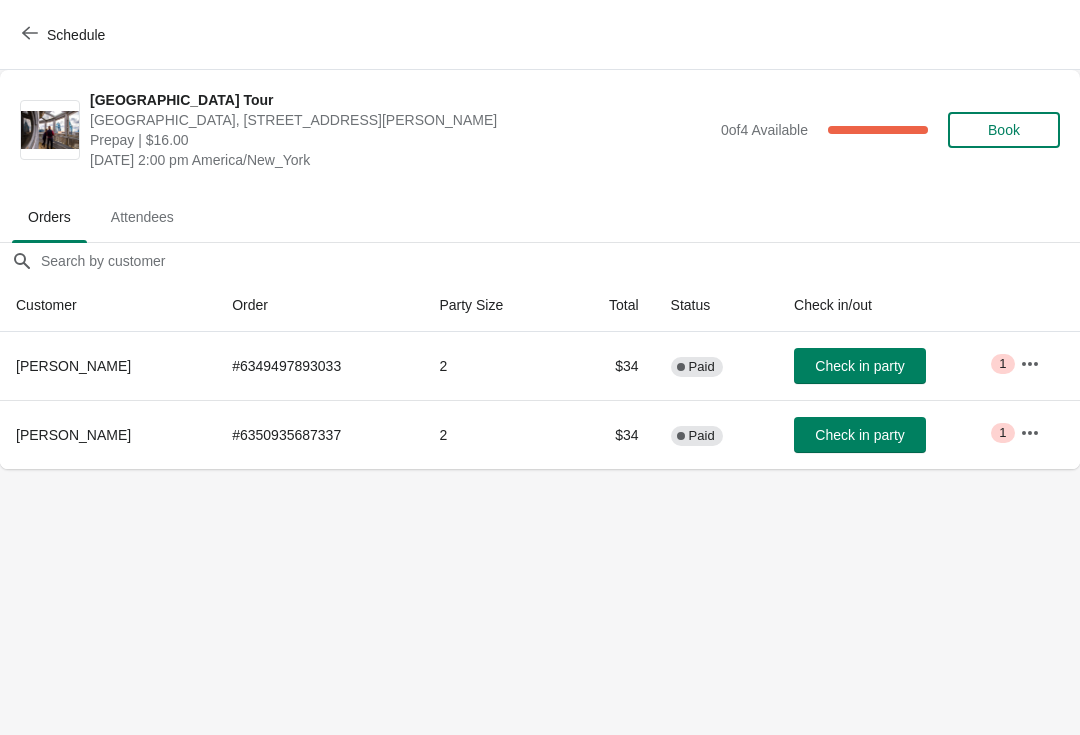 click on "Check in party" at bounding box center [859, 366] 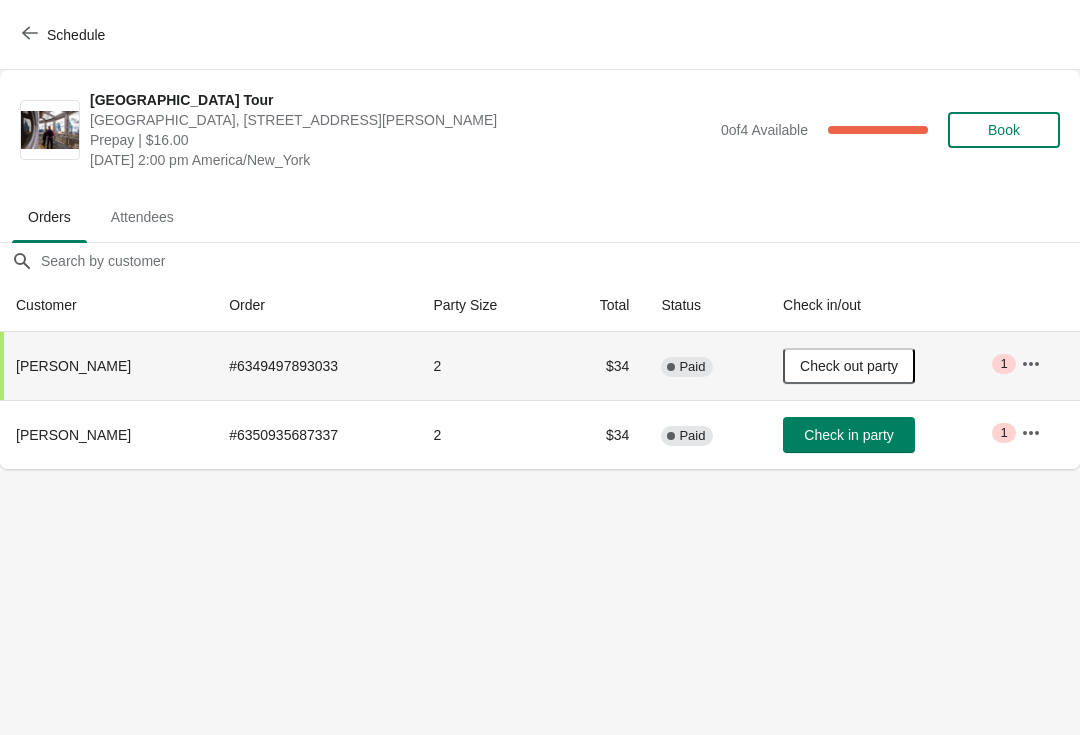 click 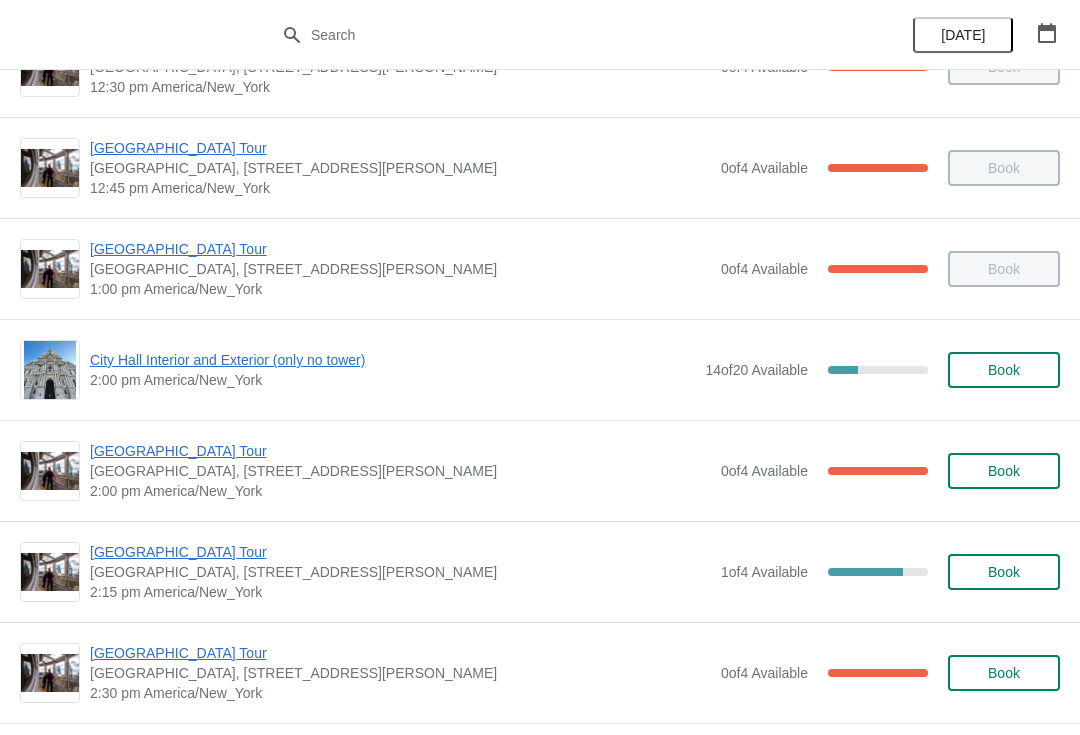 scroll, scrollTop: 1281, scrollLeft: 0, axis: vertical 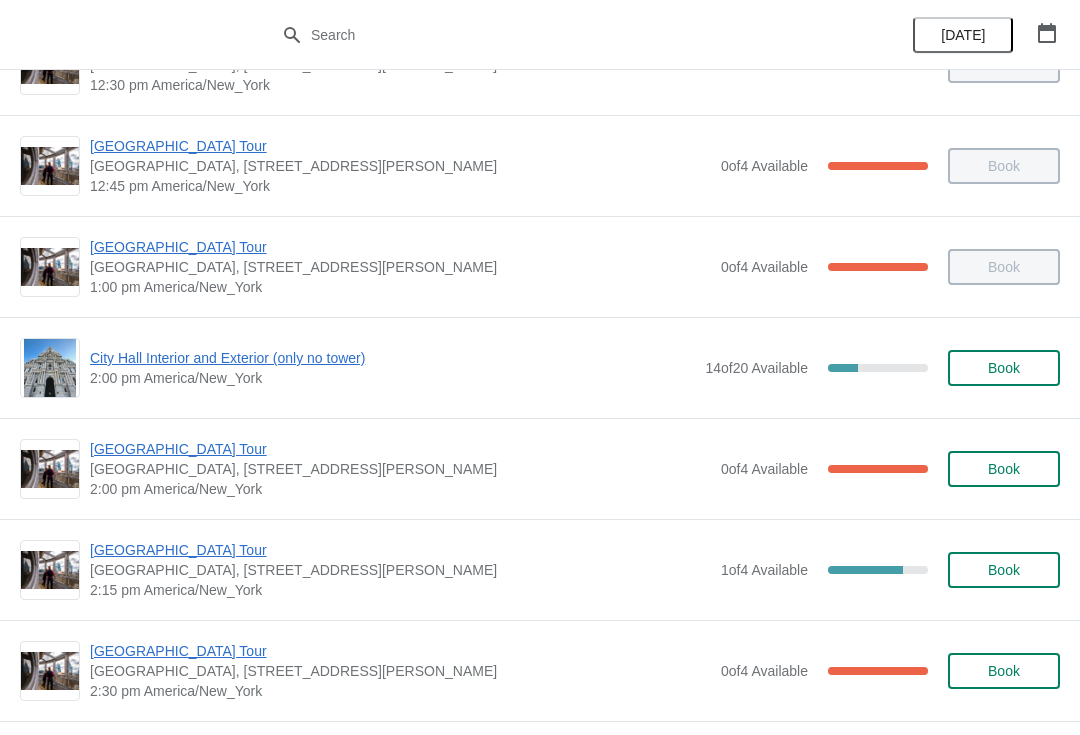 click on "[GEOGRAPHIC_DATA], [STREET_ADDRESS][PERSON_NAME]" at bounding box center [400, 469] 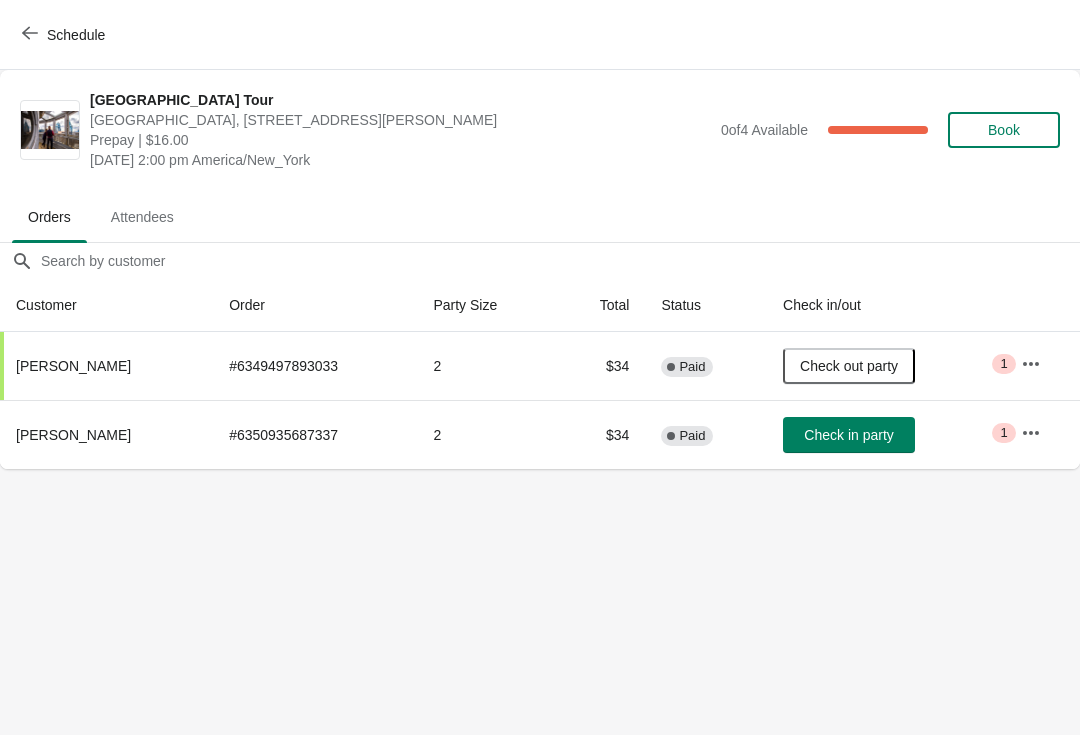 scroll, scrollTop: 0, scrollLeft: 0, axis: both 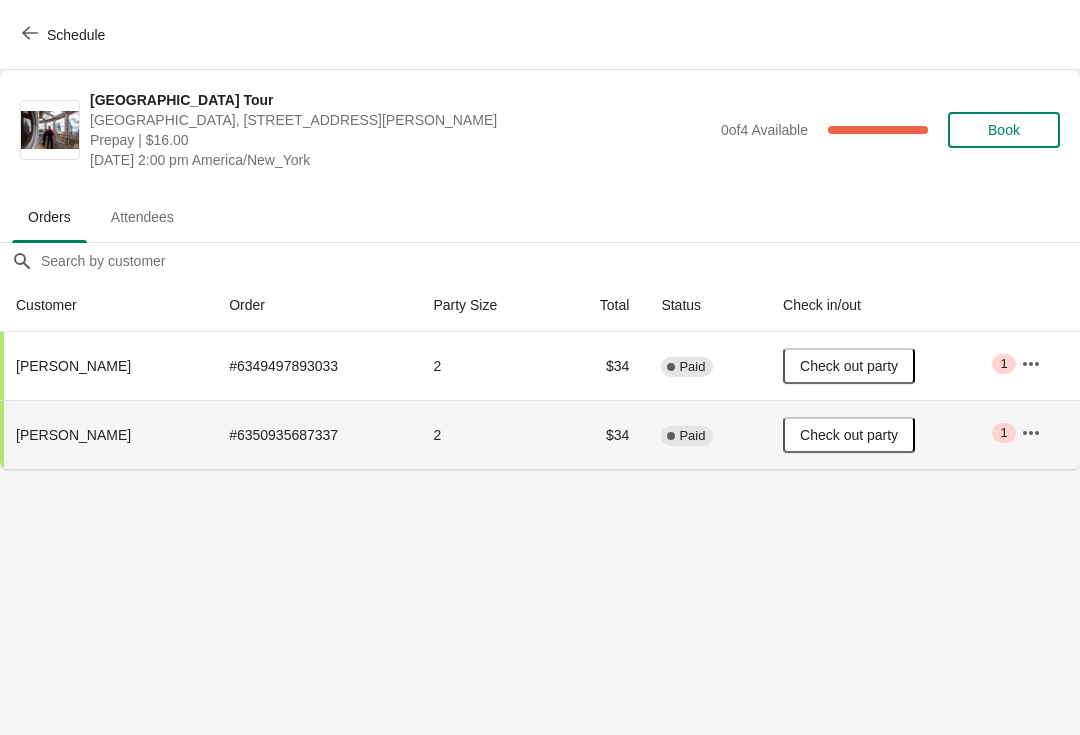 click on "Schedule" at bounding box center (65, 35) 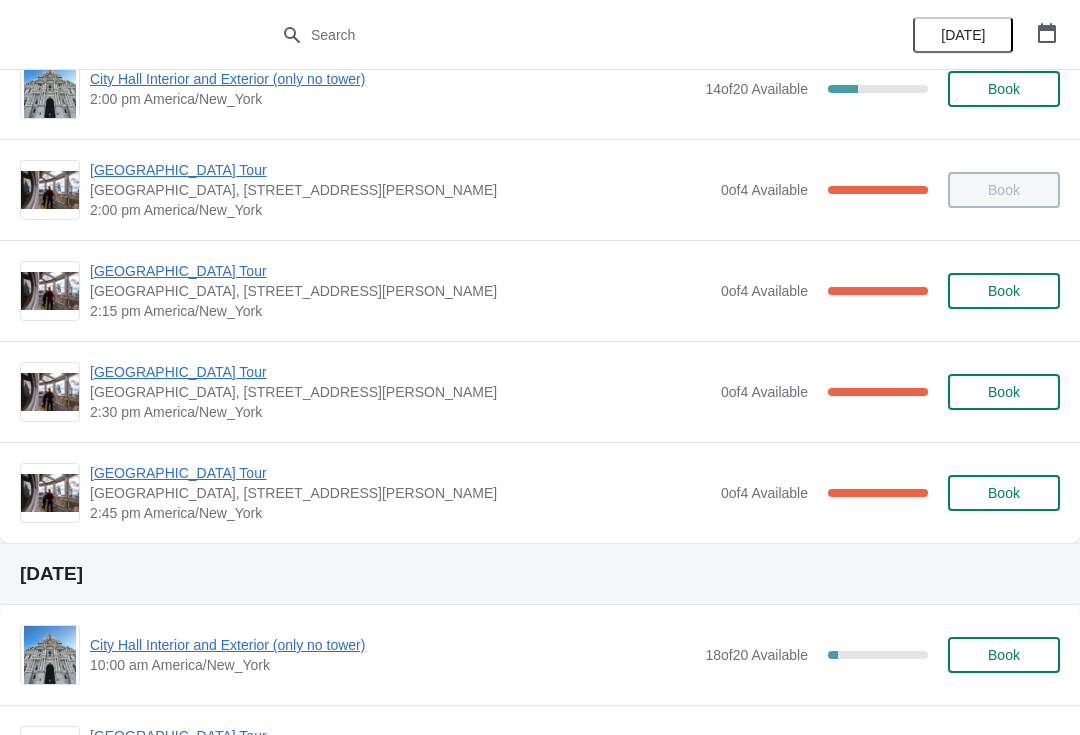 scroll, scrollTop: 1563, scrollLeft: 0, axis: vertical 